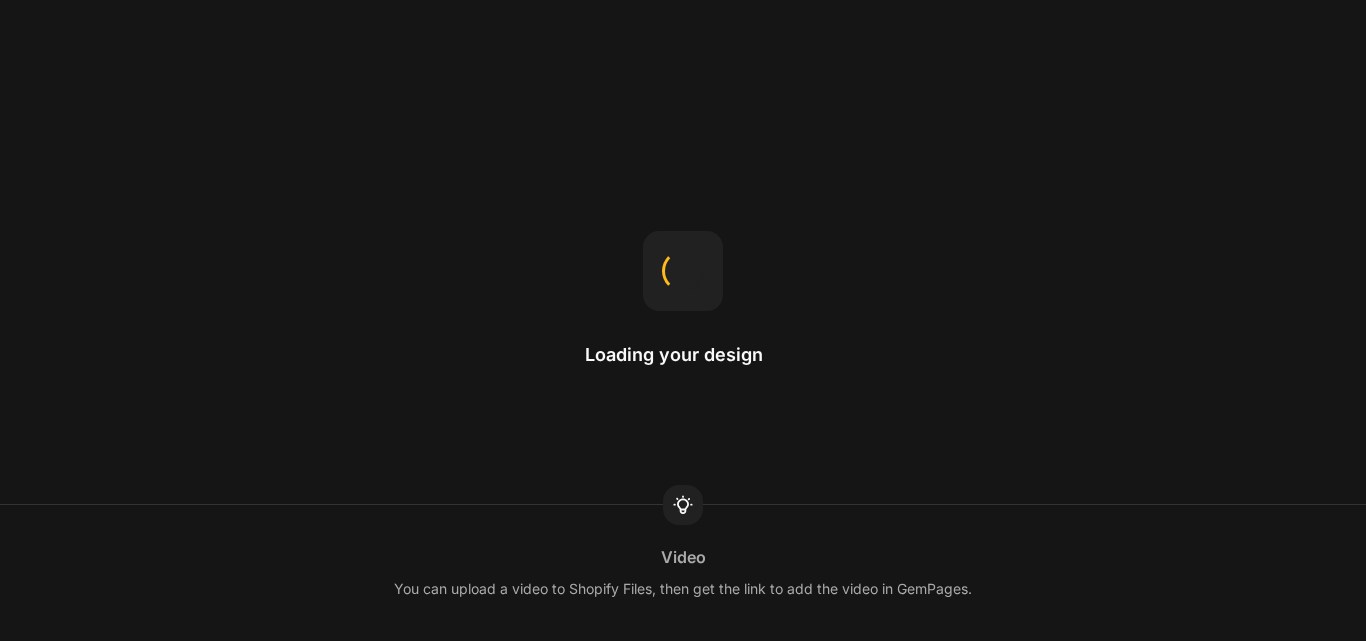 scroll, scrollTop: 0, scrollLeft: 0, axis: both 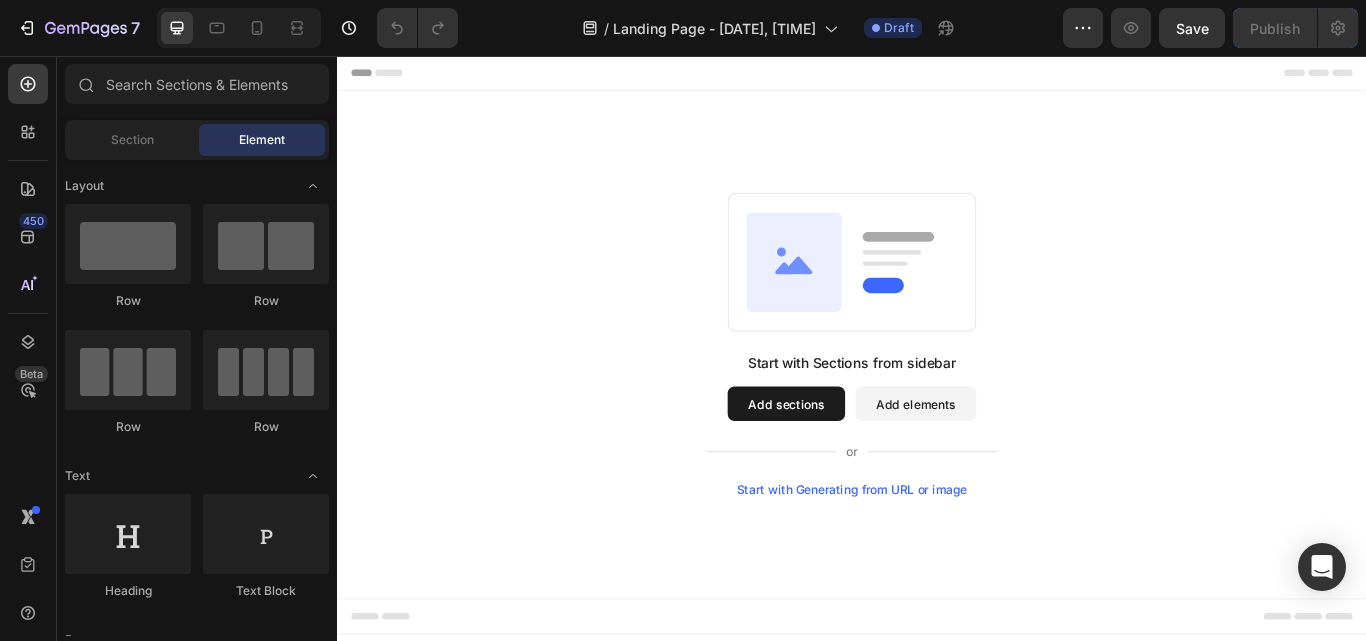 click on "Add sections" at bounding box center (860, 462) 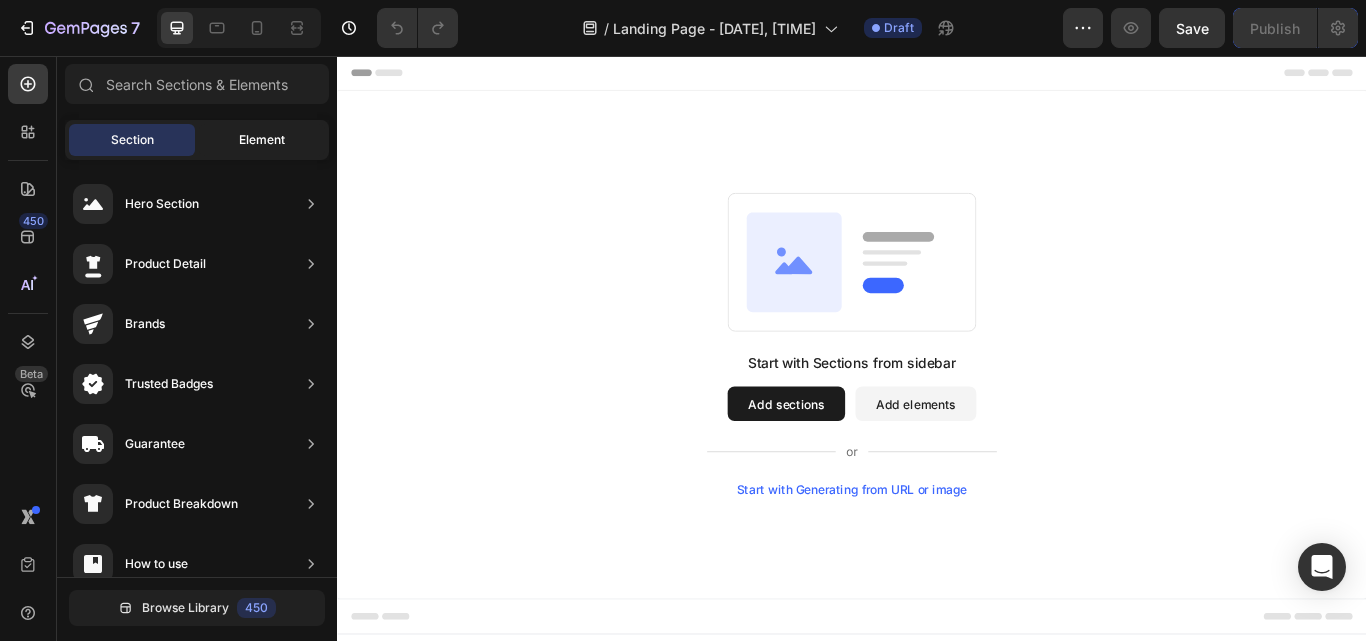 click on "Element" at bounding box center [262, 140] 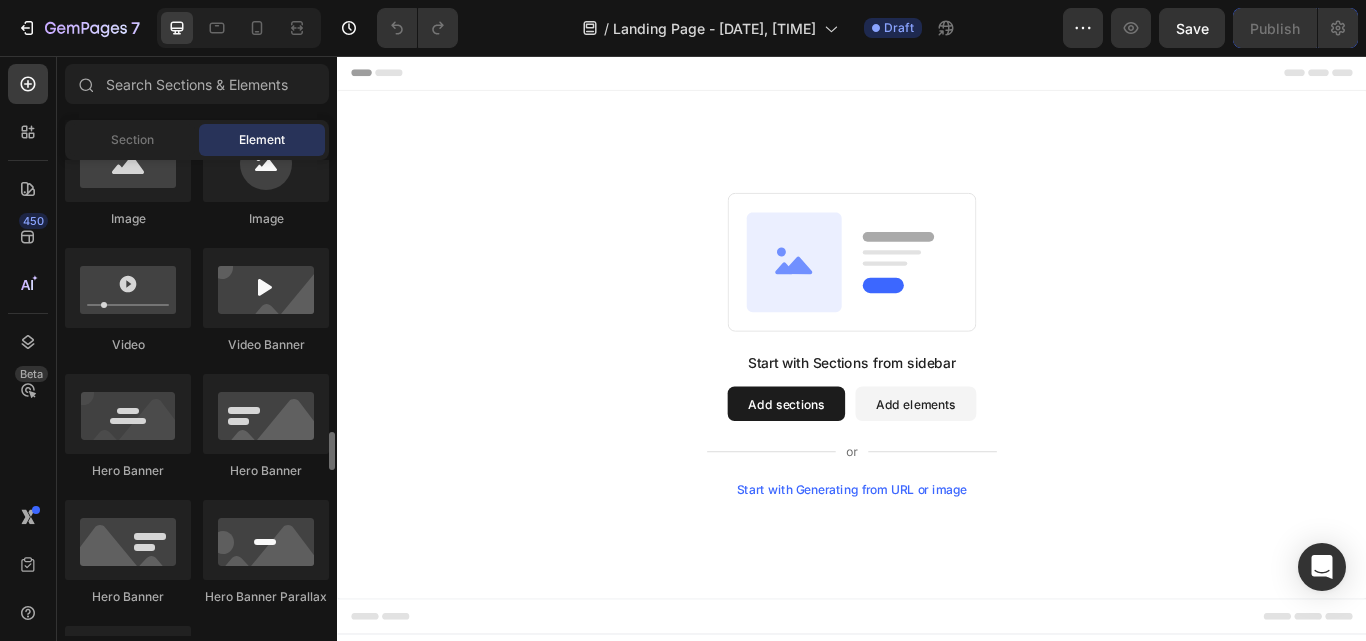 scroll, scrollTop: 900, scrollLeft: 0, axis: vertical 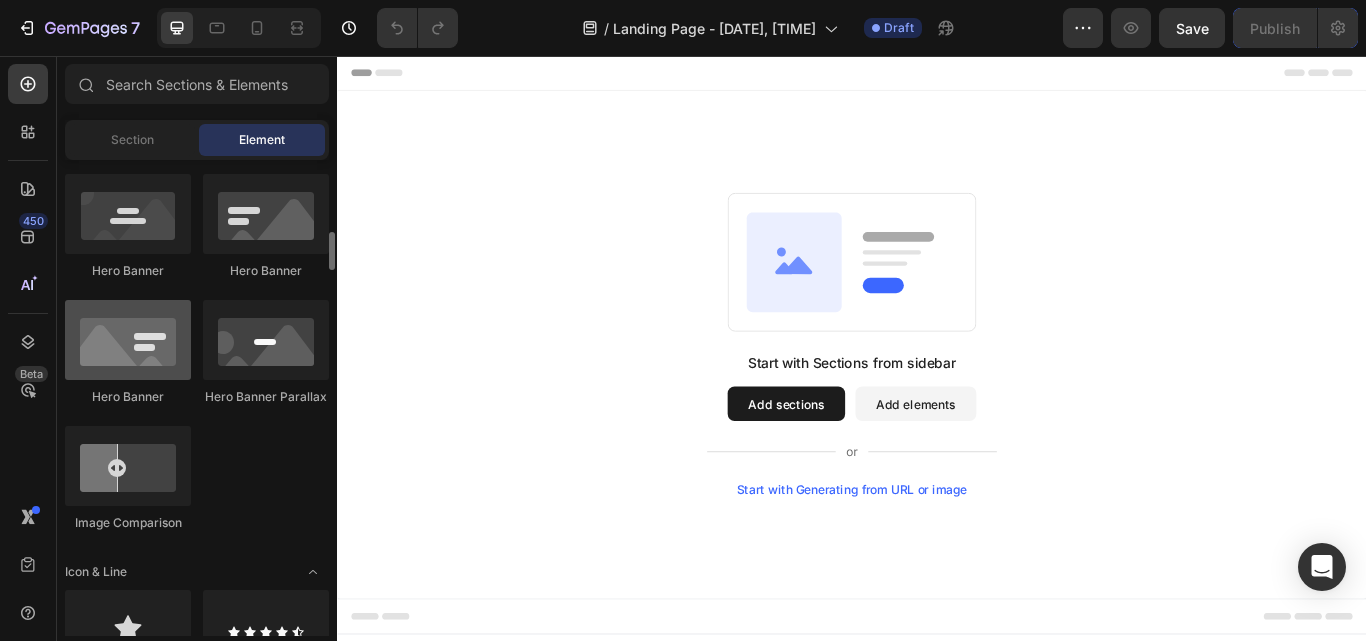 click at bounding box center (128, 340) 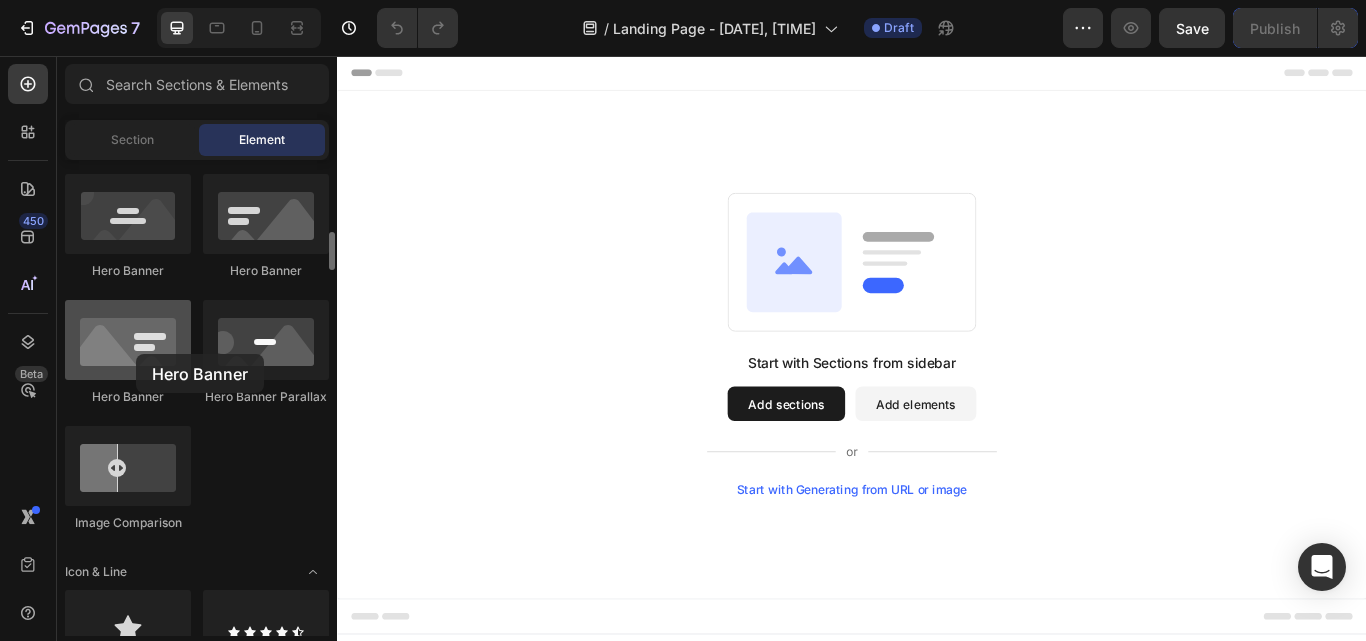 click at bounding box center (128, 340) 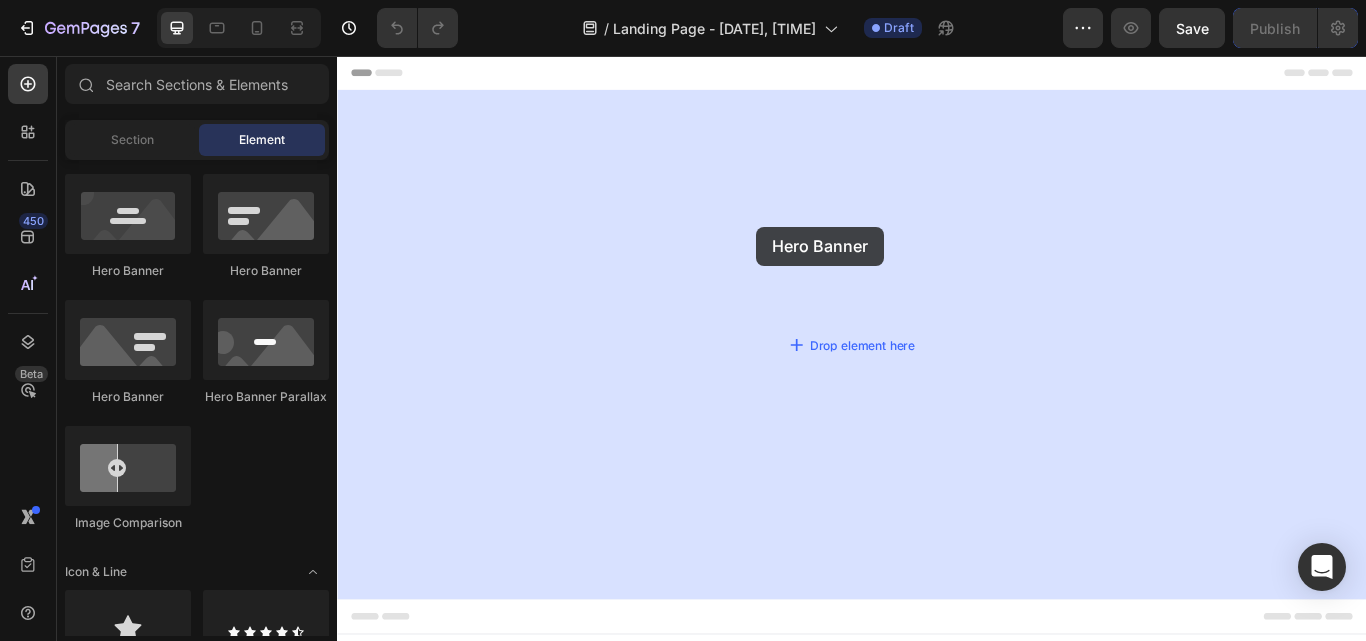 drag, startPoint x: 473, startPoint y: 410, endPoint x: 826, endPoint y: 255, distance: 385.5308 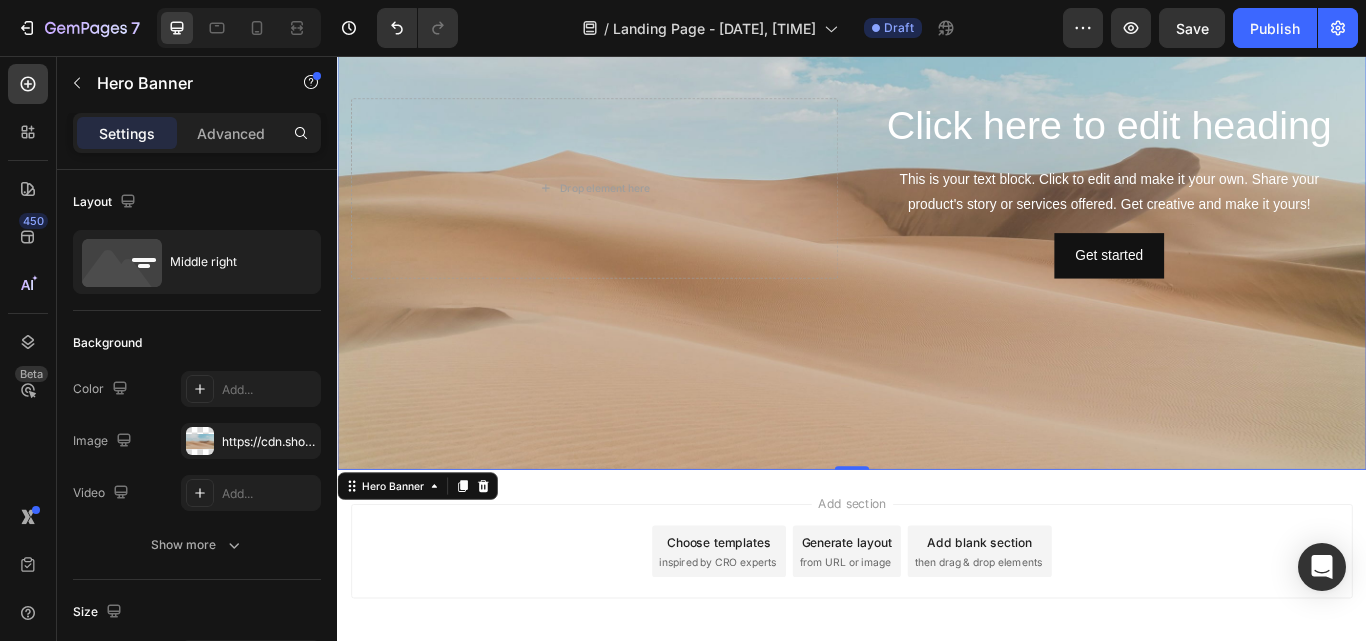 scroll, scrollTop: 296, scrollLeft: 0, axis: vertical 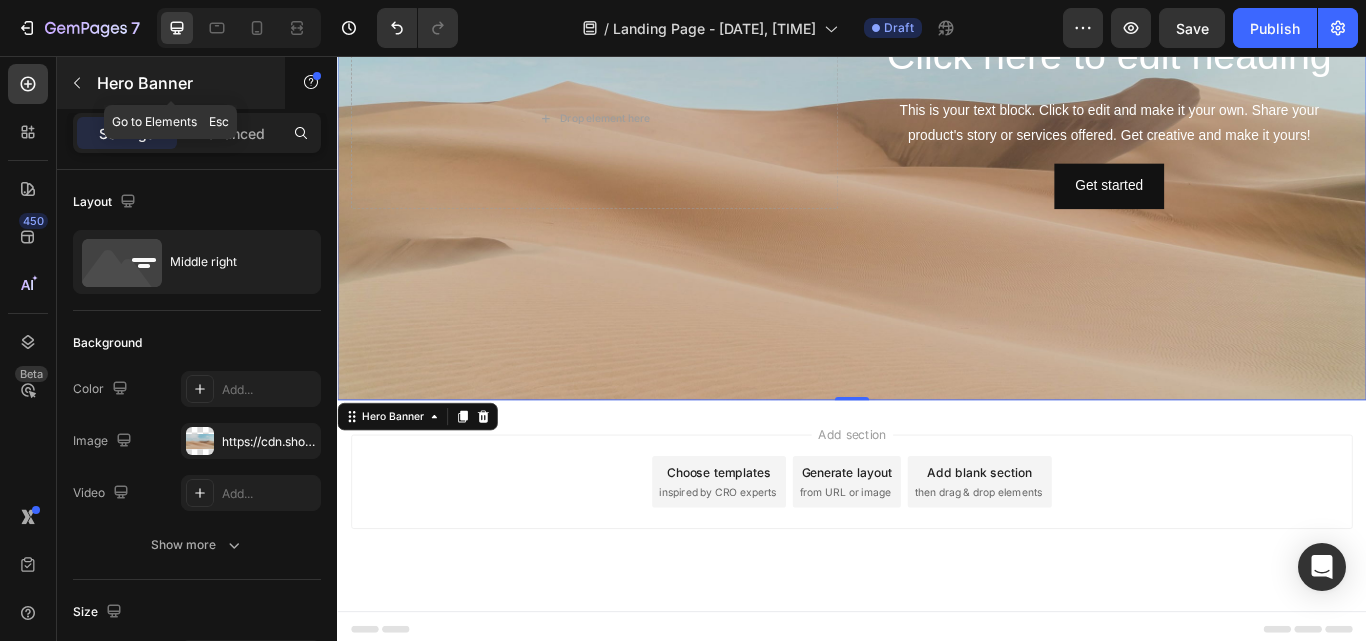 click 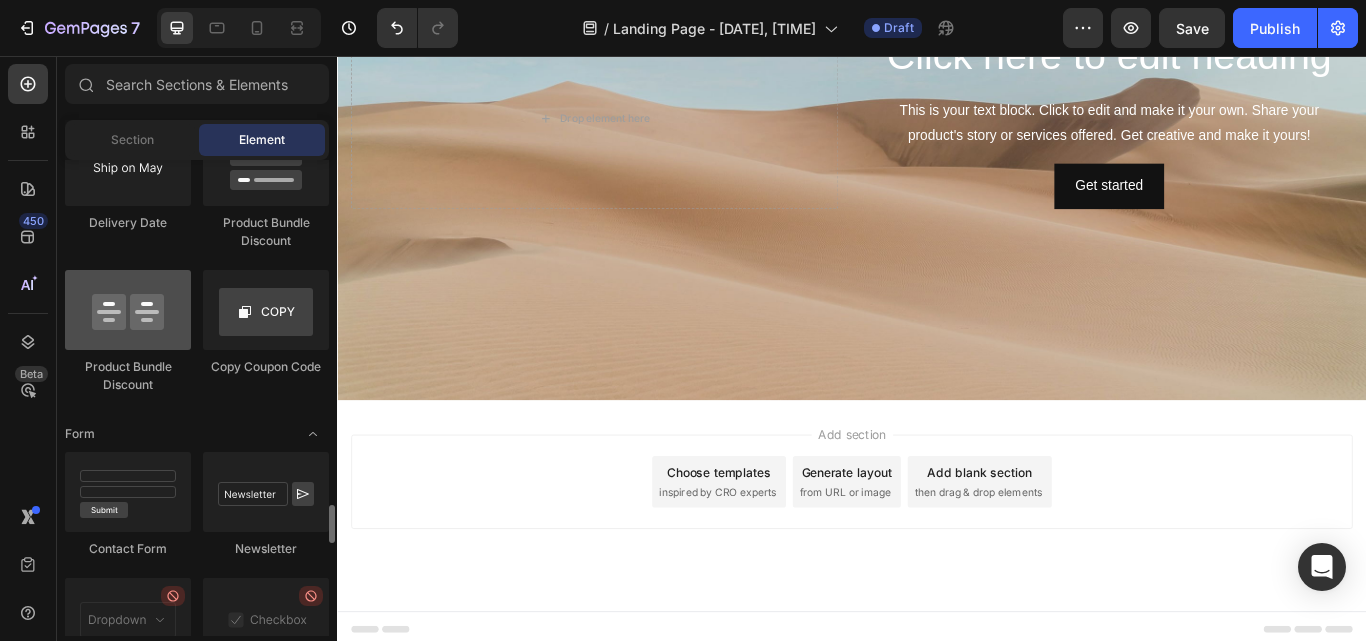 scroll, scrollTop: 4400, scrollLeft: 0, axis: vertical 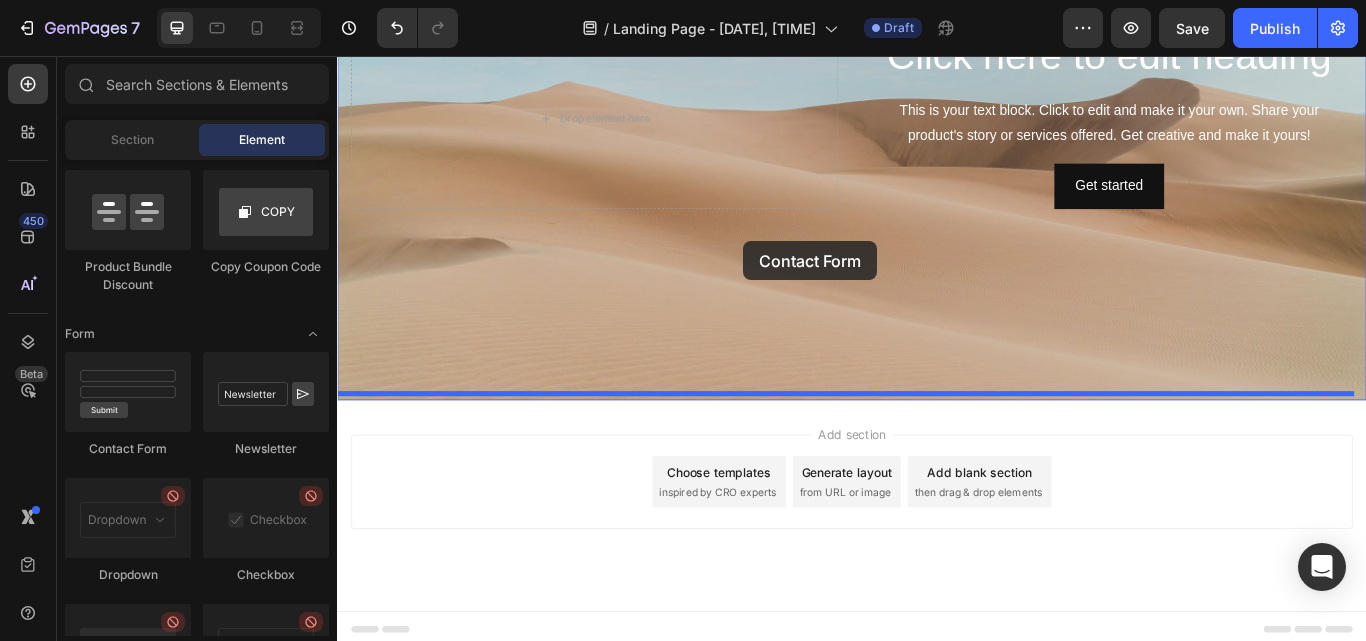 drag, startPoint x: 468, startPoint y: 448, endPoint x: 811, endPoint y: 272, distance: 385.51913 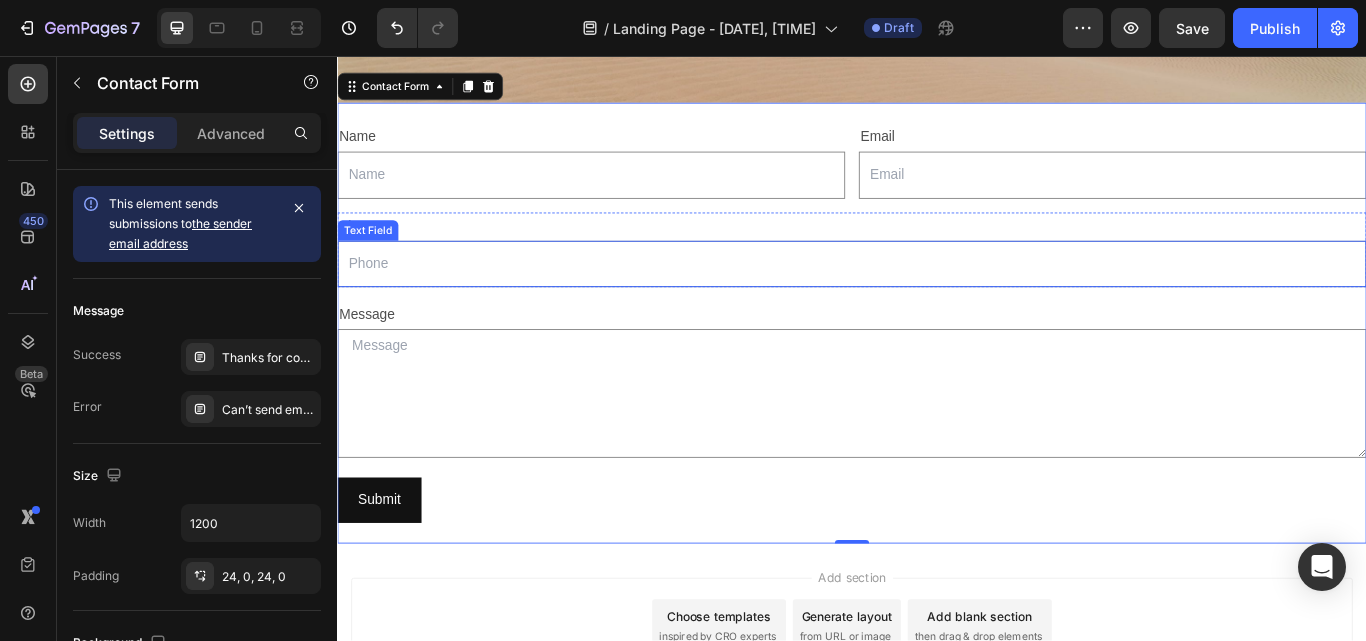 scroll, scrollTop: 637, scrollLeft: 0, axis: vertical 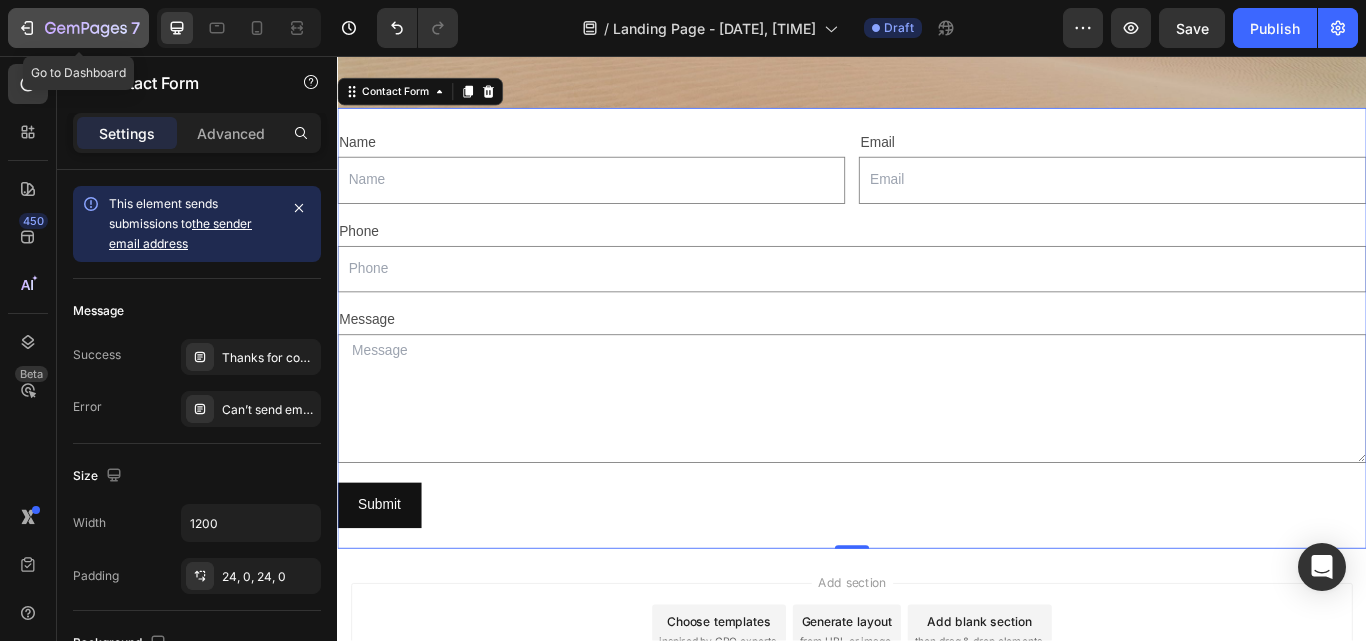 click 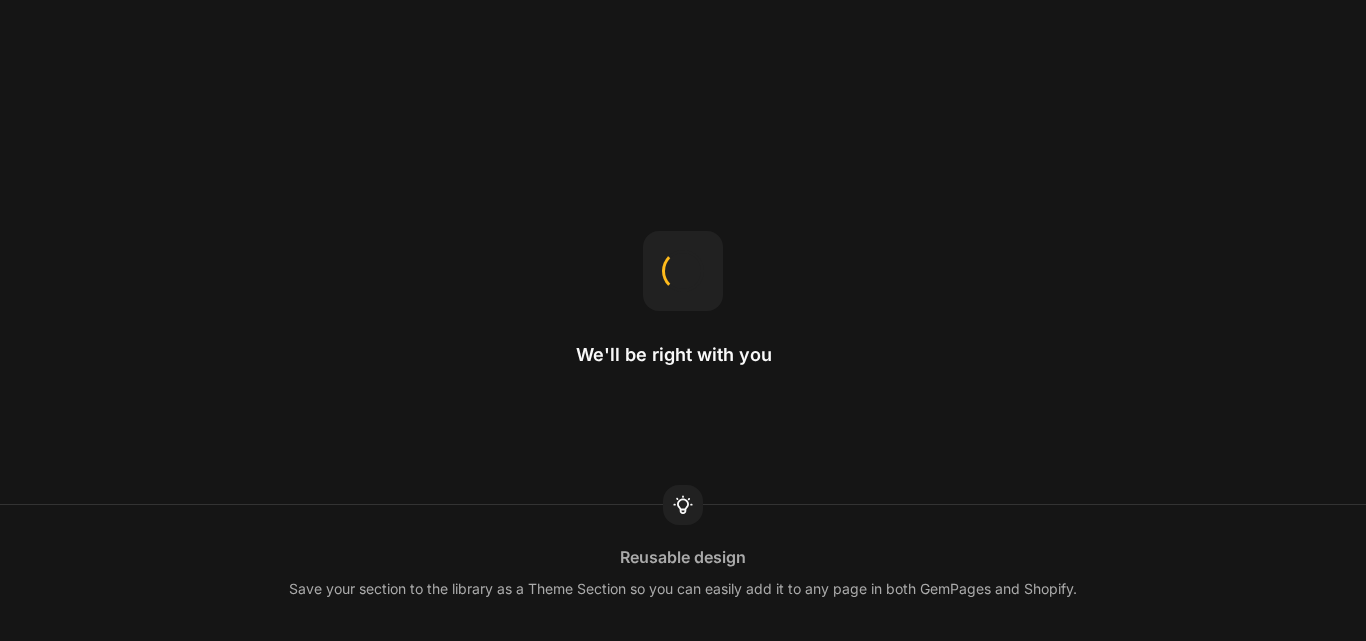 scroll, scrollTop: 0, scrollLeft: 0, axis: both 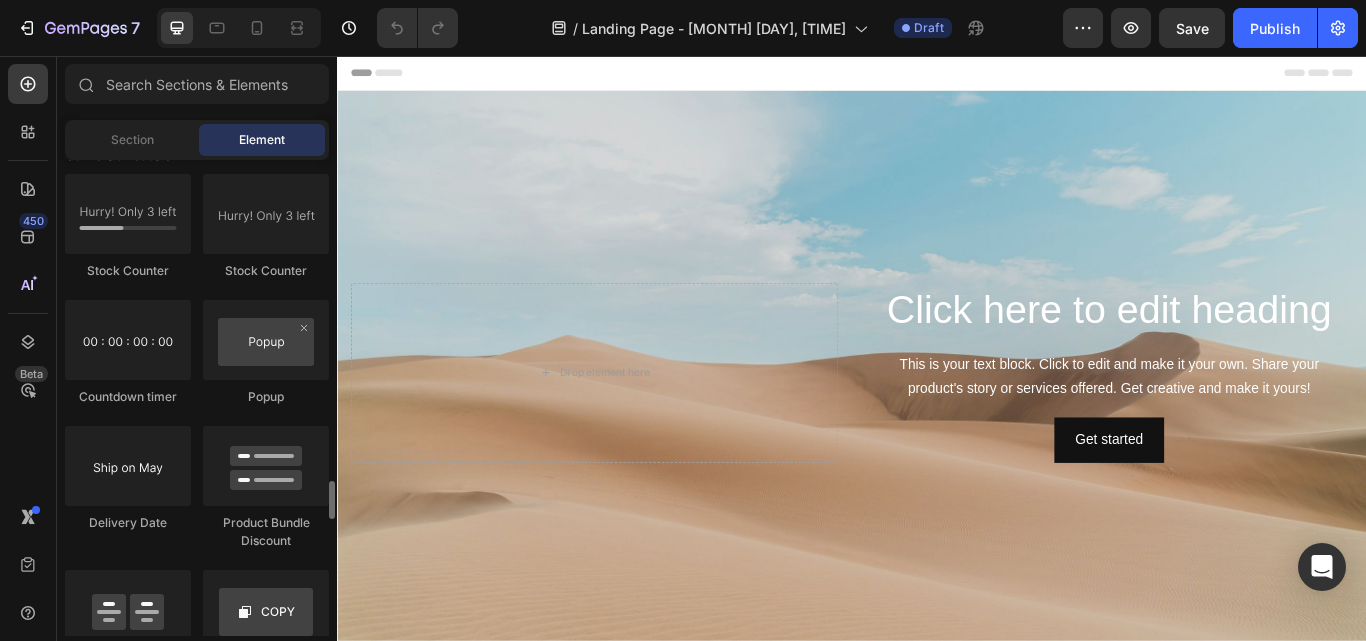 click on "Popup" 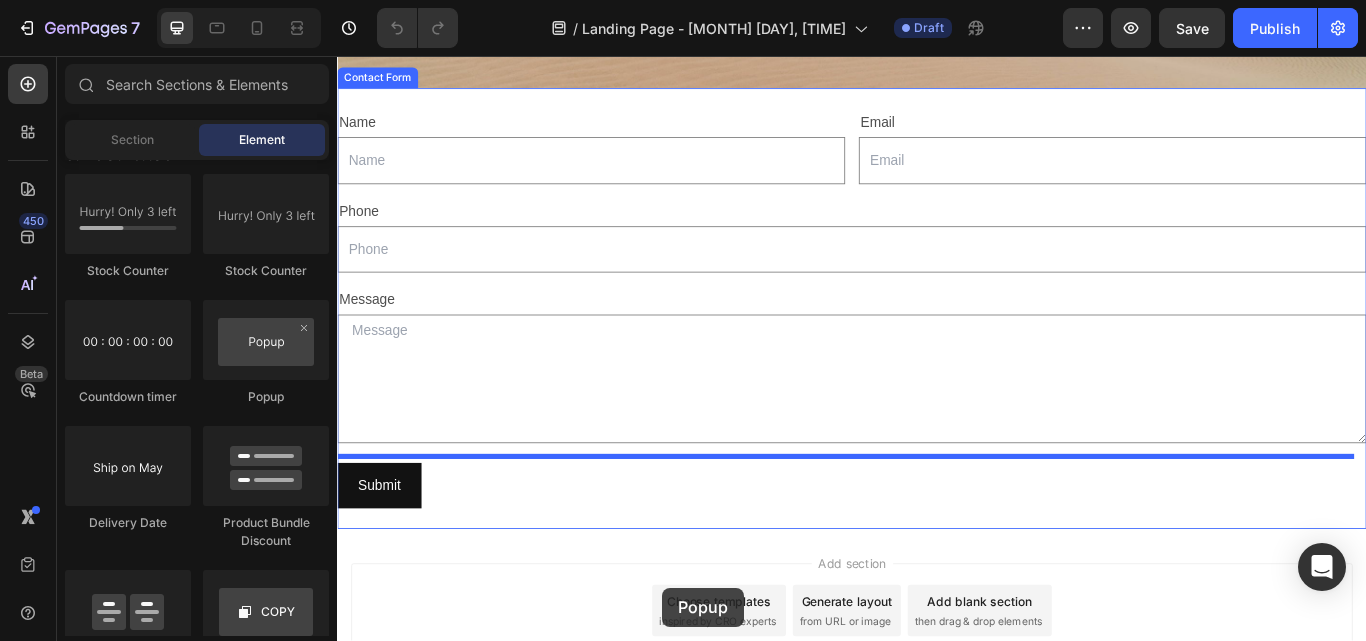 scroll, scrollTop: 685, scrollLeft: 0, axis: vertical 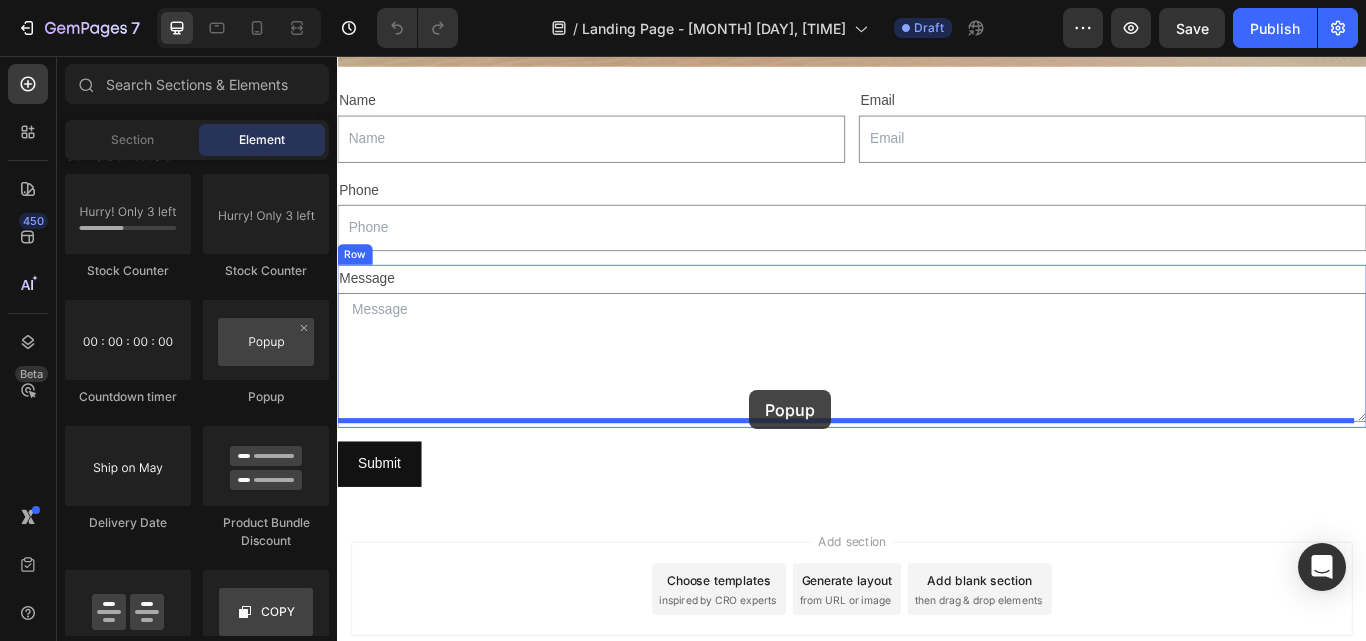 drag, startPoint x: 634, startPoint y: 427, endPoint x: 818, endPoint y: 446, distance: 184.97838 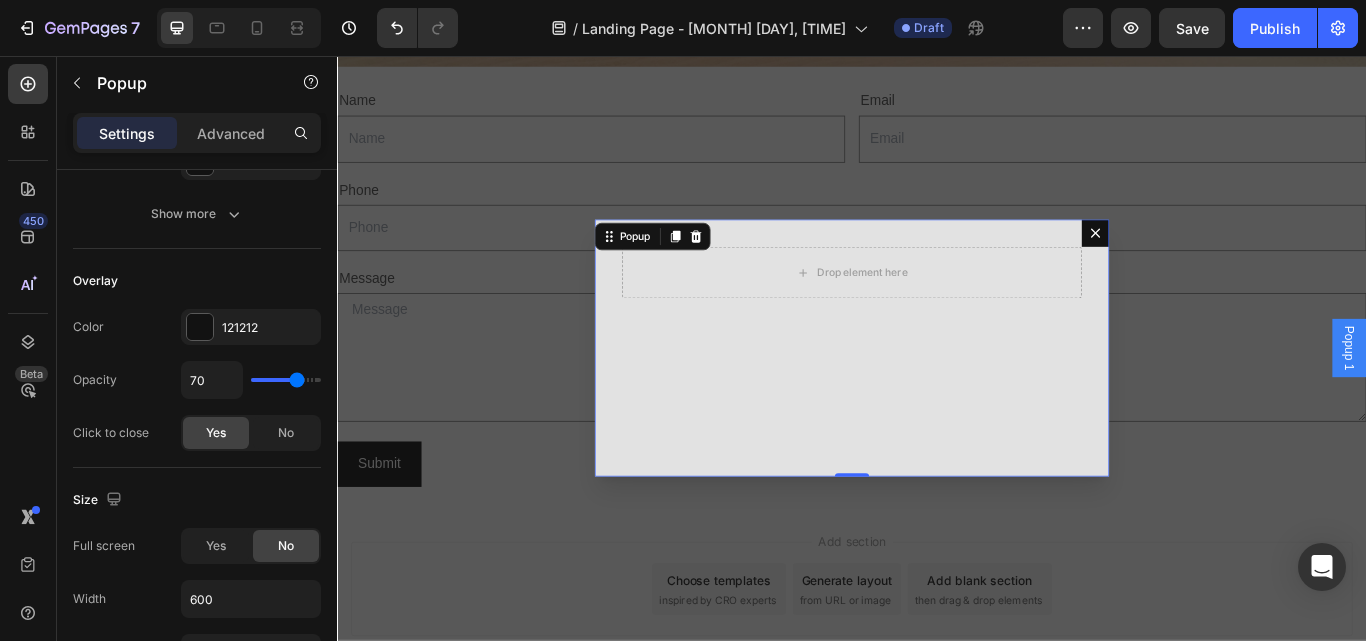scroll, scrollTop: 0, scrollLeft: 0, axis: both 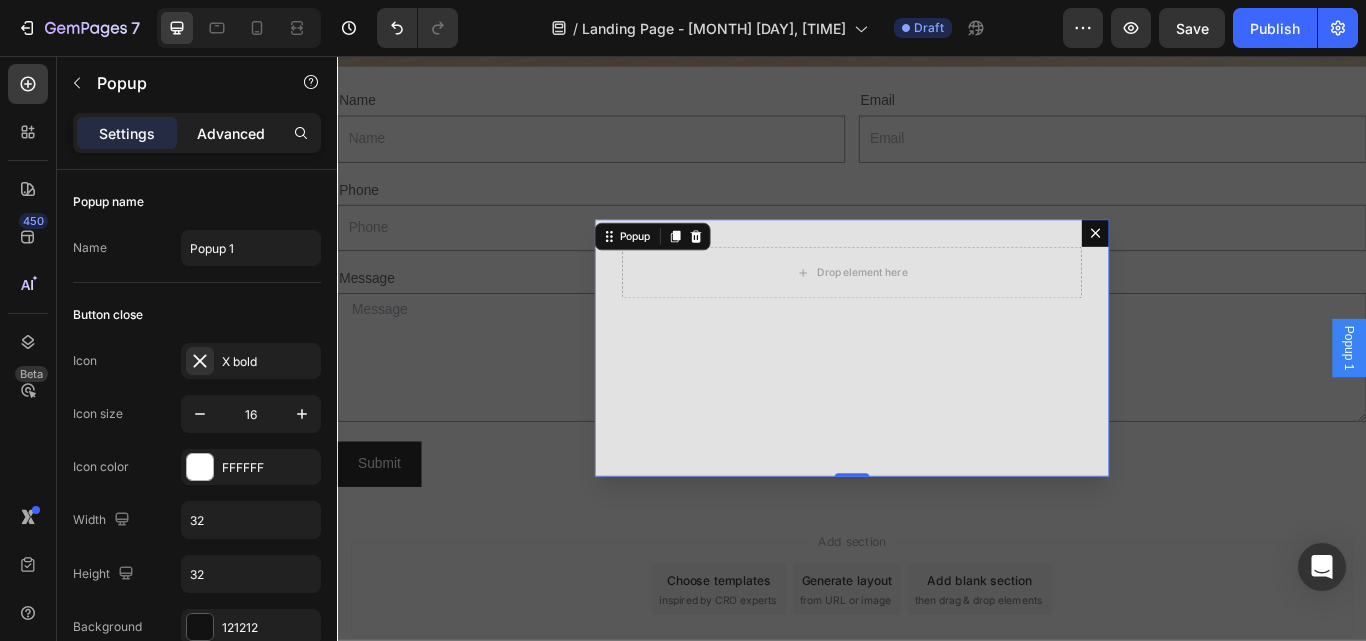 click on "Advanced" 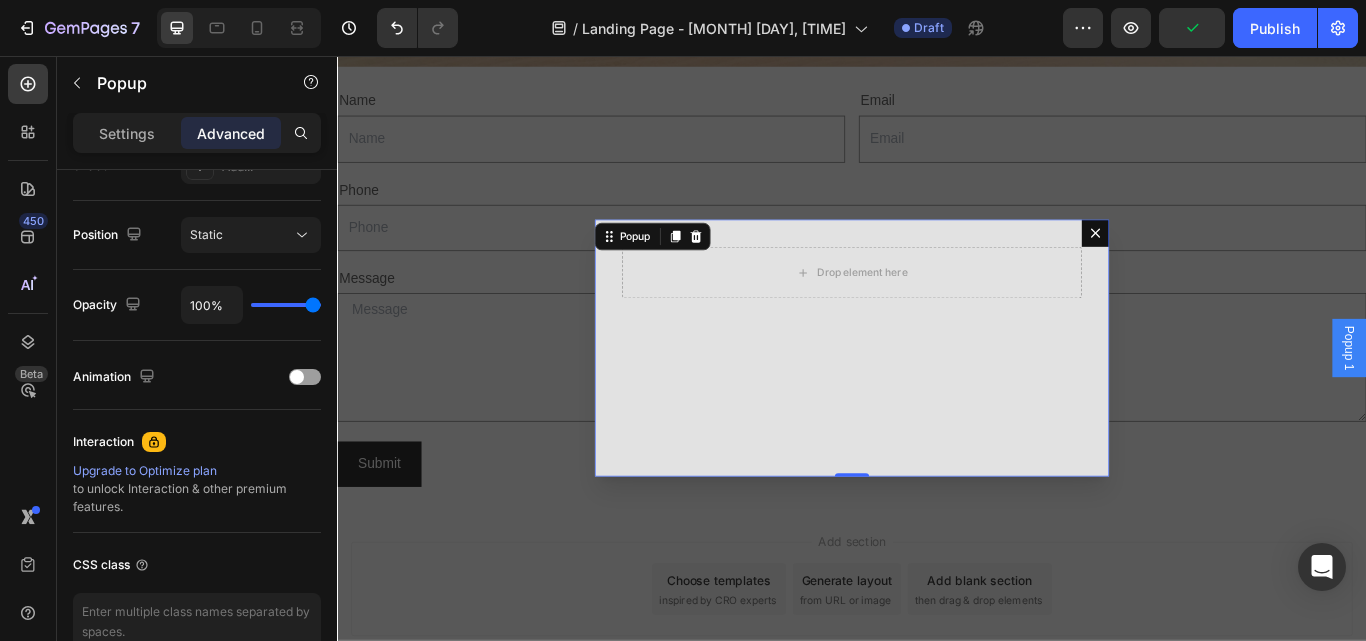 scroll, scrollTop: 0, scrollLeft: 0, axis: both 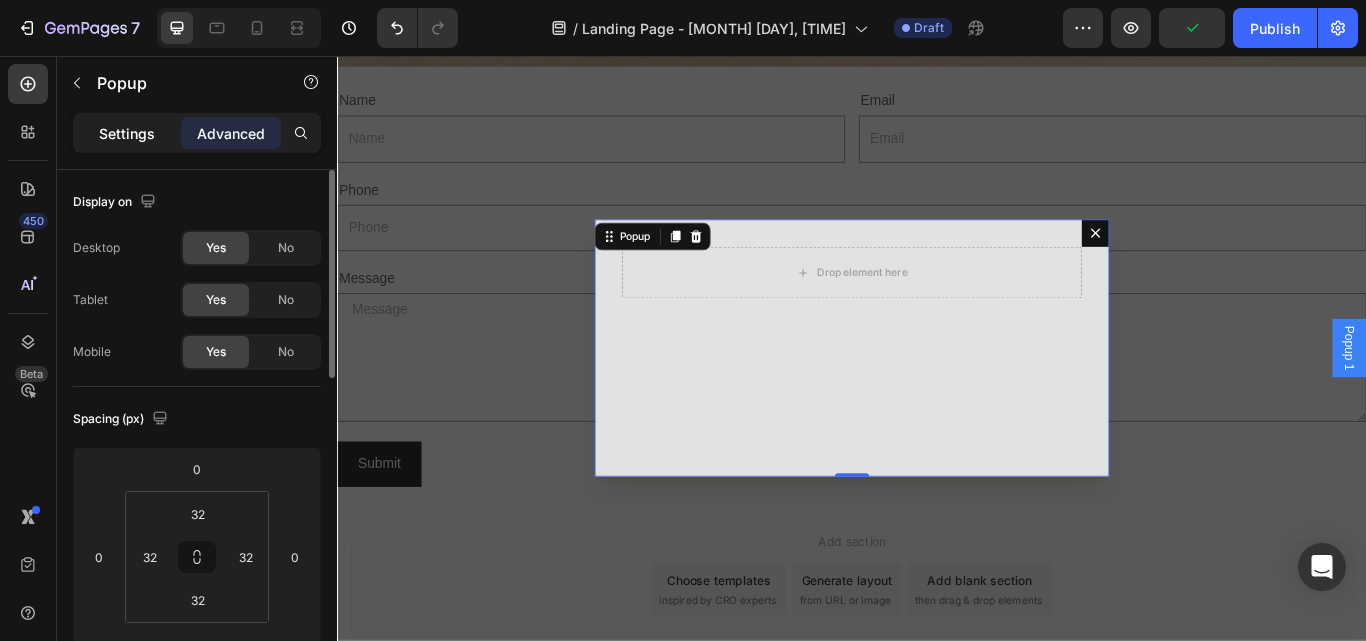 click on "Settings" 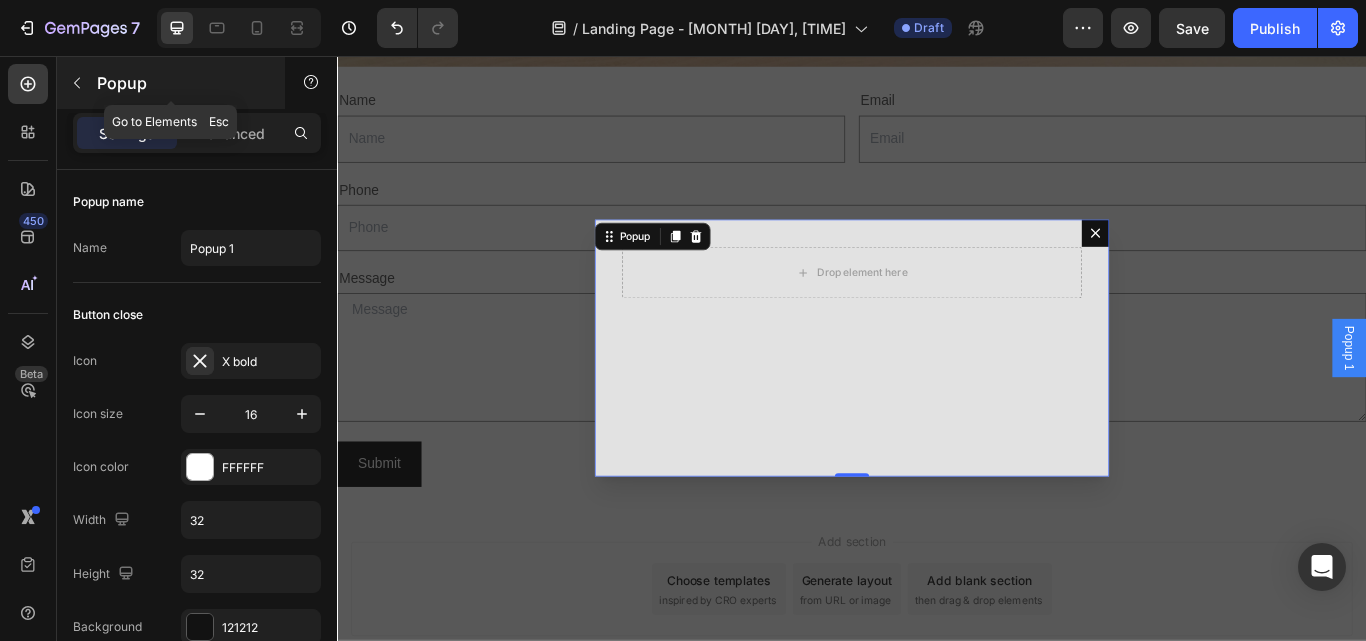 click at bounding box center [77, 83] 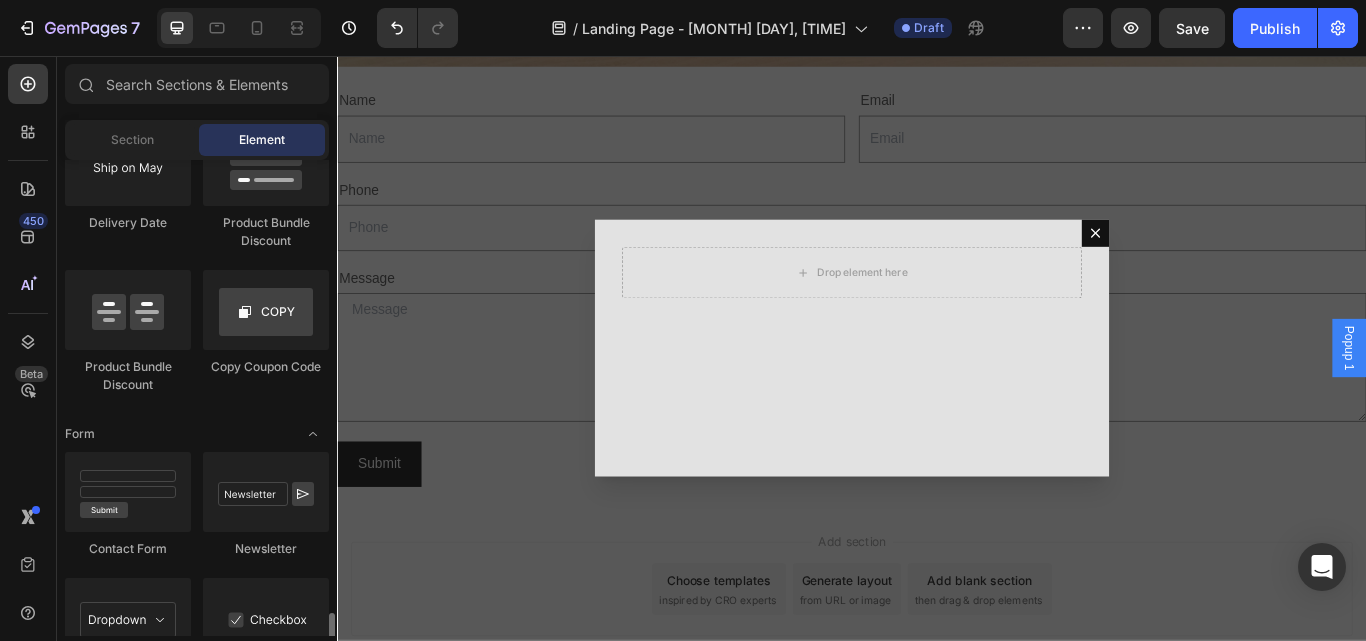 scroll, scrollTop: 4400, scrollLeft: 0, axis: vertical 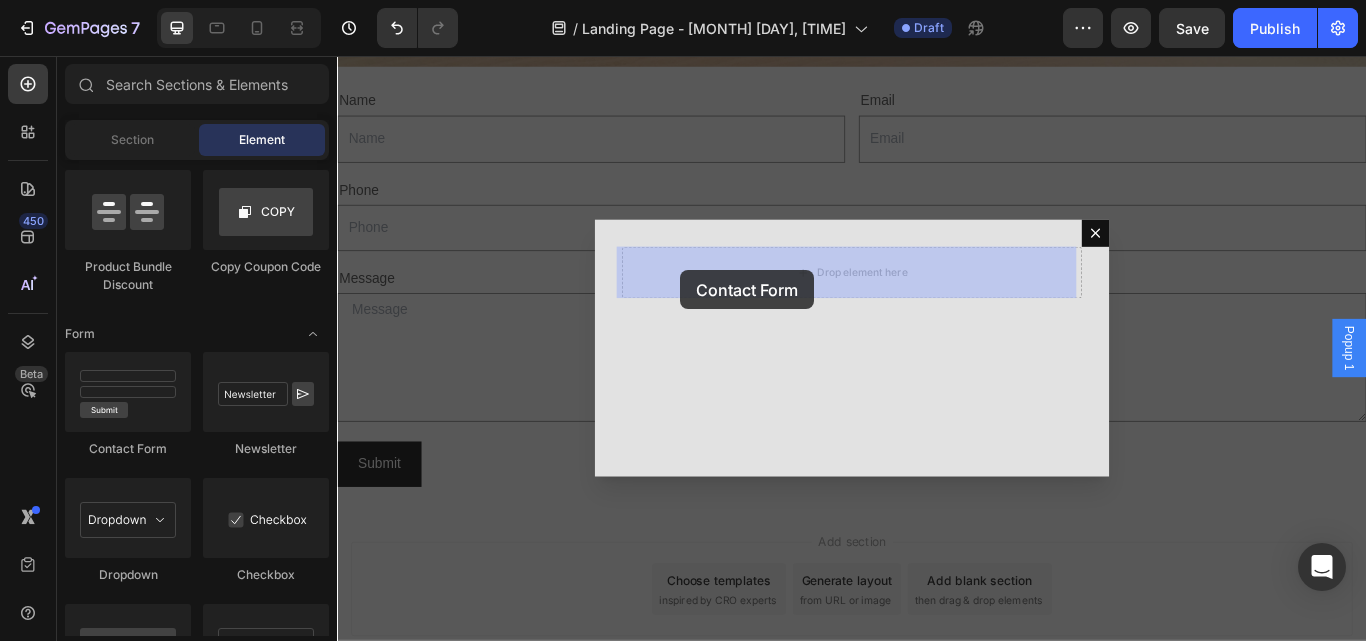 drag, startPoint x: 466, startPoint y: 420, endPoint x: 738, endPoint y: 306, distance: 294.9237 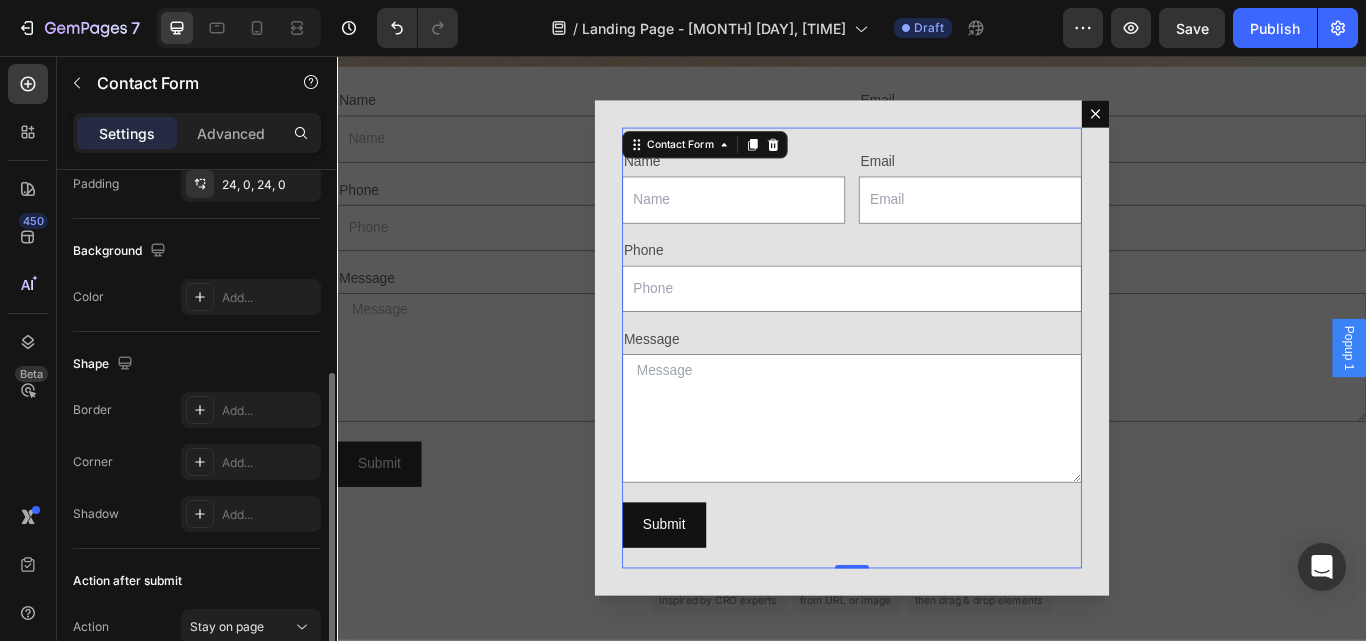 scroll, scrollTop: 192, scrollLeft: 0, axis: vertical 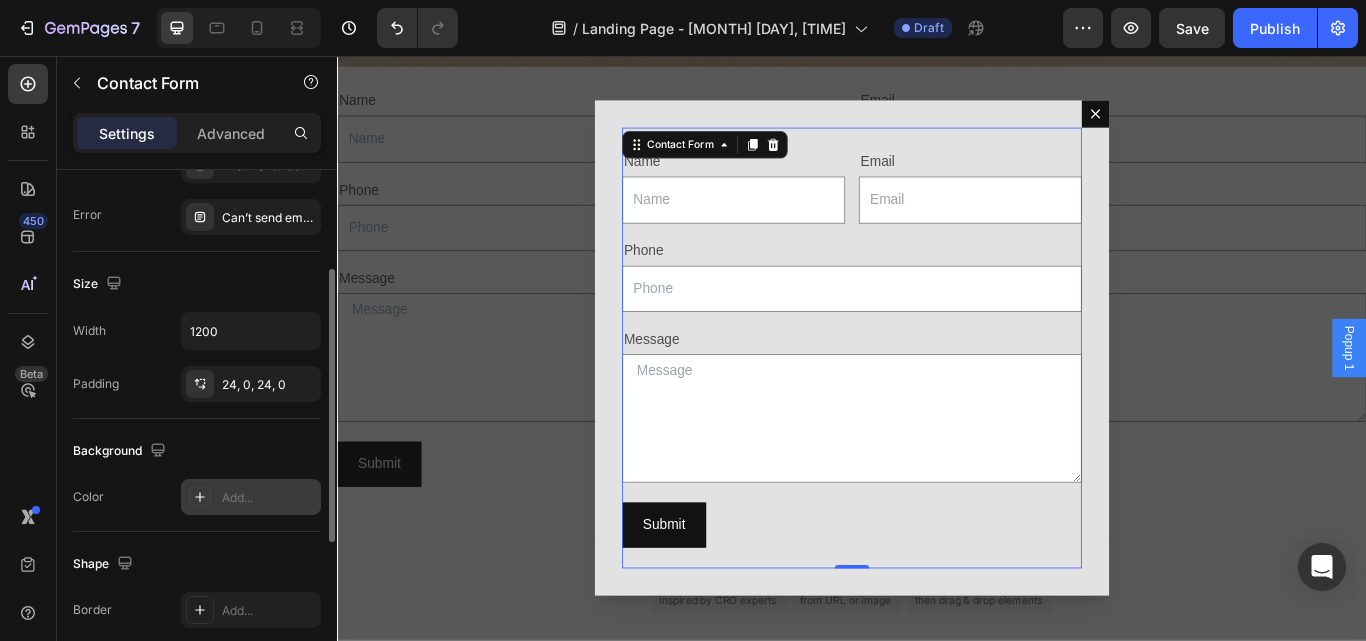 click on "Add..." at bounding box center [251, 497] 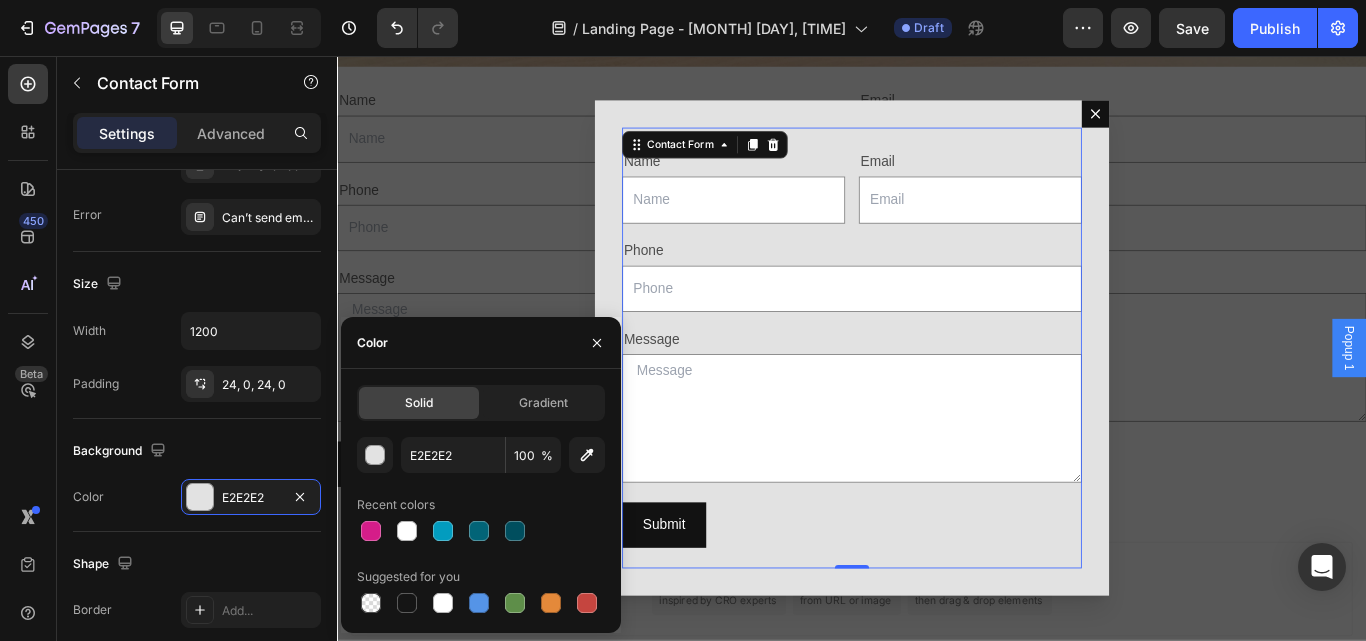drag, startPoint x: 406, startPoint y: 511, endPoint x: 392, endPoint y: 526, distance: 20.518284 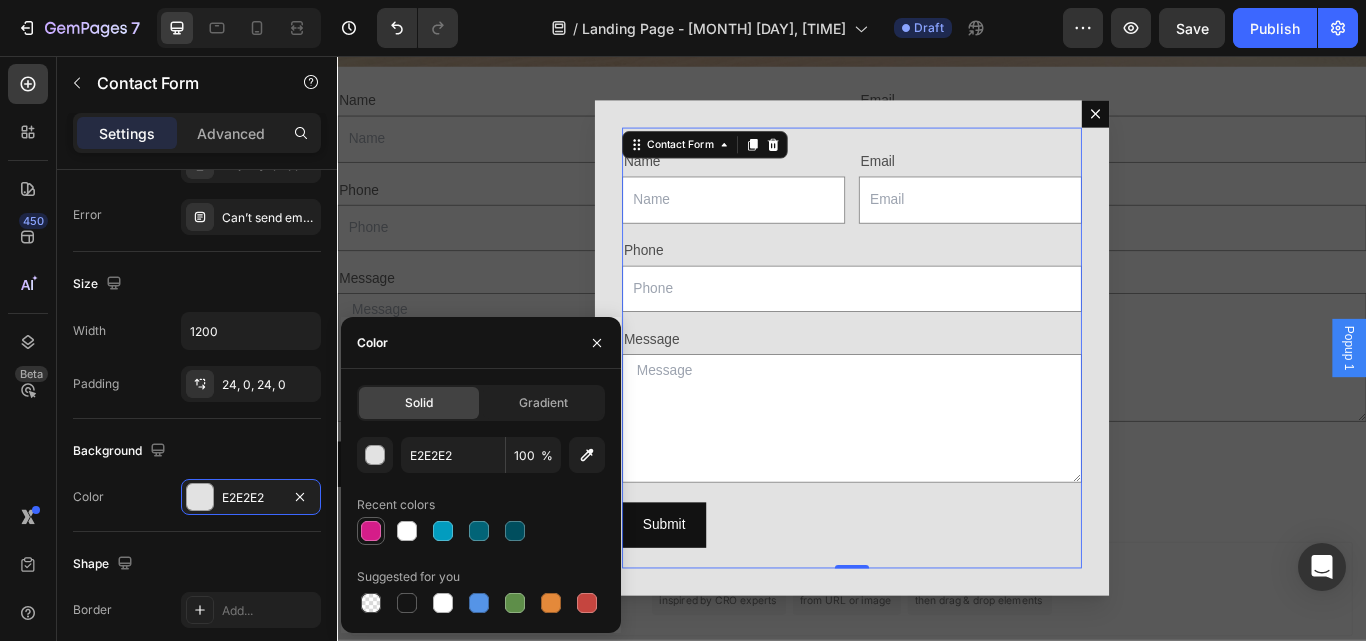 click at bounding box center [371, 531] 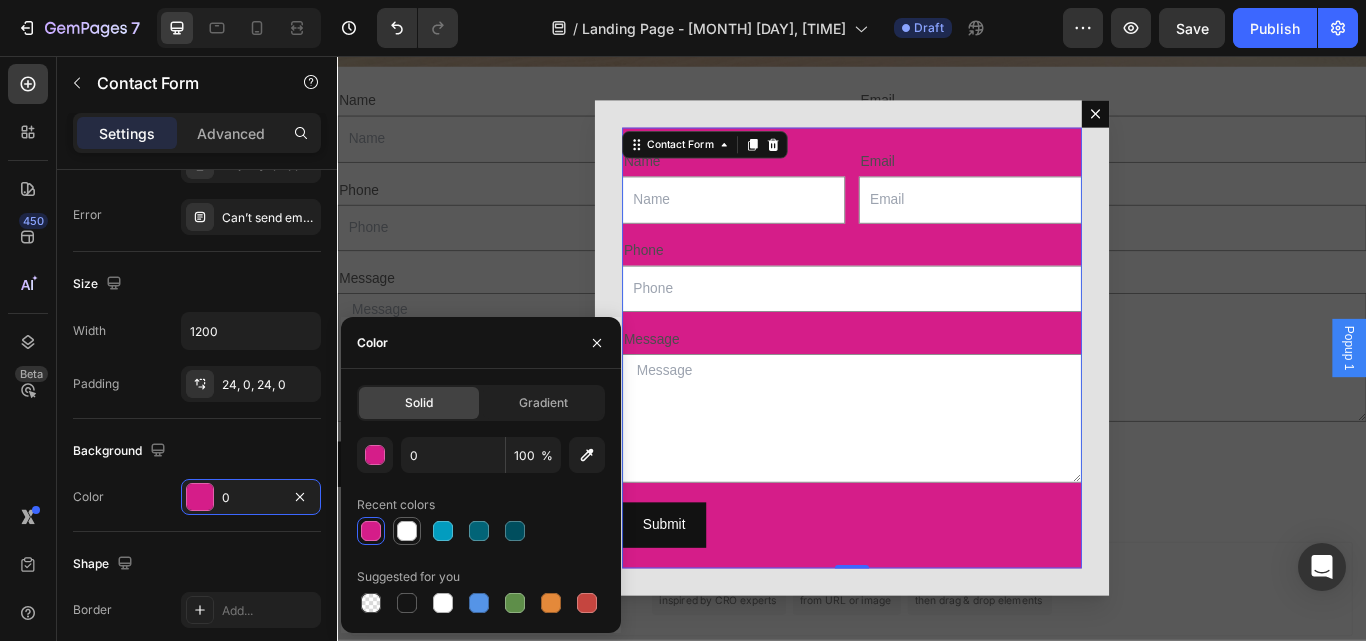 click at bounding box center (407, 531) 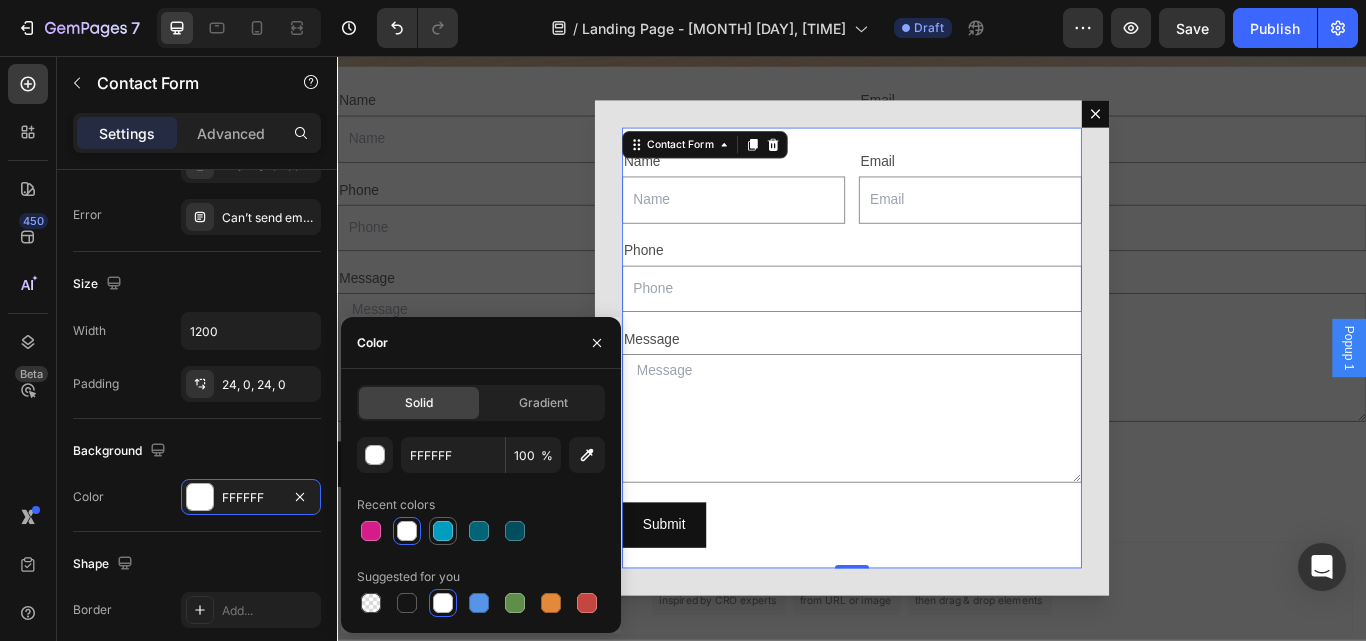 click at bounding box center (443, 531) 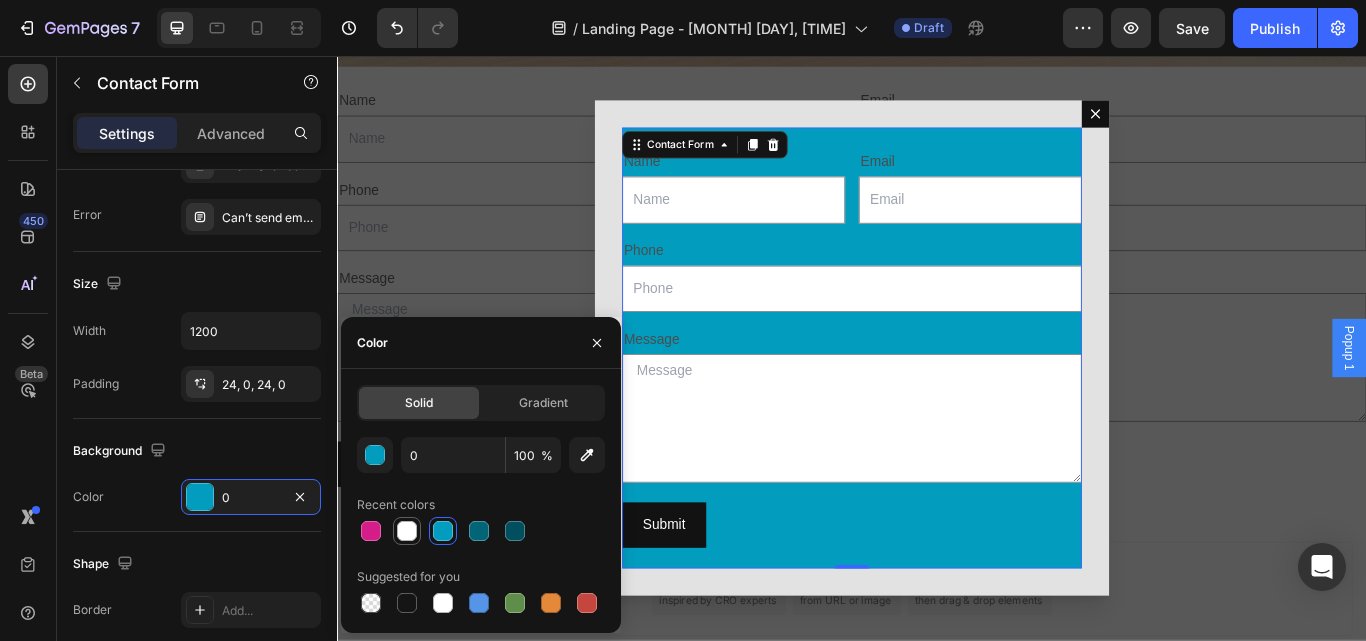 click at bounding box center (407, 531) 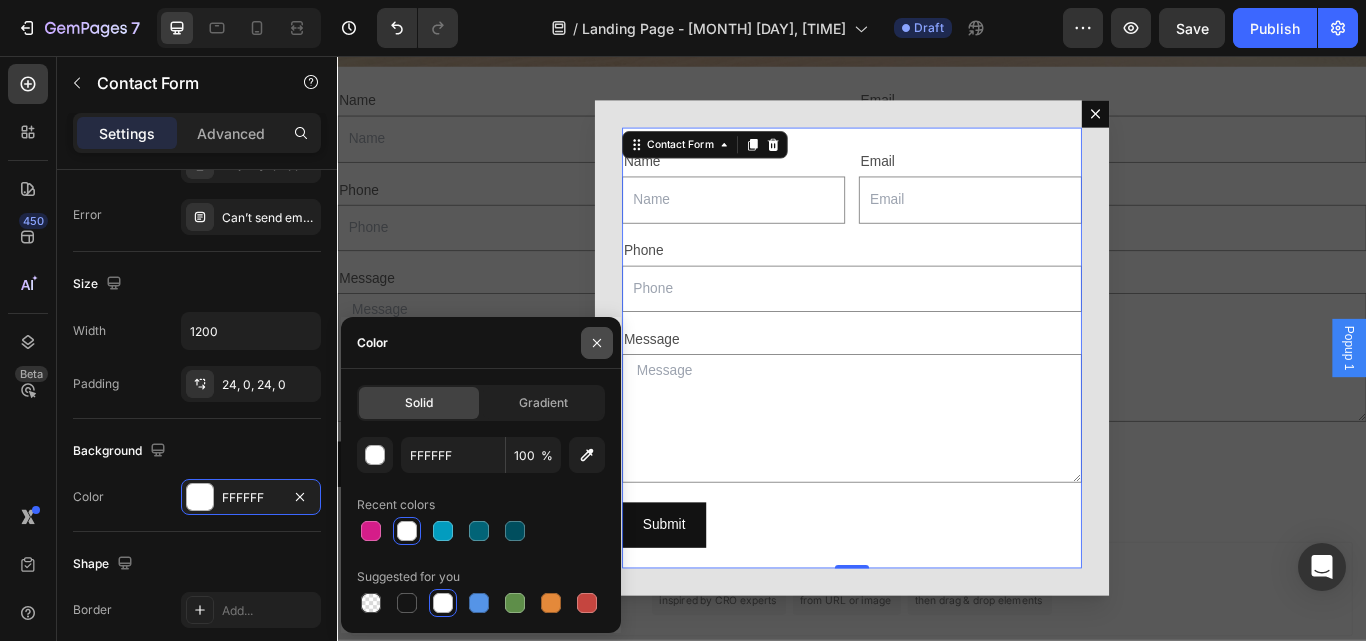 click 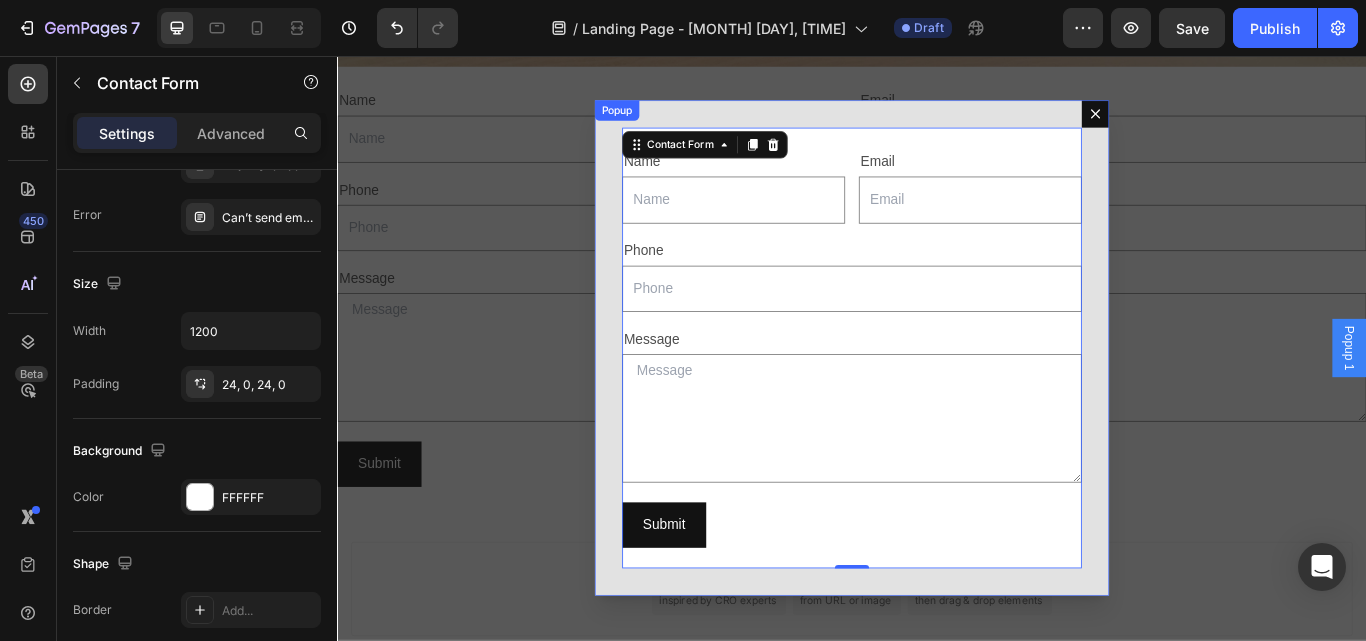click on "Name Text Block Text Field Email Text Block Email Field Row Phone Text Block Text Field Row Message Text Block Text Area Row Submit Submit Button Contact Form   0" at bounding box center (937, 397) 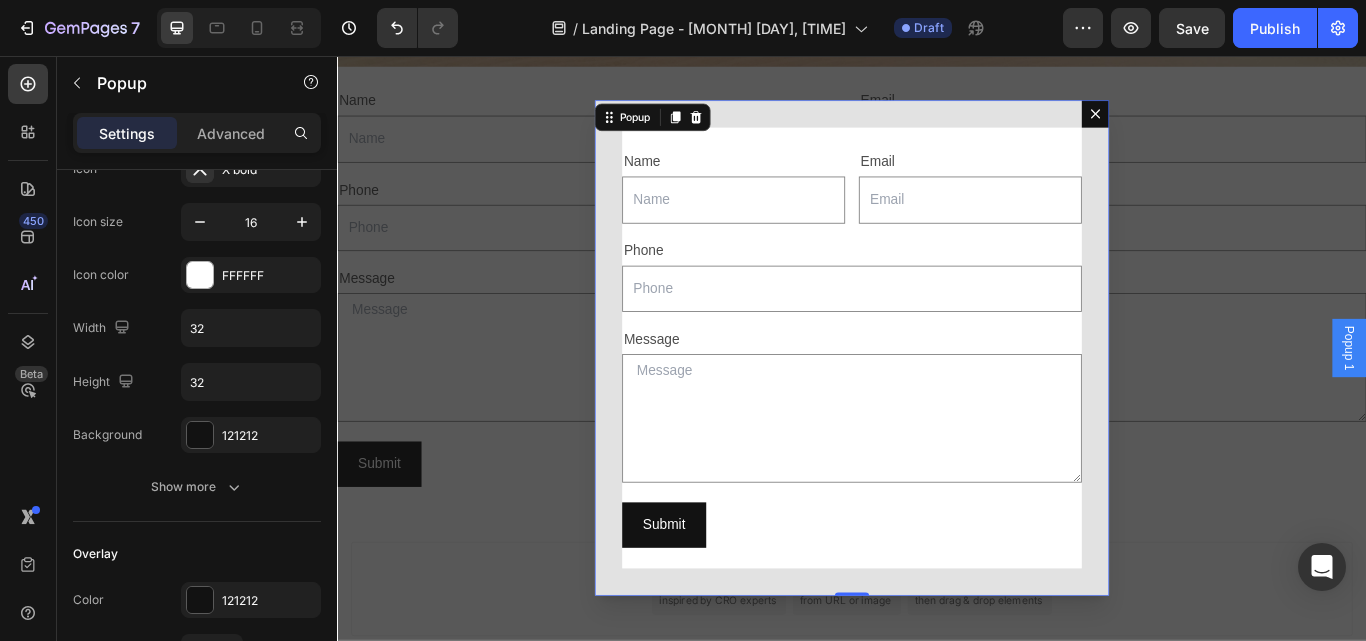 scroll, scrollTop: 0, scrollLeft: 0, axis: both 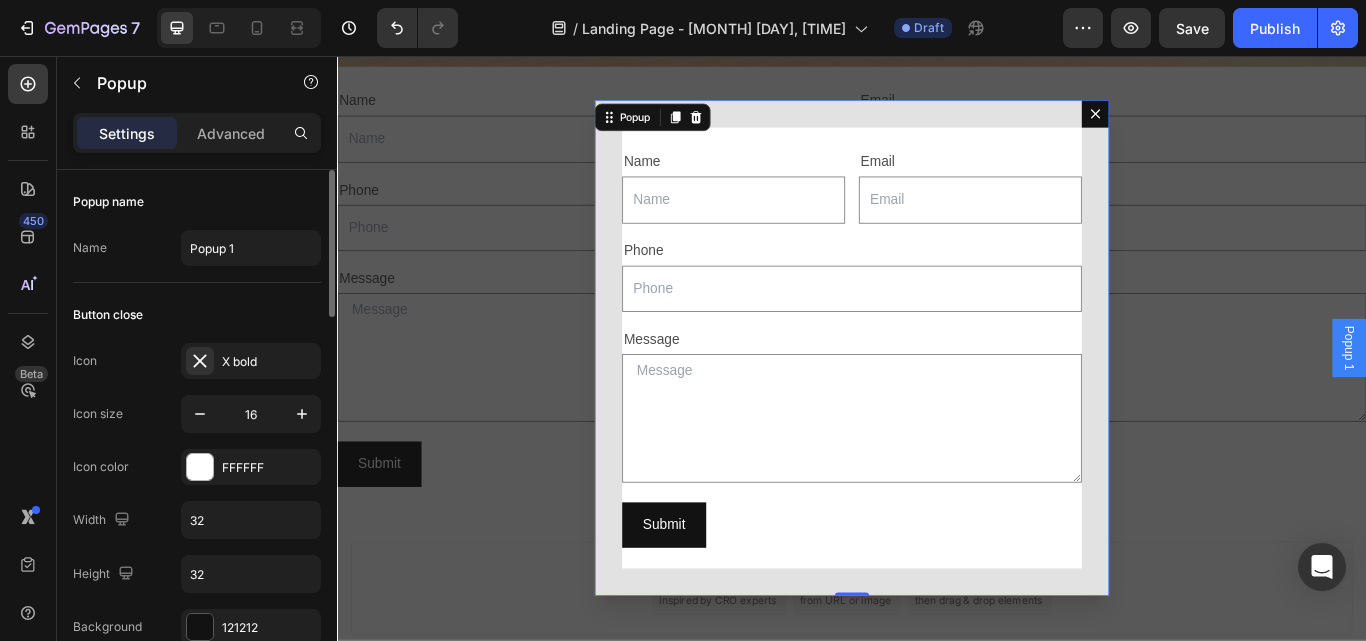 click at bounding box center [937, 397] 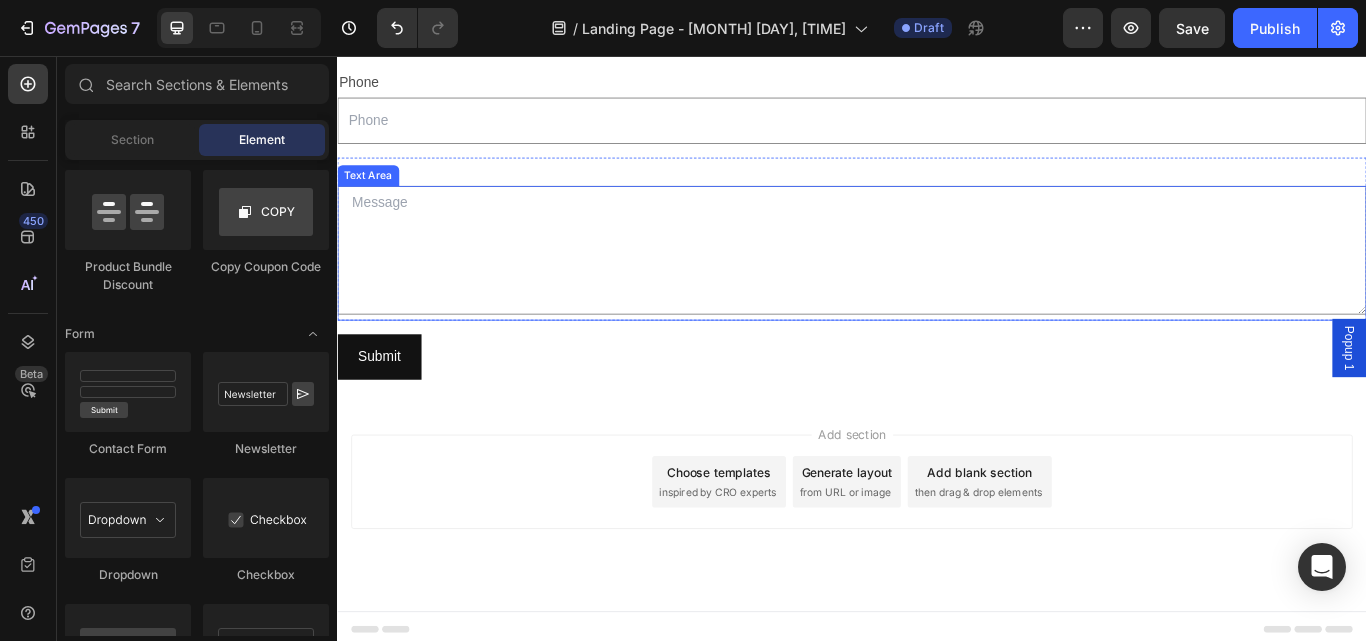 scroll, scrollTop: 0, scrollLeft: 0, axis: both 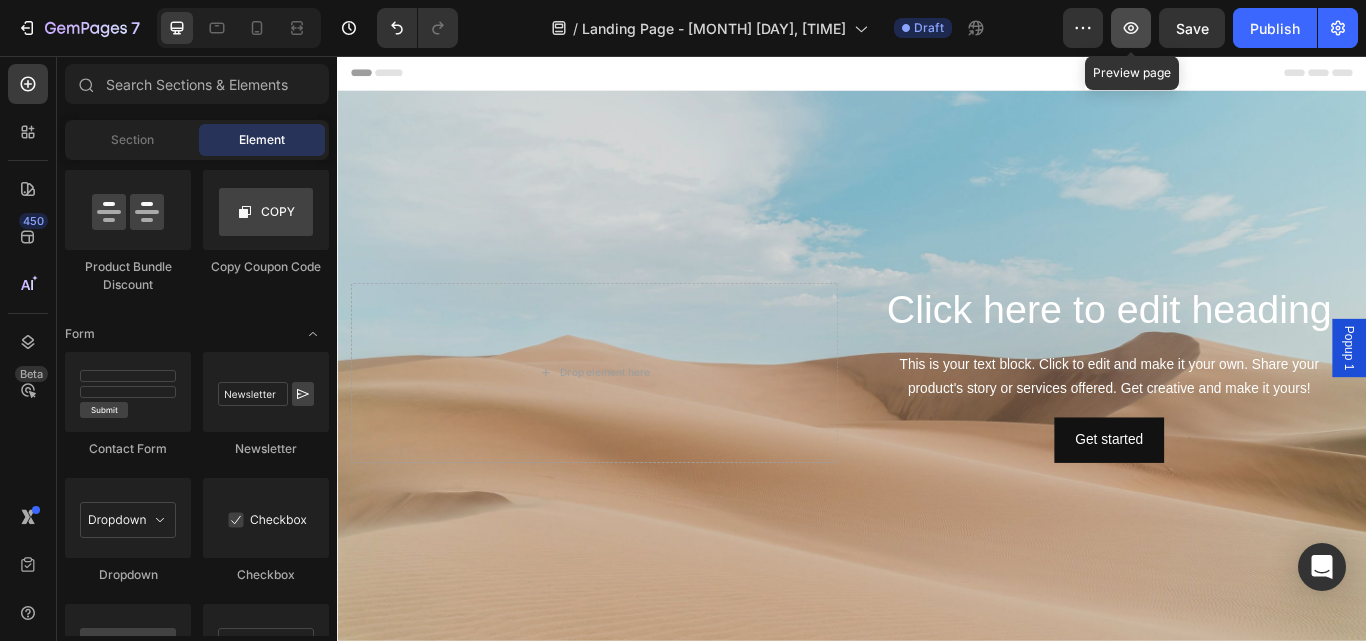click 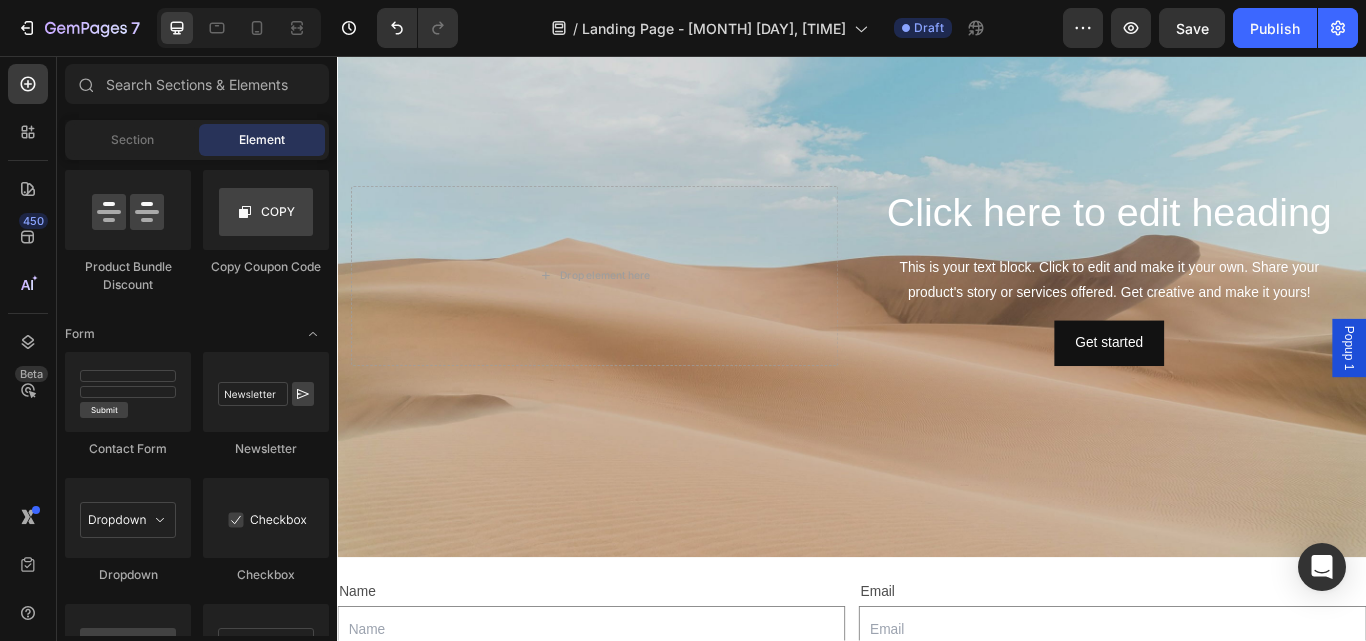 scroll, scrollTop: 110, scrollLeft: 0, axis: vertical 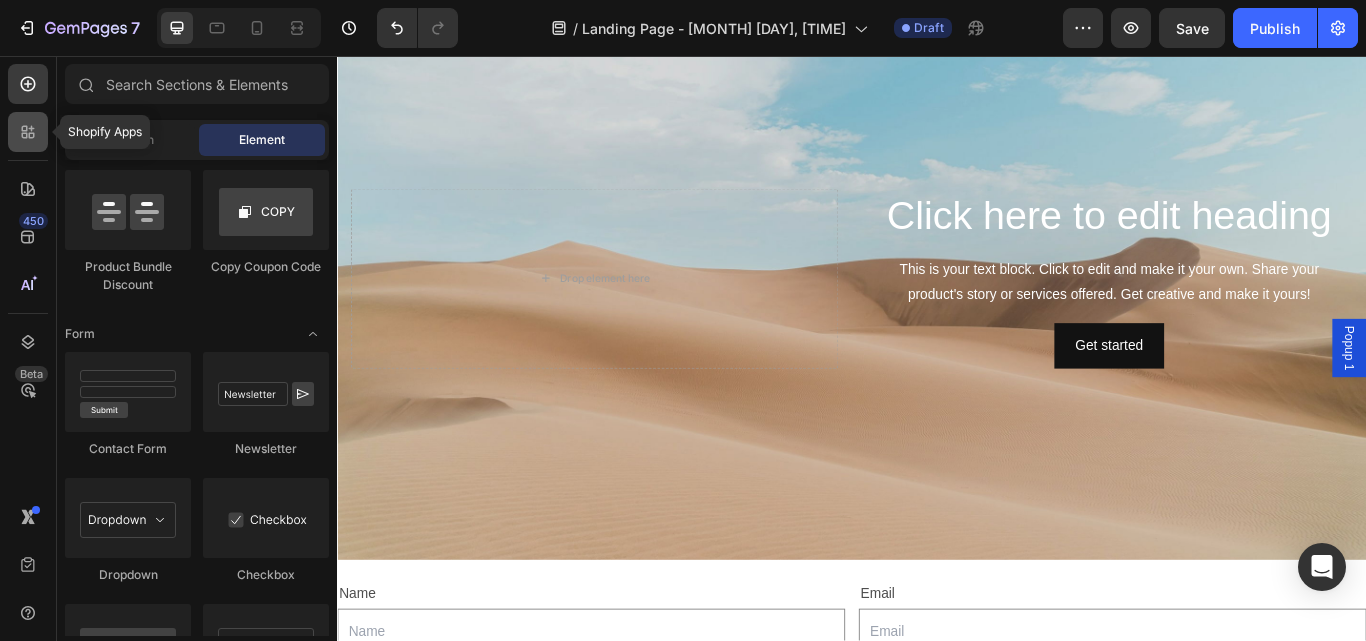 click 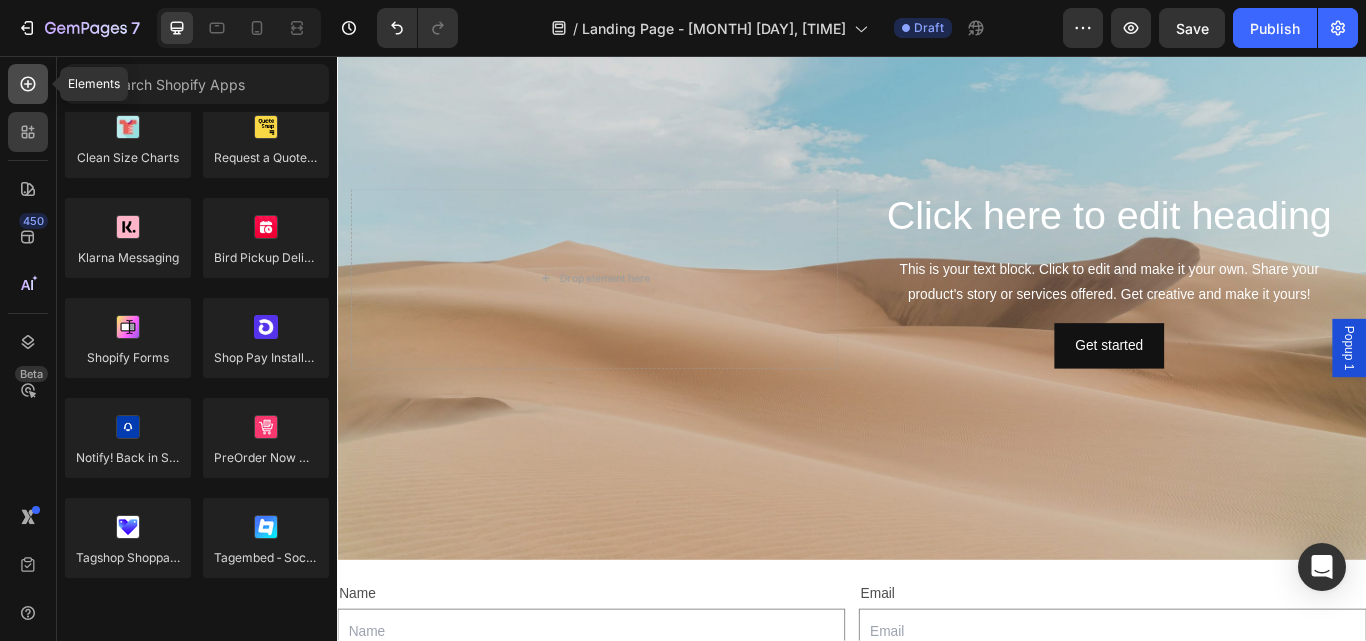 click 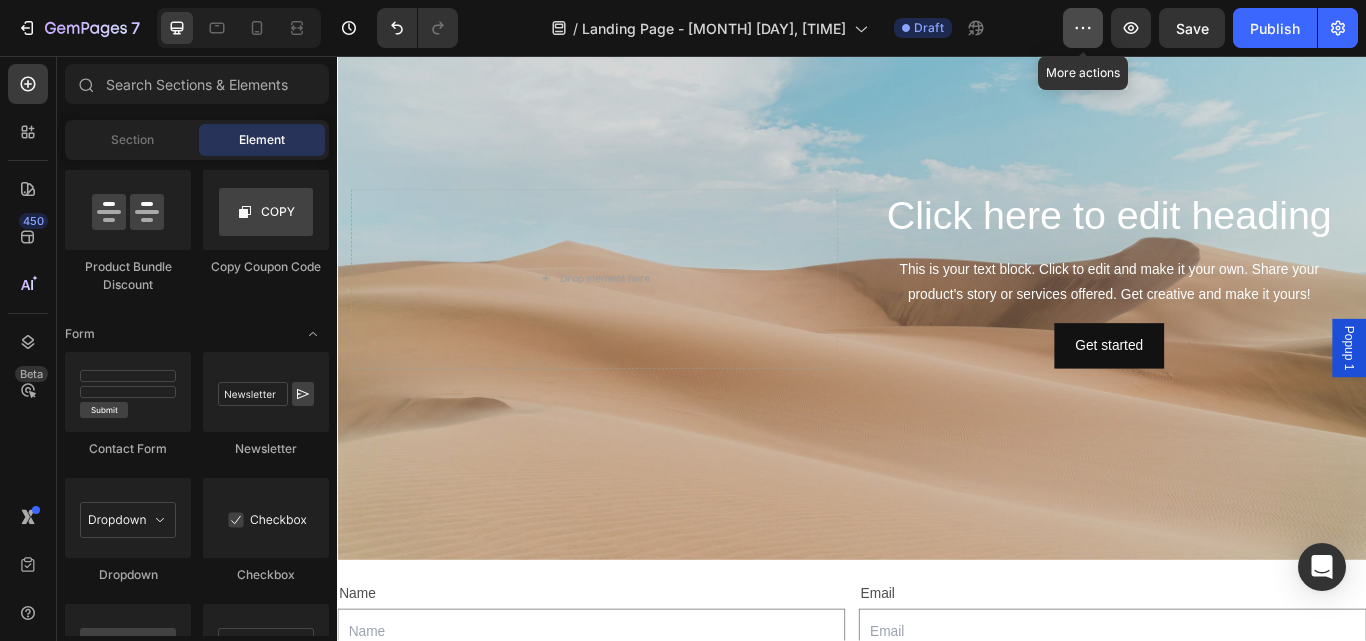 click 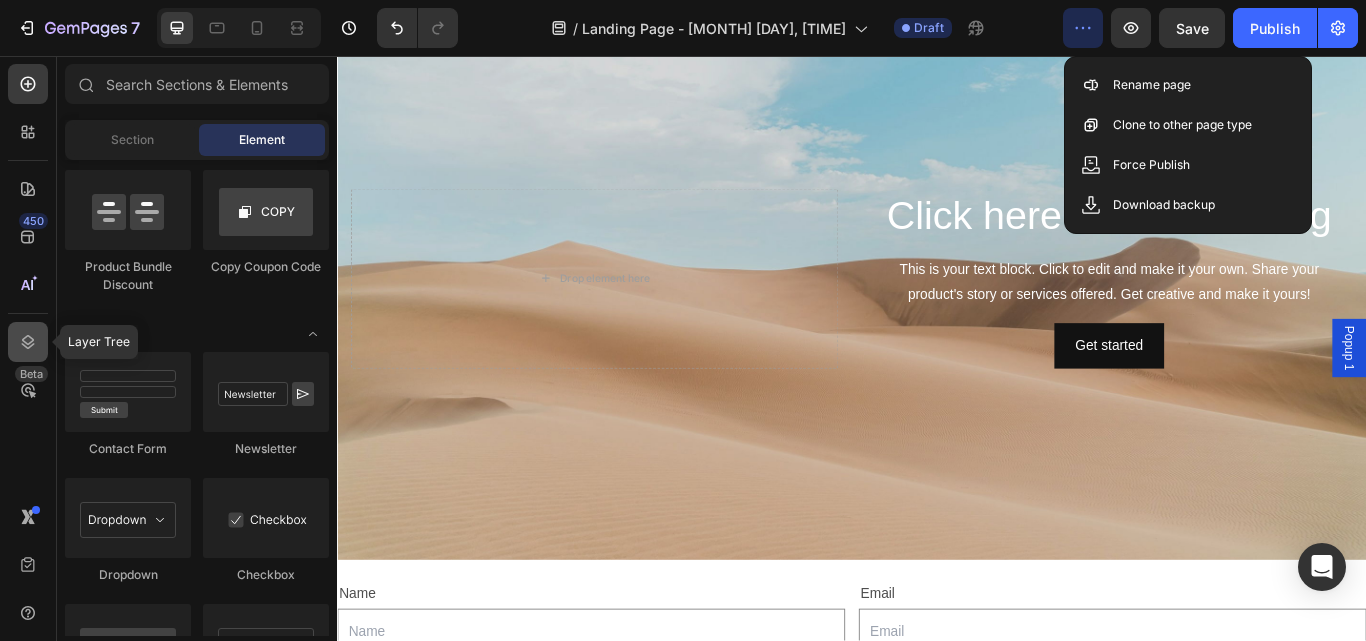 click 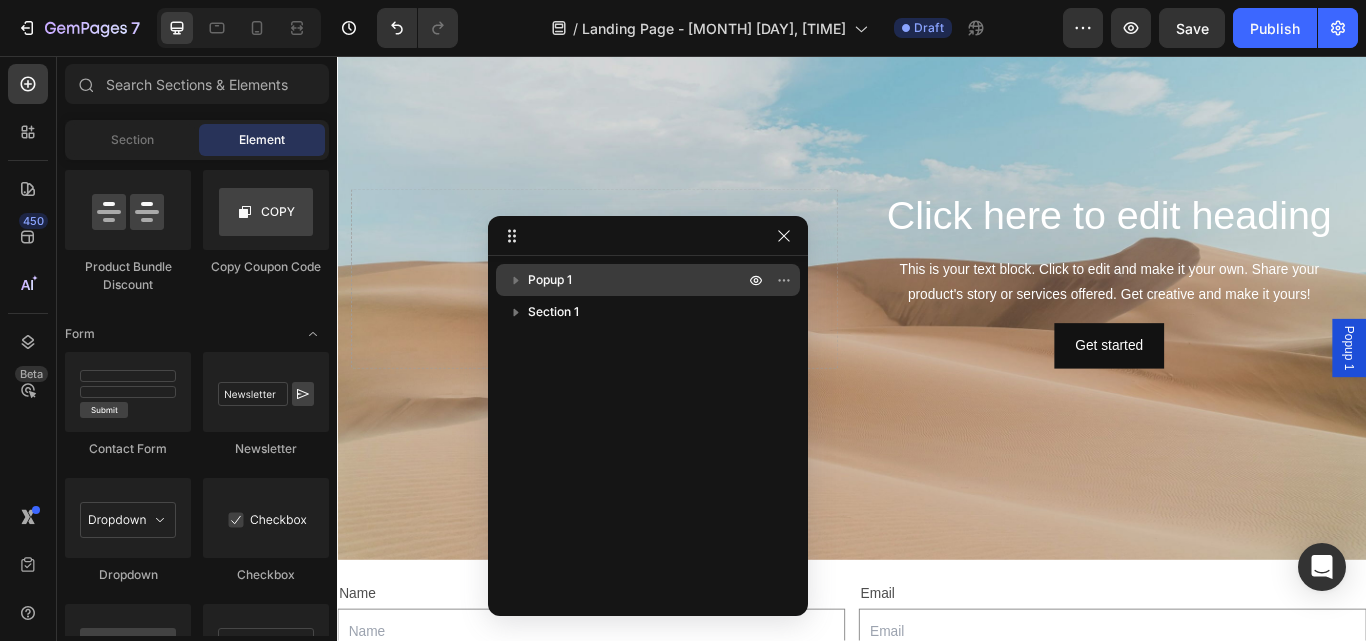 click at bounding box center [516, 280] 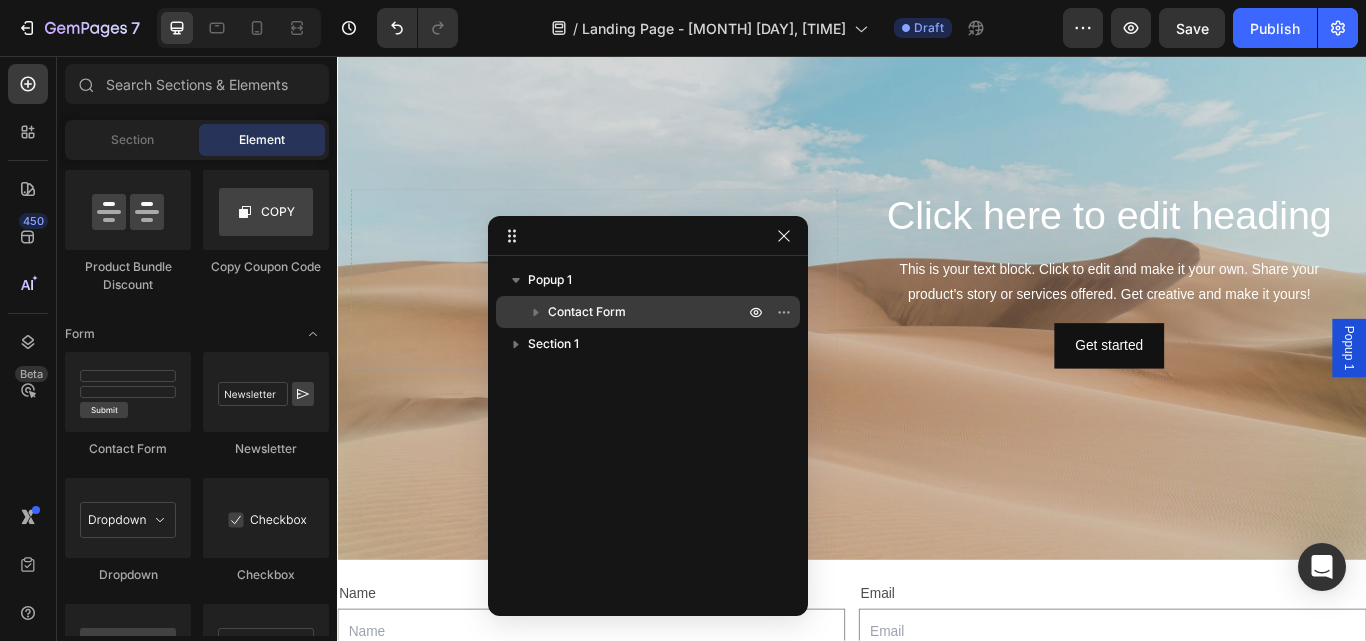 click on "Contact Form" at bounding box center (648, 312) 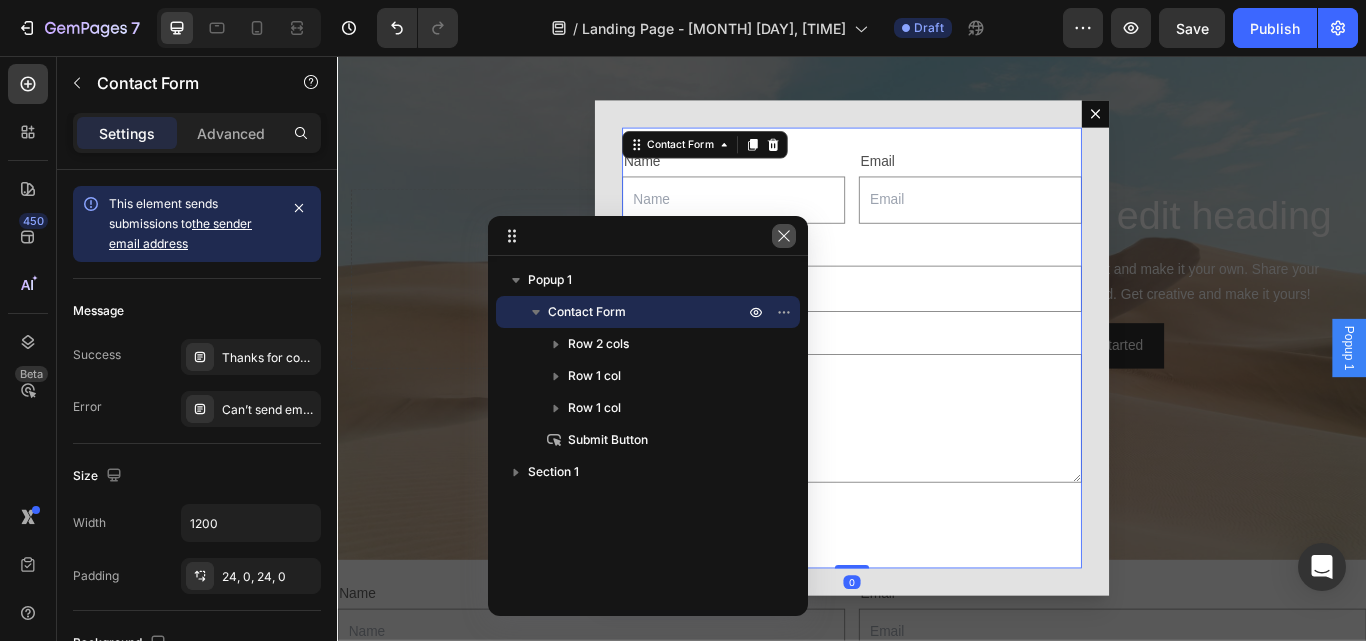 click 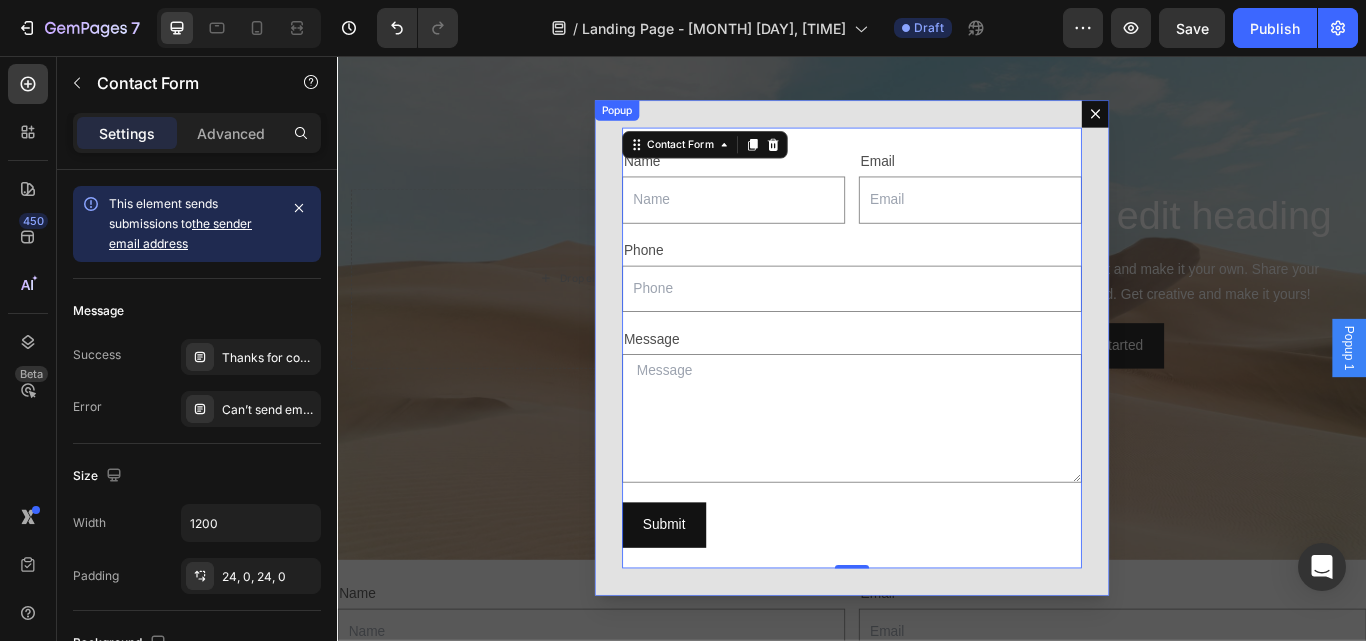 click on "Name Text Block Text Field Email Text Block Email Field Row Phone Text Block Text Field Row Message Text Block Text Area Row Submit Submit Button Contact Form   0" at bounding box center [937, 397] 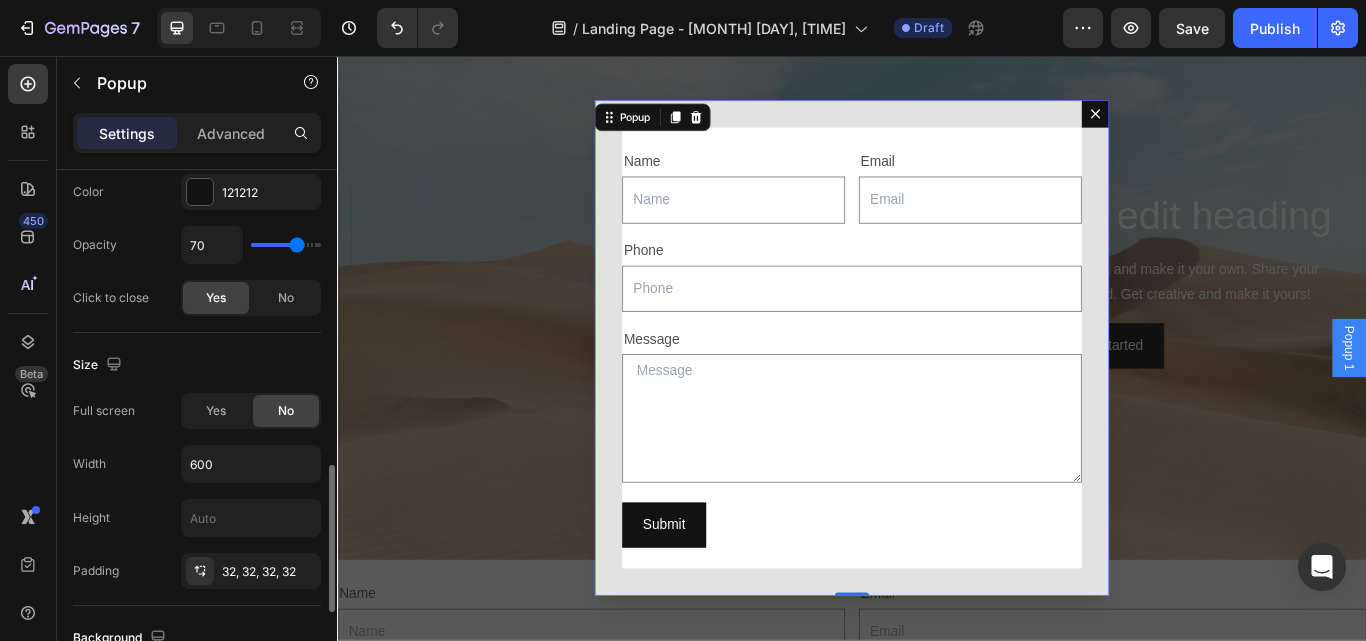 scroll, scrollTop: 700, scrollLeft: 0, axis: vertical 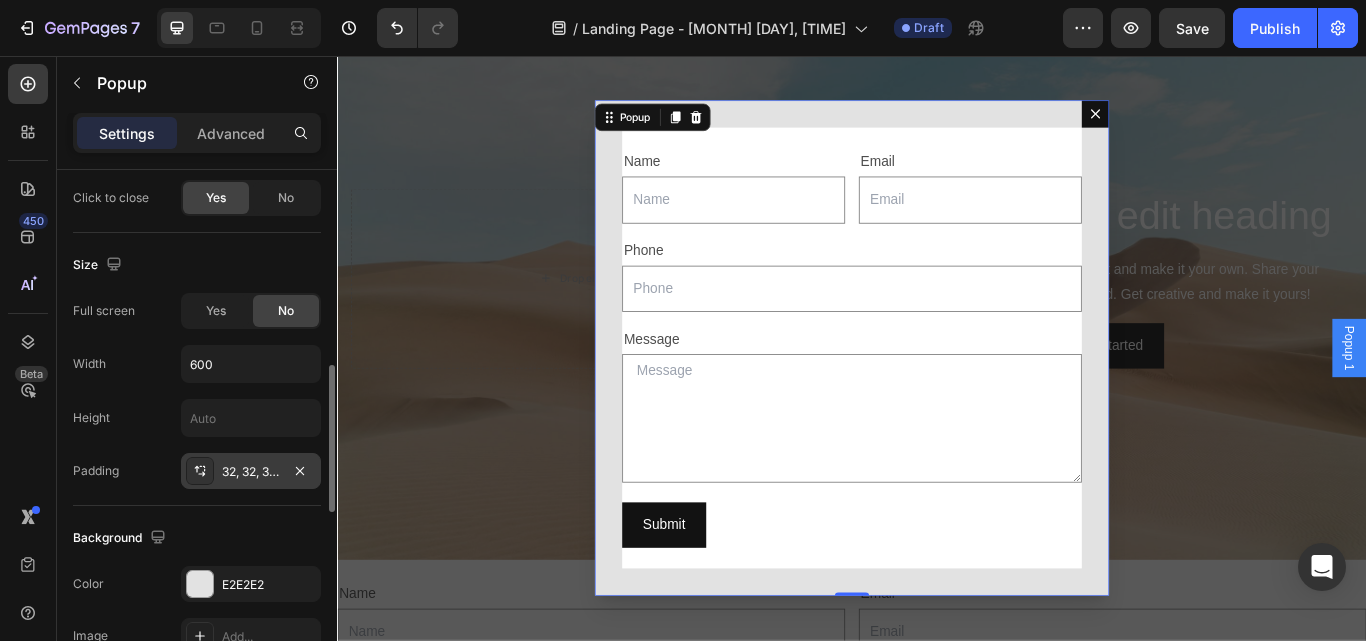 click on "32, 32, 32, 32" at bounding box center [251, 471] 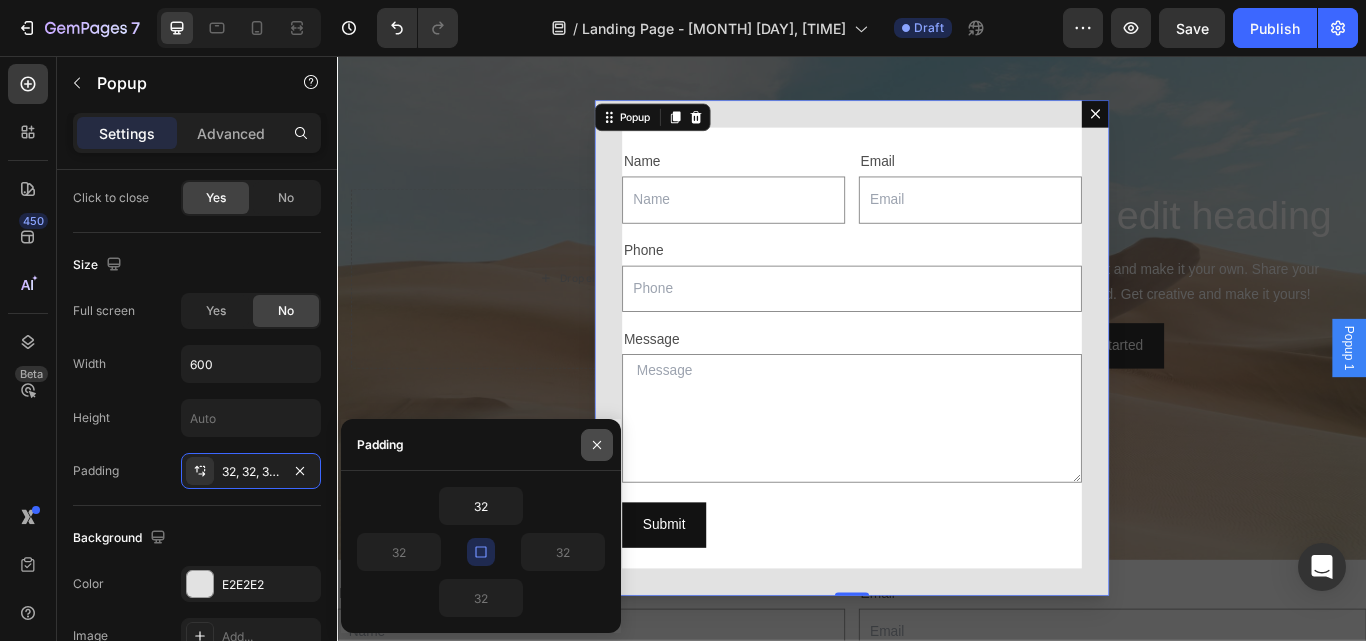 click 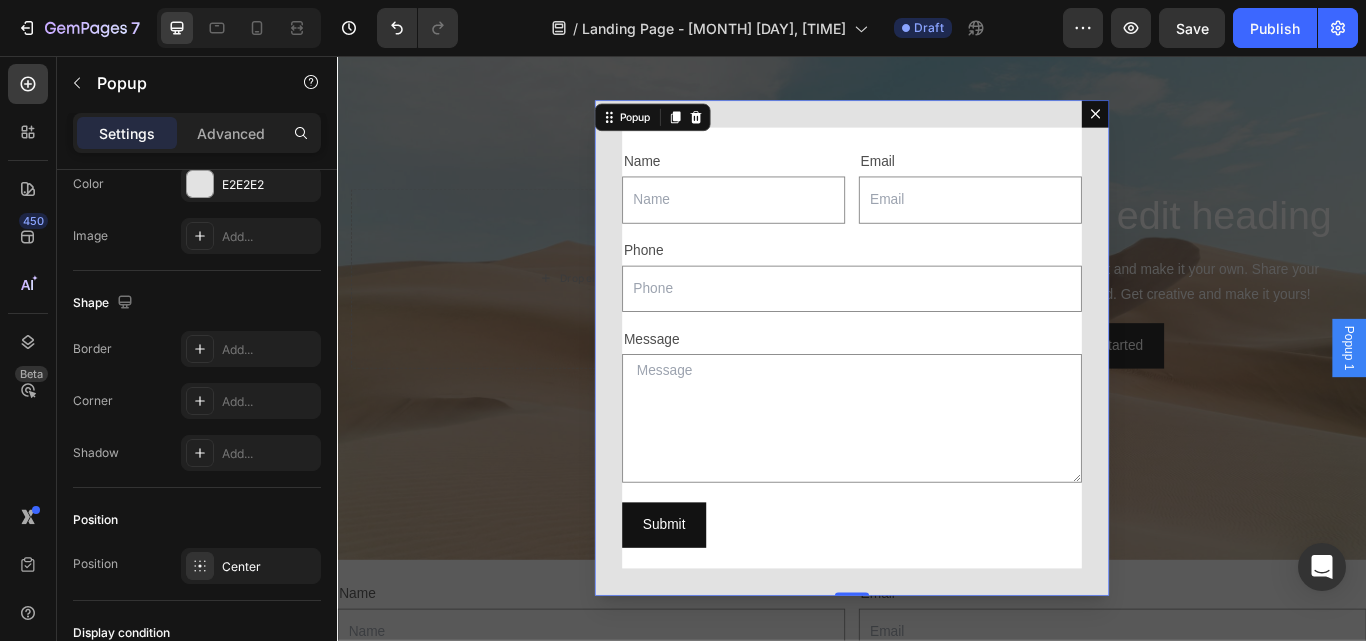 scroll, scrollTop: 1300, scrollLeft: 0, axis: vertical 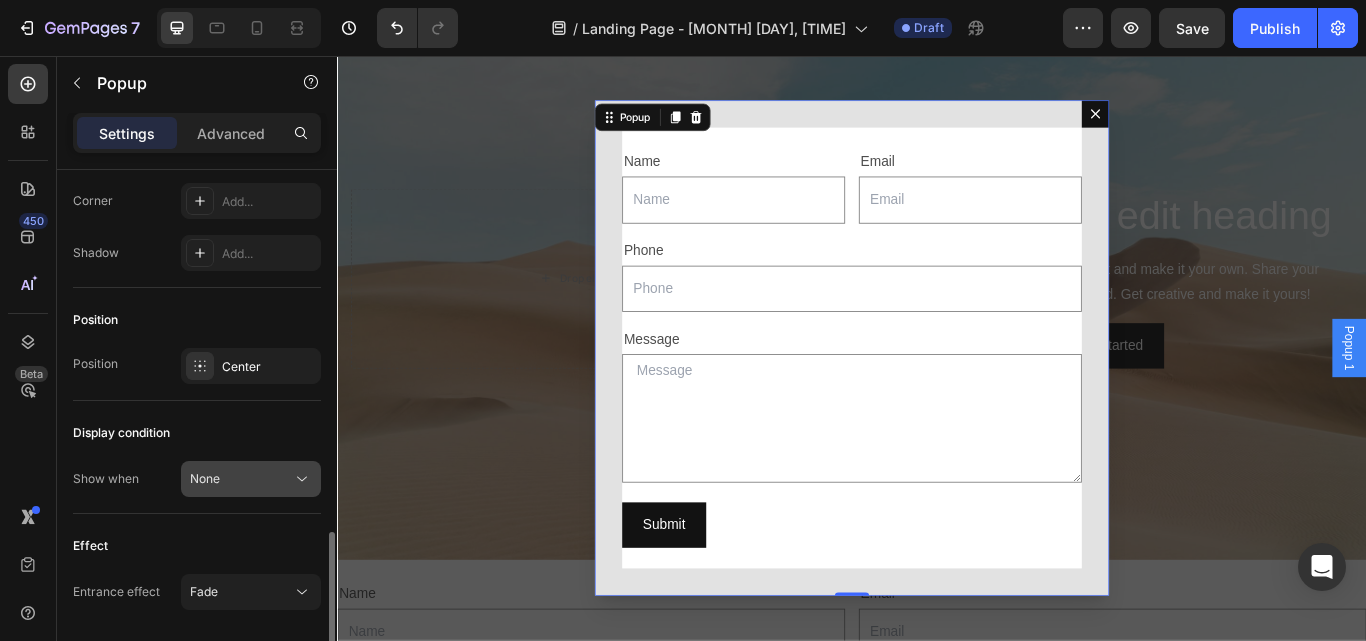 click on "None" at bounding box center [241, 479] 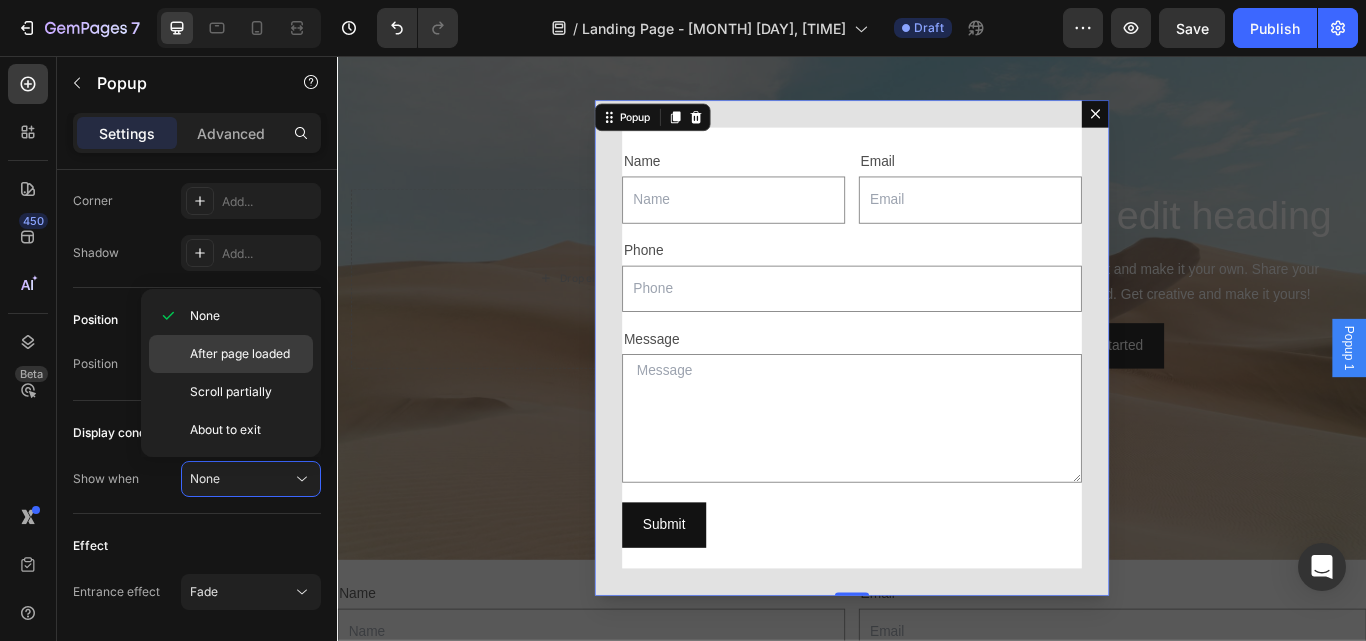 click on "After page loaded" 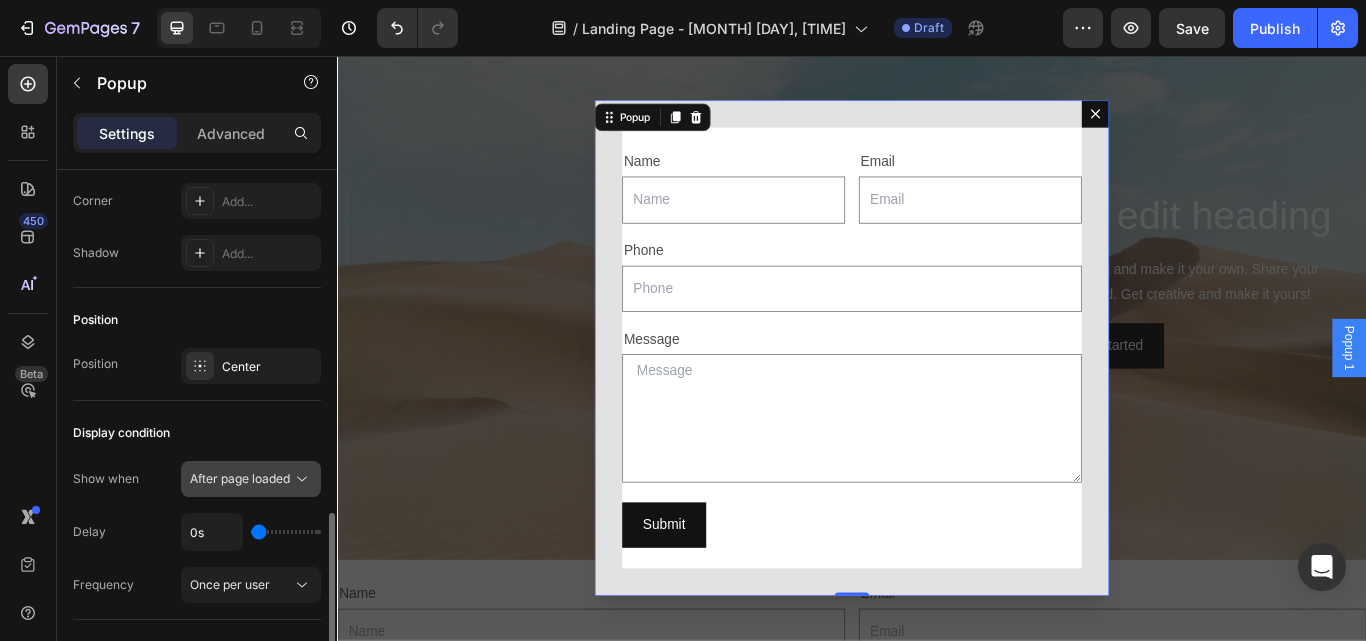 click on "After page loaded" at bounding box center (240, 478) 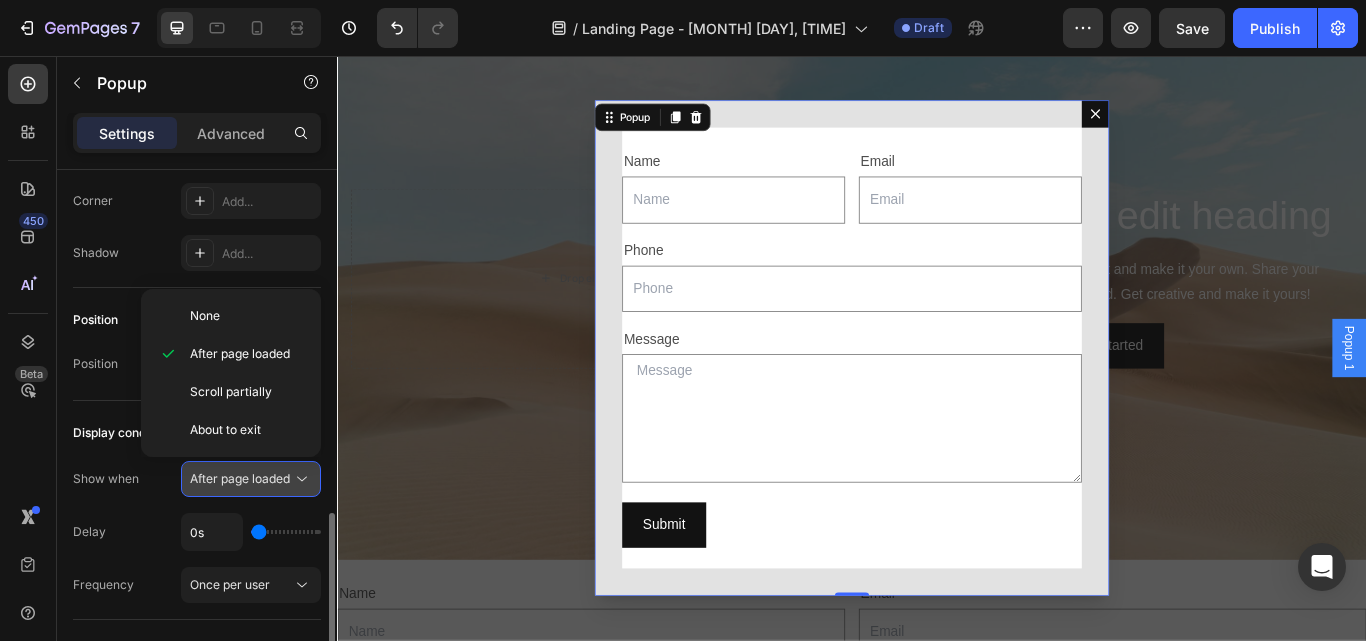 click on "After page loaded" at bounding box center [240, 478] 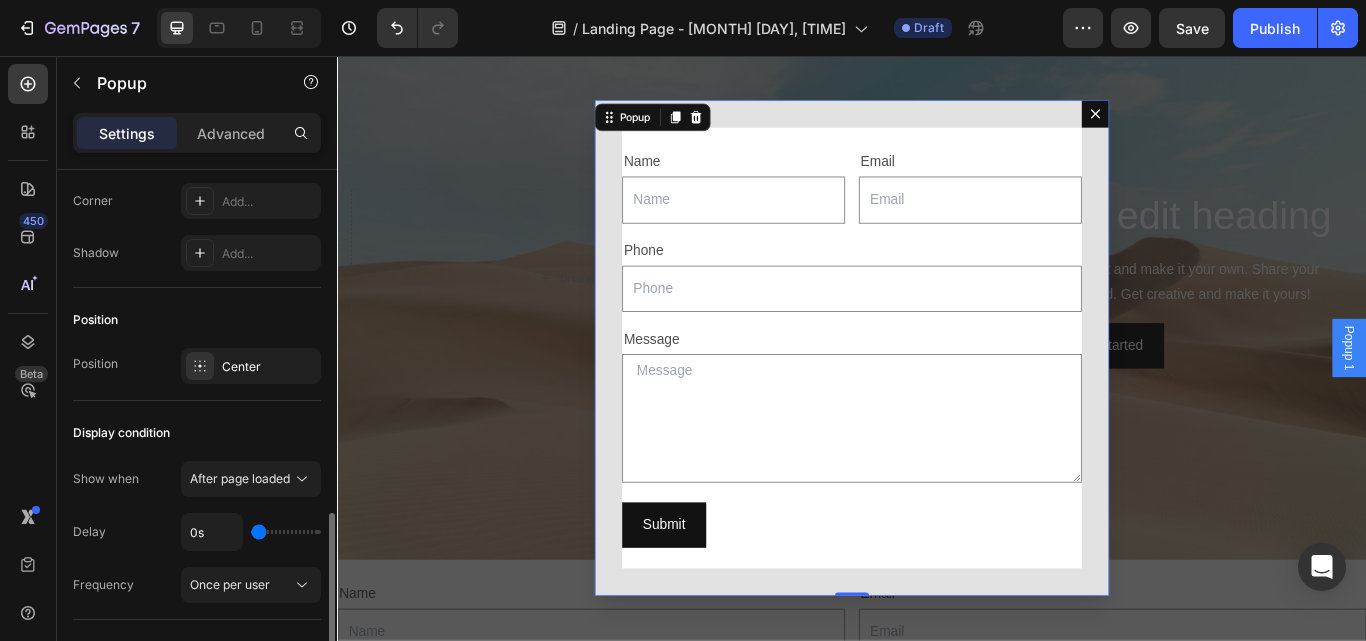 scroll, scrollTop: 1471, scrollLeft: 0, axis: vertical 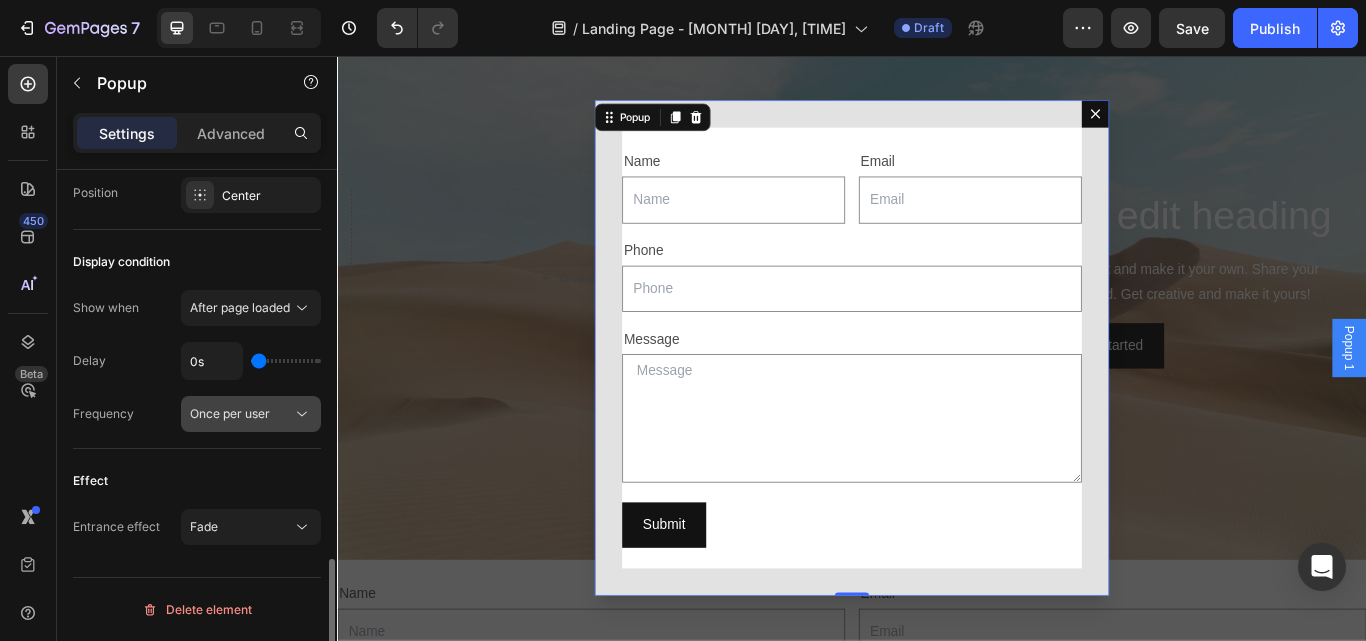 click on "Once per user" at bounding box center [230, 413] 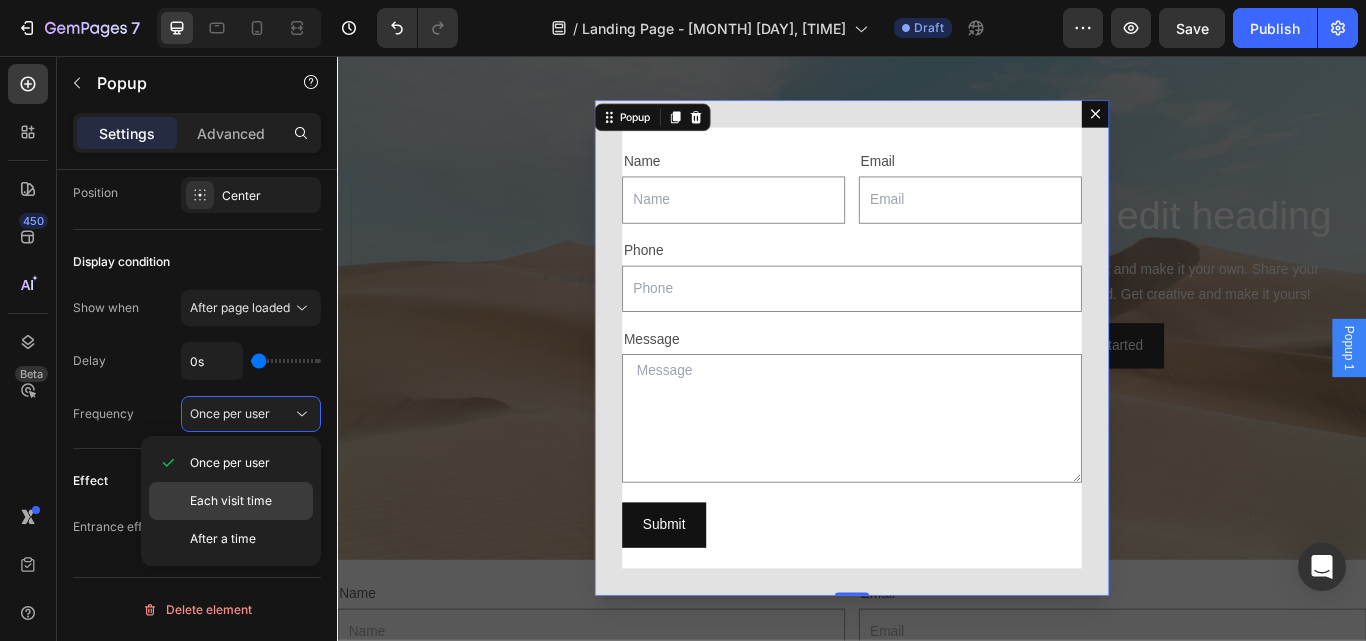 click on "Each visit time" 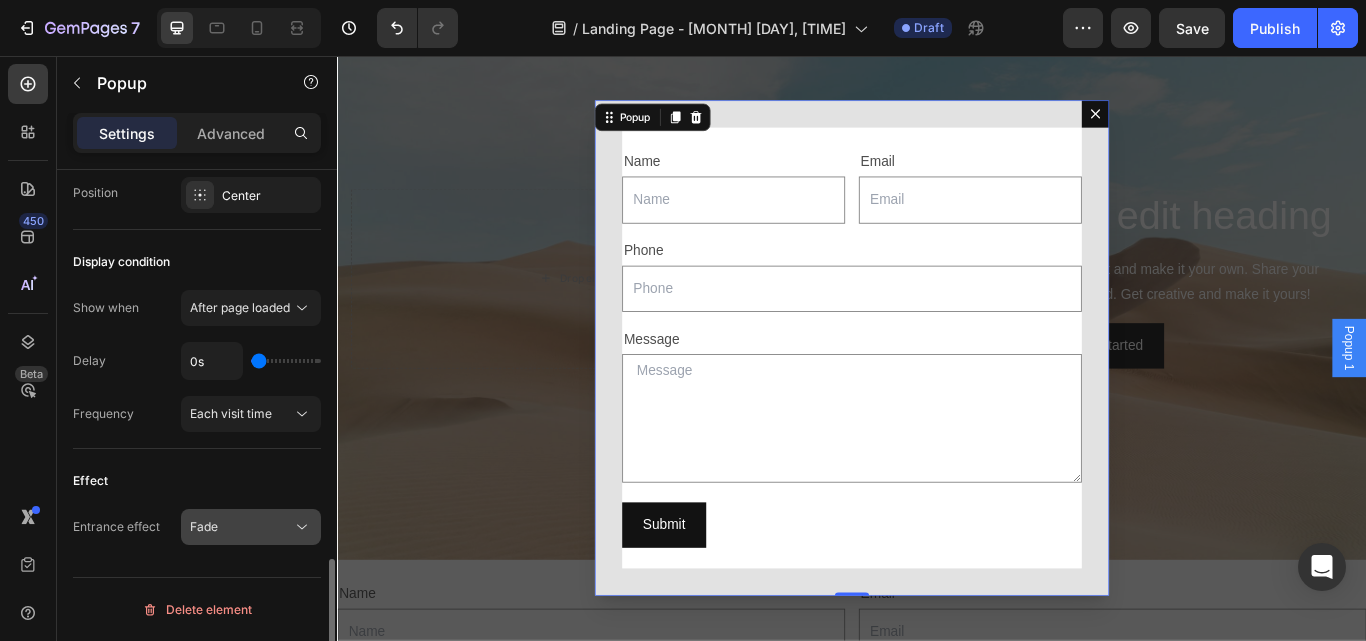 click on "Fade" at bounding box center [241, 527] 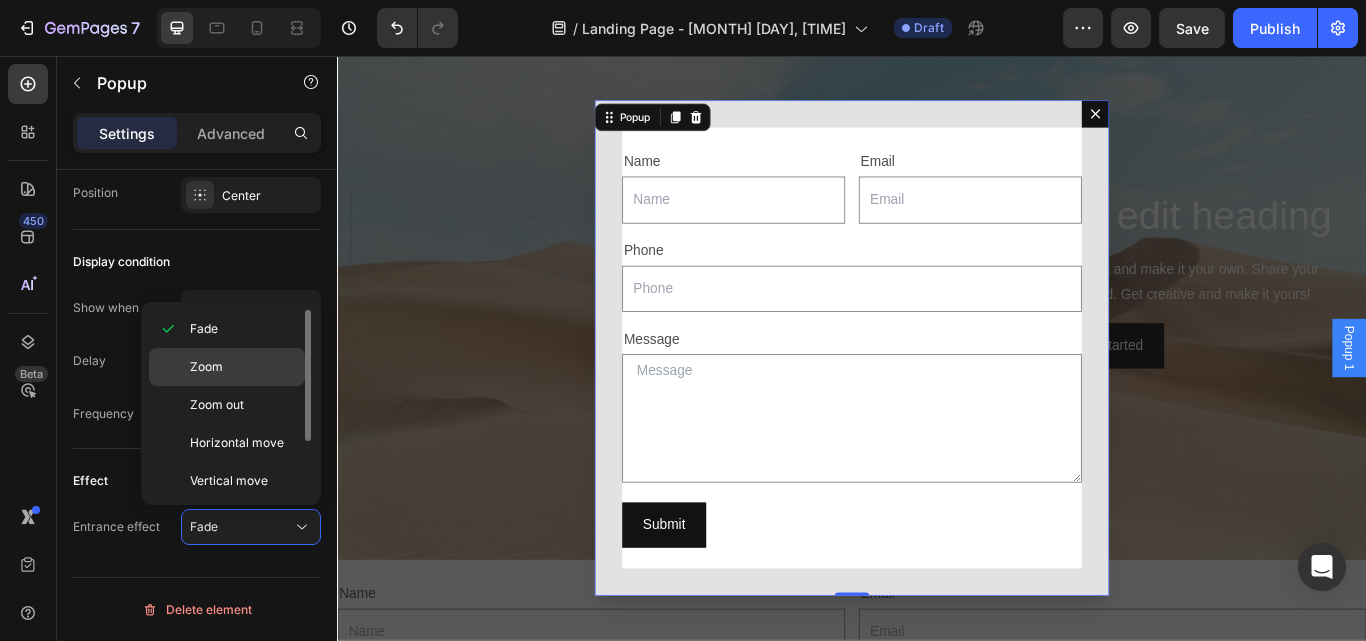 click on "Zoom" 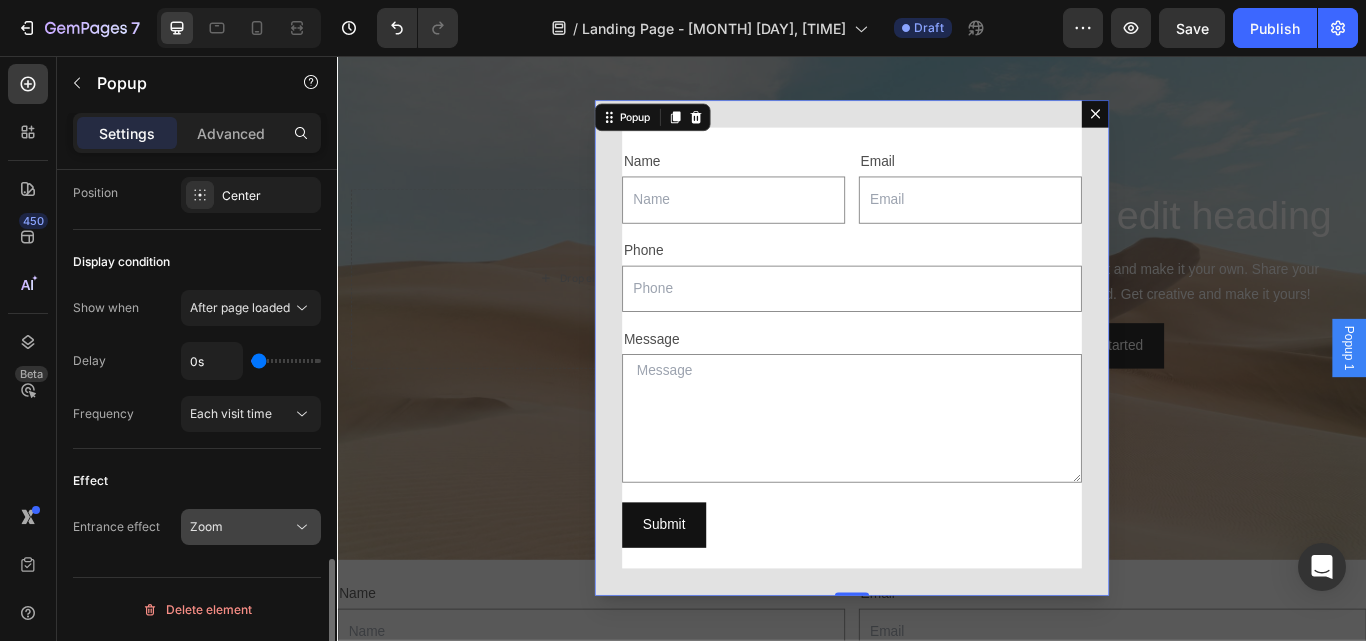 click on "Zoom" at bounding box center [241, 527] 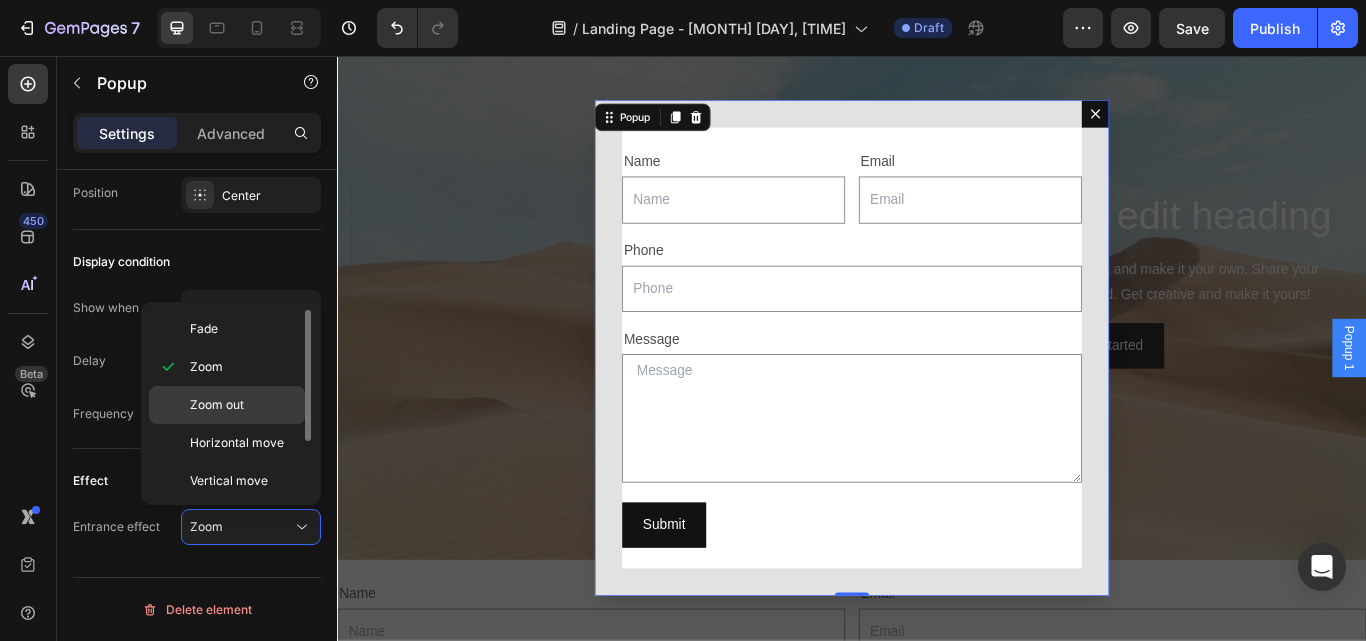 click on "Zoom out" at bounding box center [217, 405] 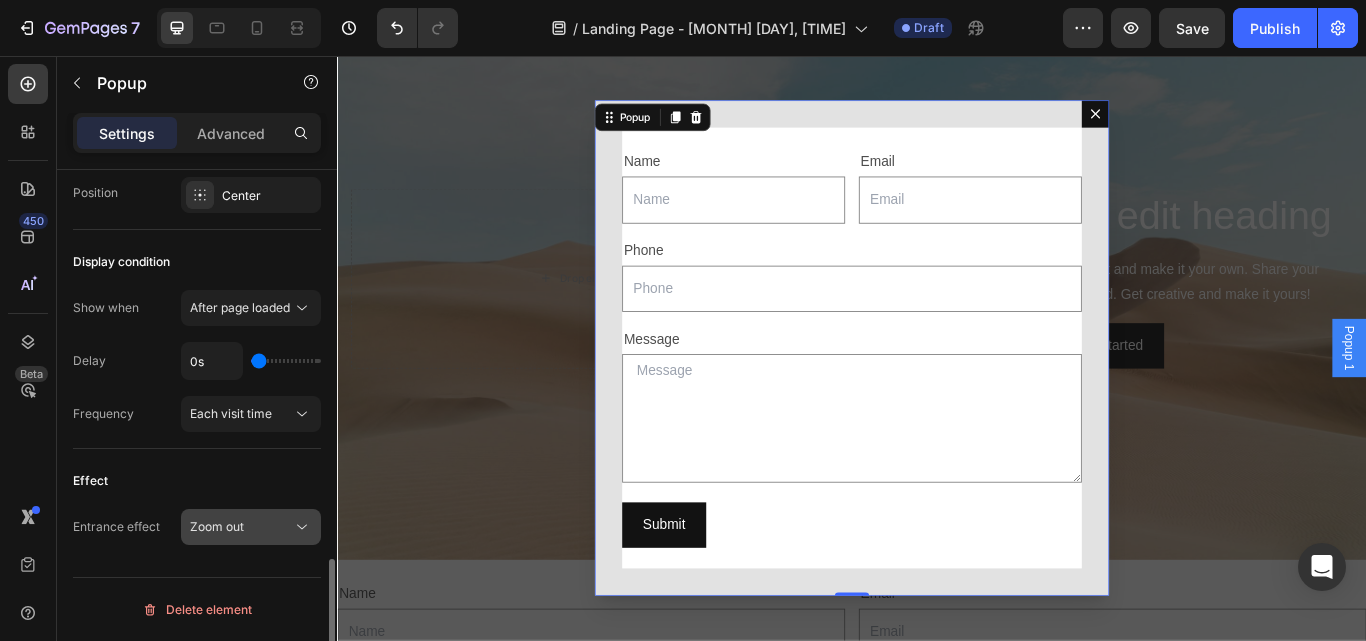 drag, startPoint x: 246, startPoint y: 522, endPoint x: 255, endPoint y: 512, distance: 13.453624 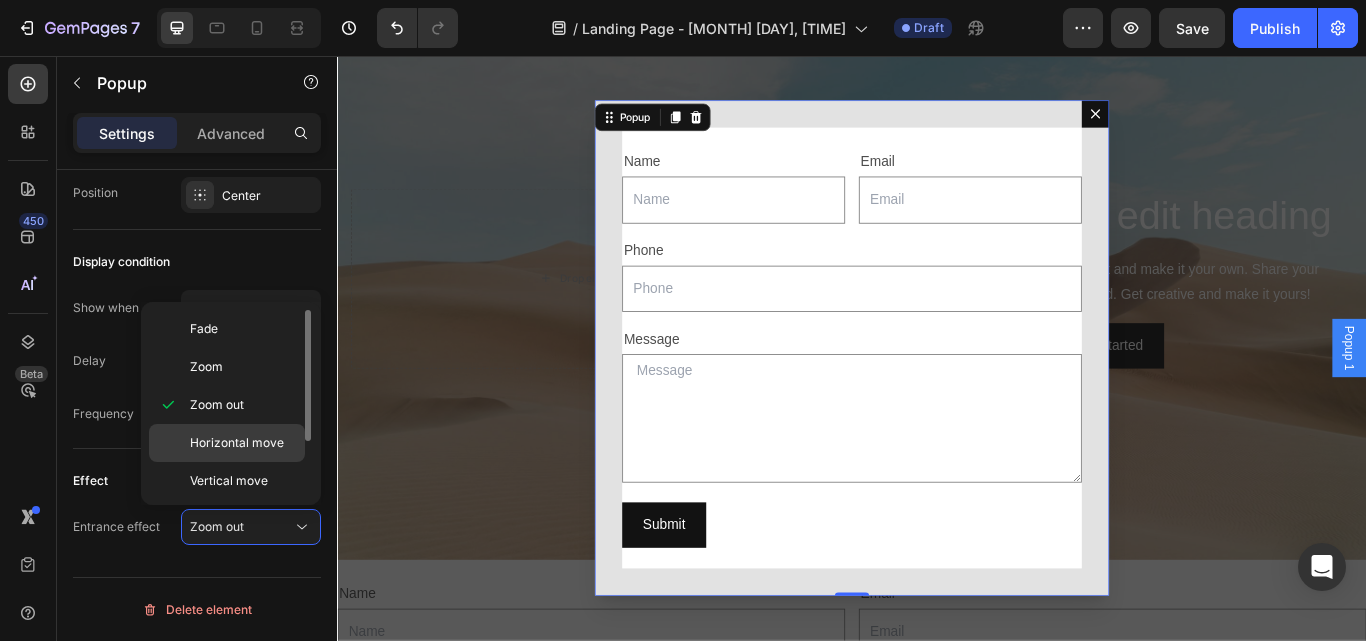 click on "Horizontal move" 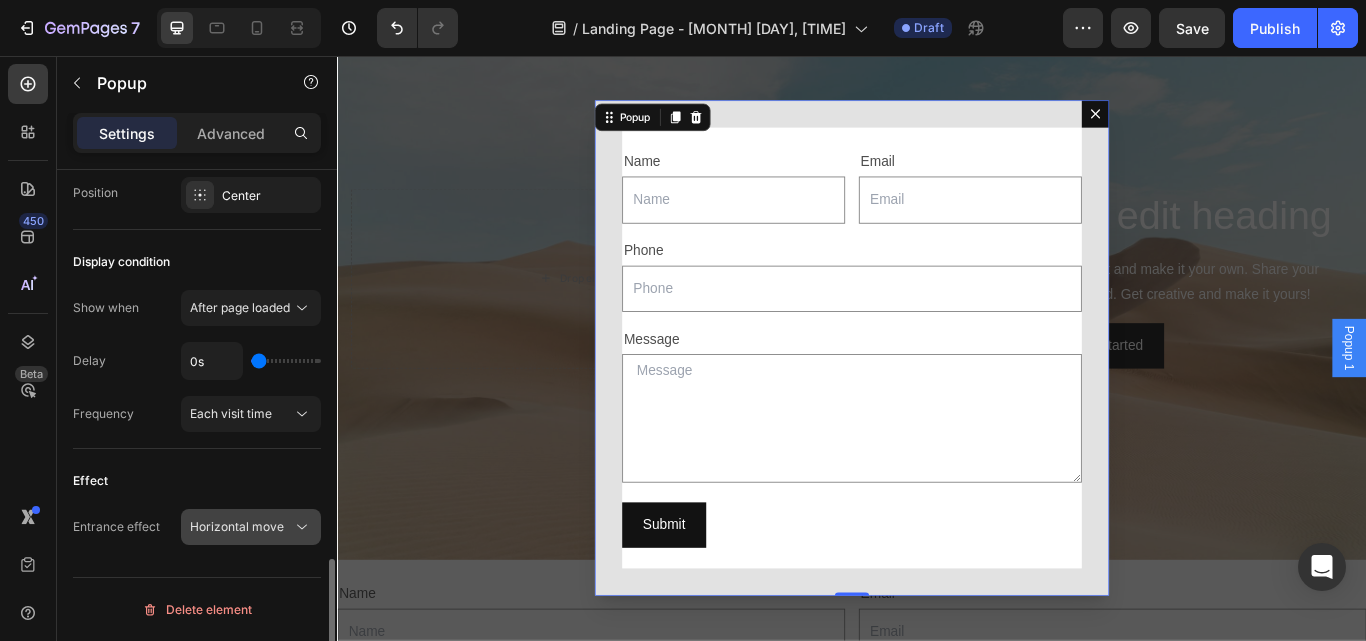 click on "Horizontal move" 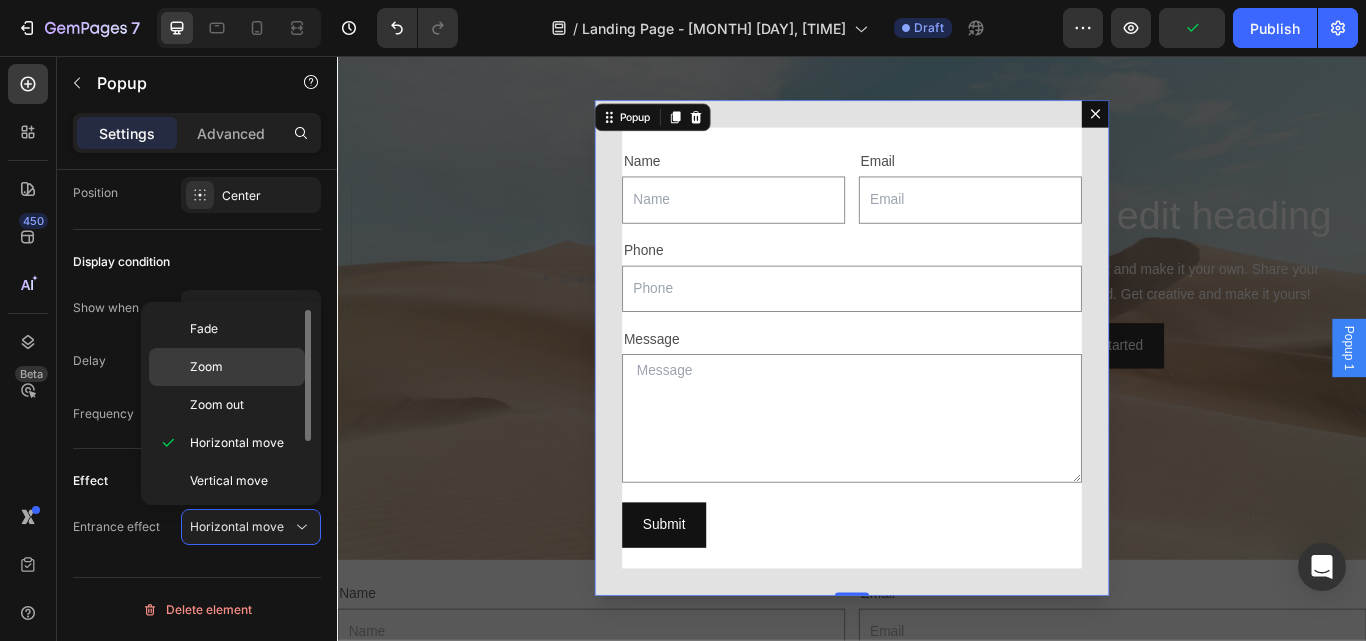 click on "Zoom" 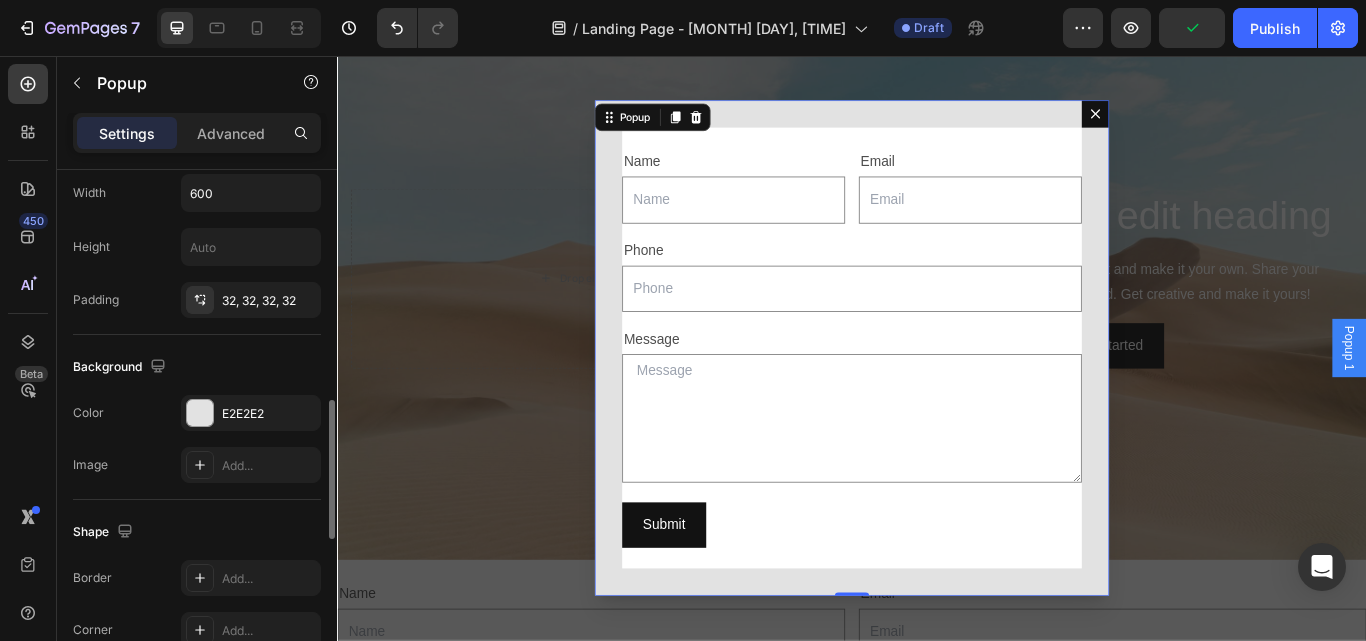 scroll, scrollTop: 771, scrollLeft: 0, axis: vertical 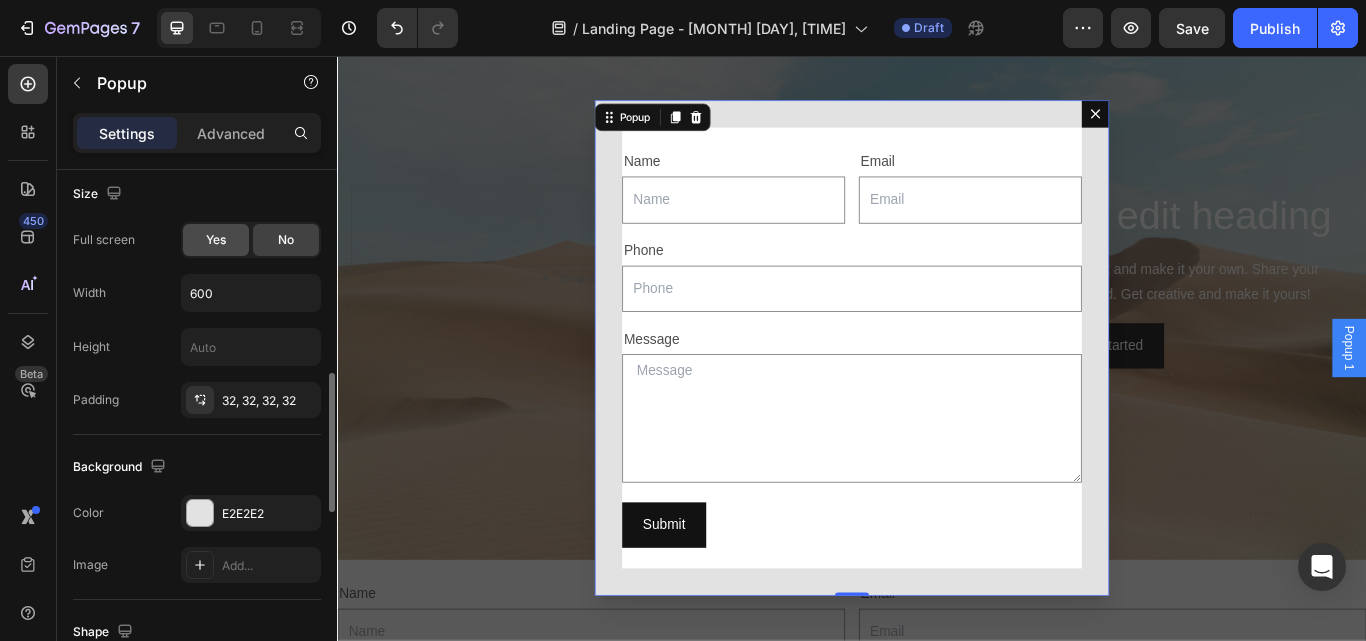 click on "Yes" 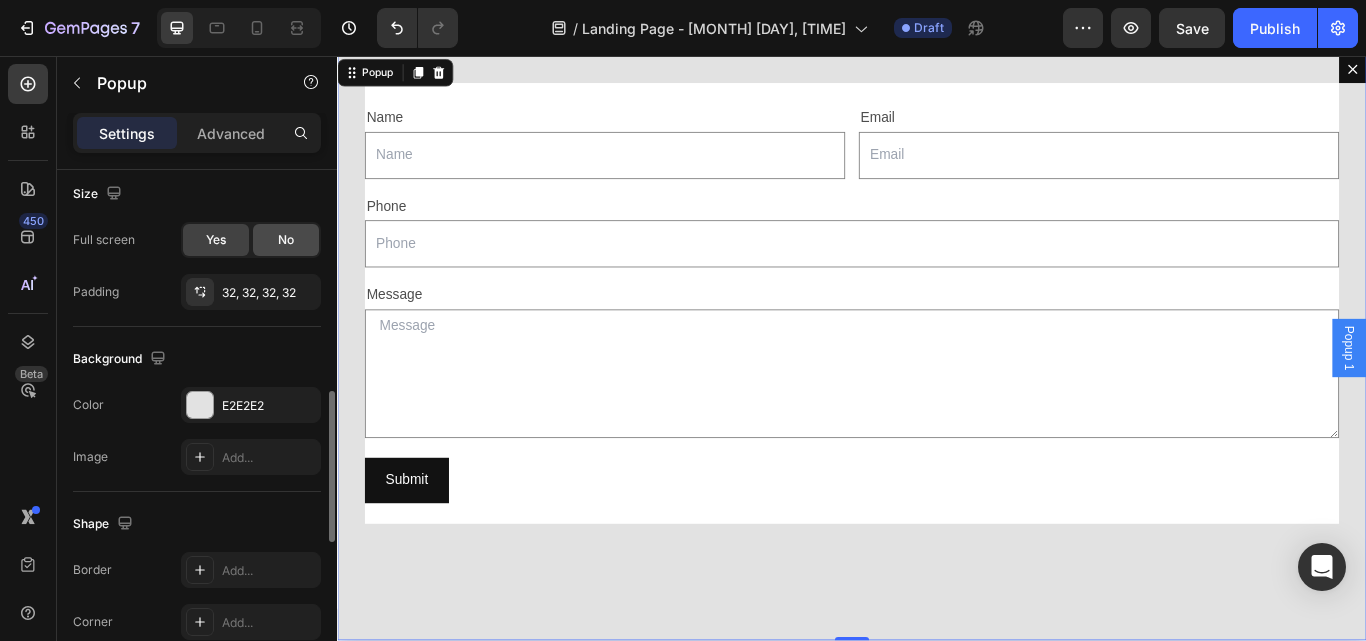click on "No" 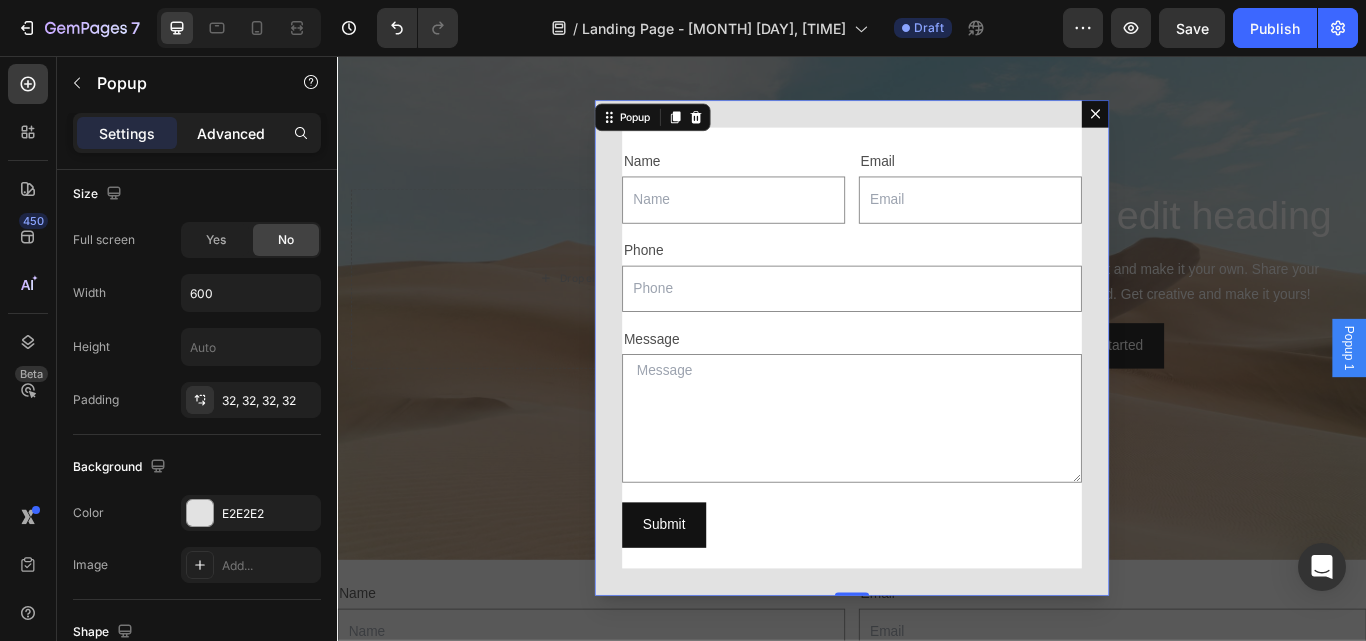 click on "Advanced" at bounding box center (231, 133) 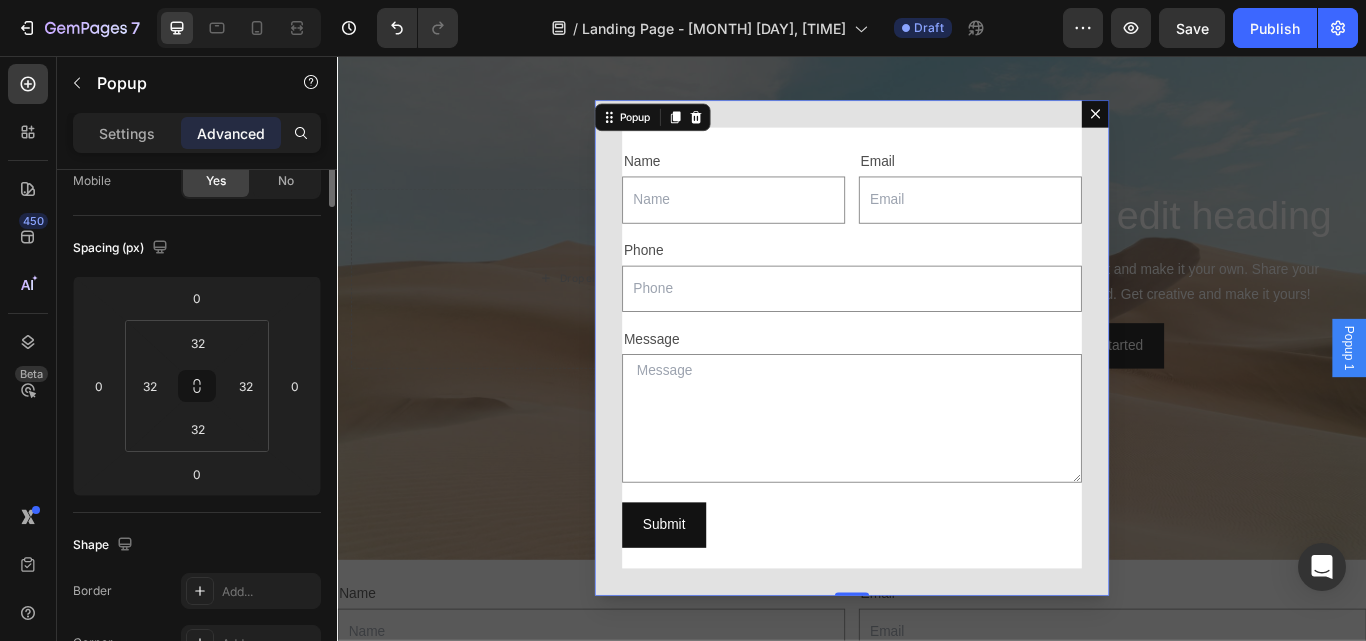 scroll, scrollTop: 0, scrollLeft: 0, axis: both 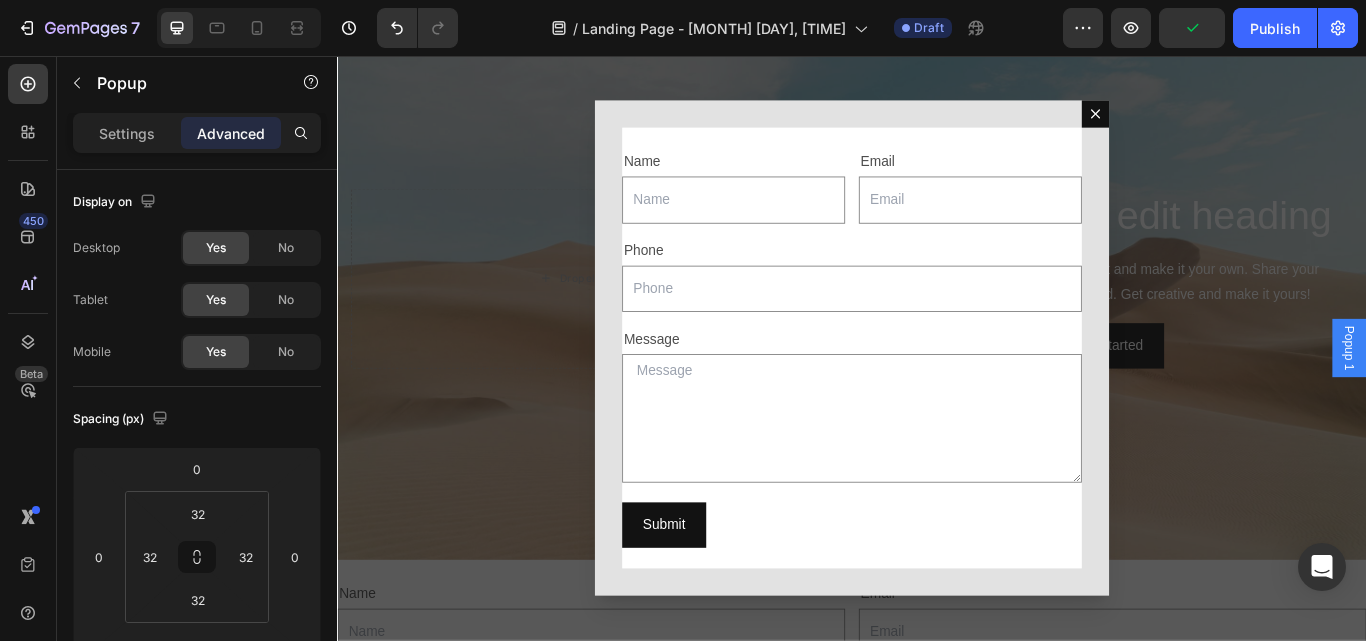 click at bounding box center [937, 397] 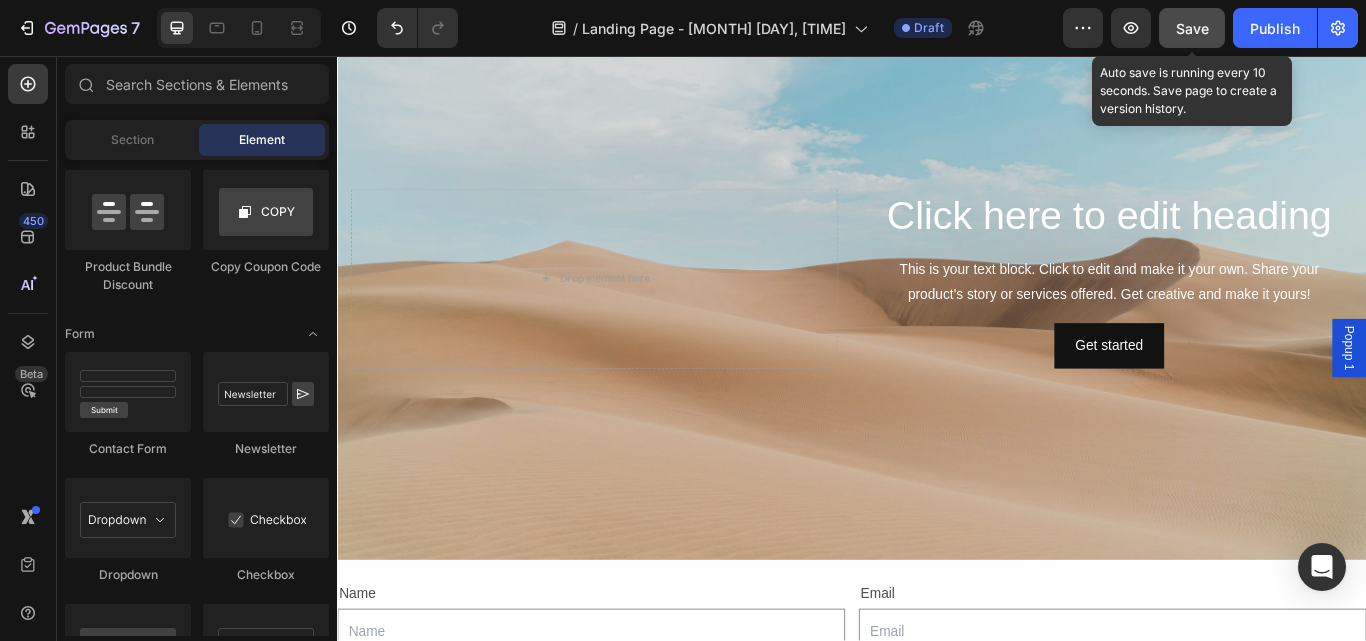 click on "Save" at bounding box center [1192, 28] 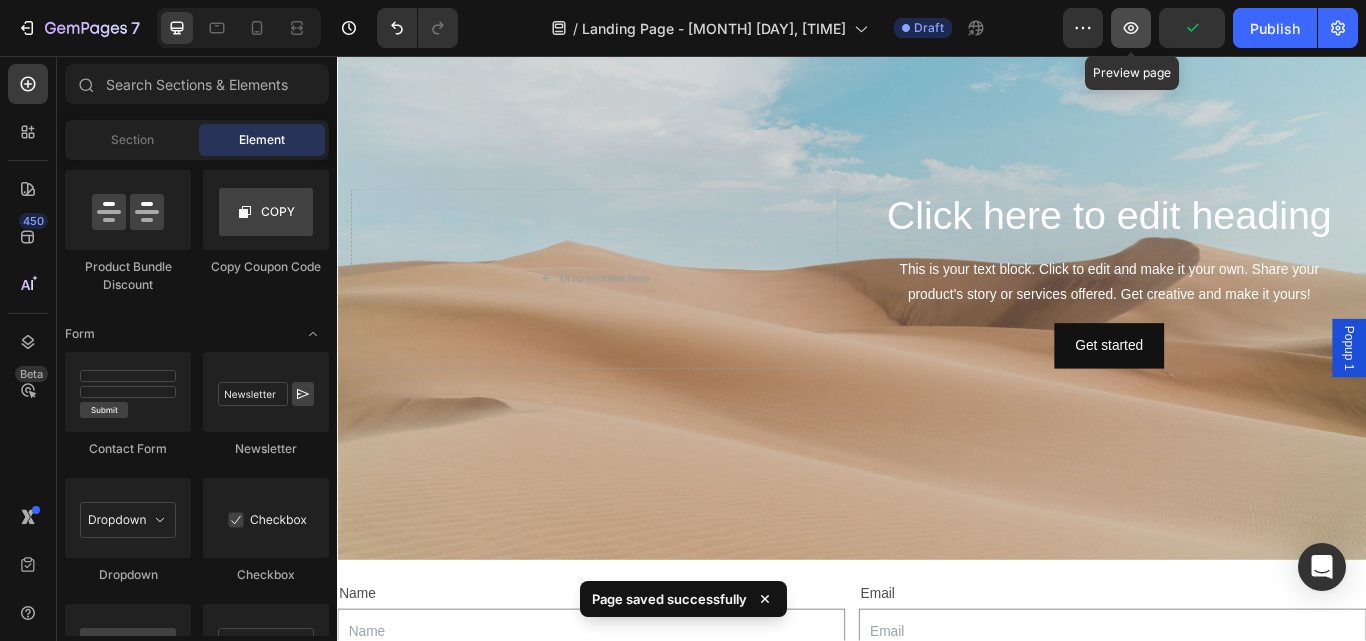 click 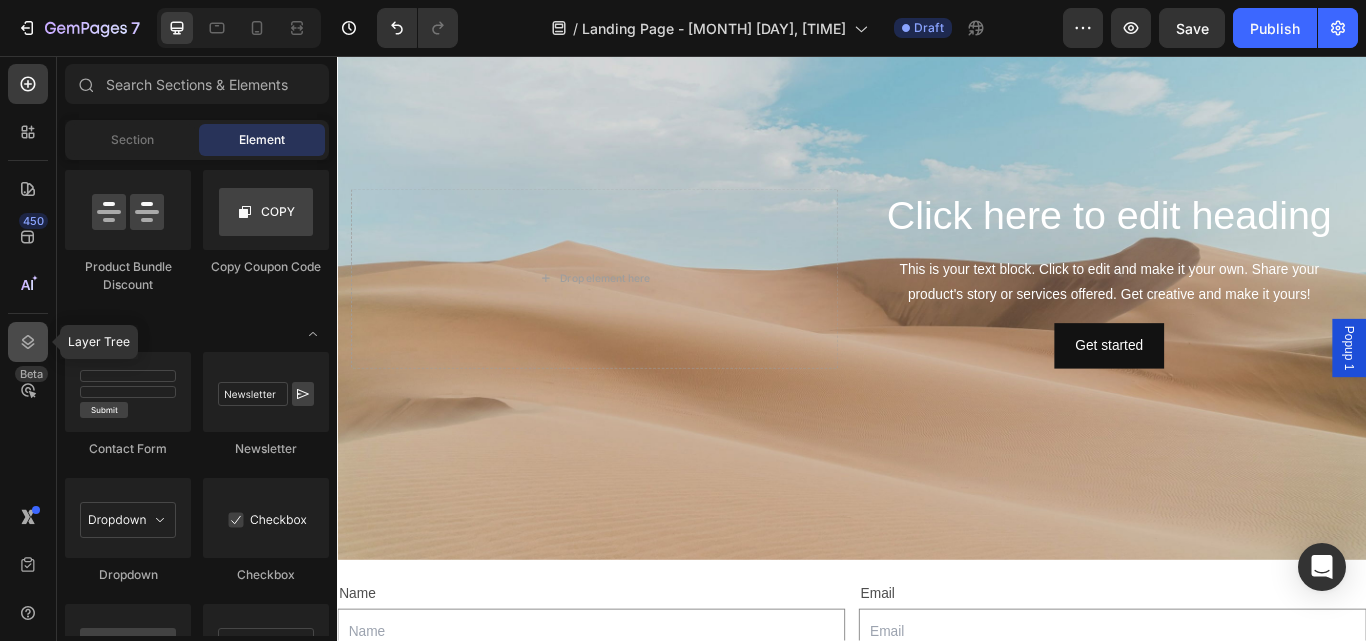 click 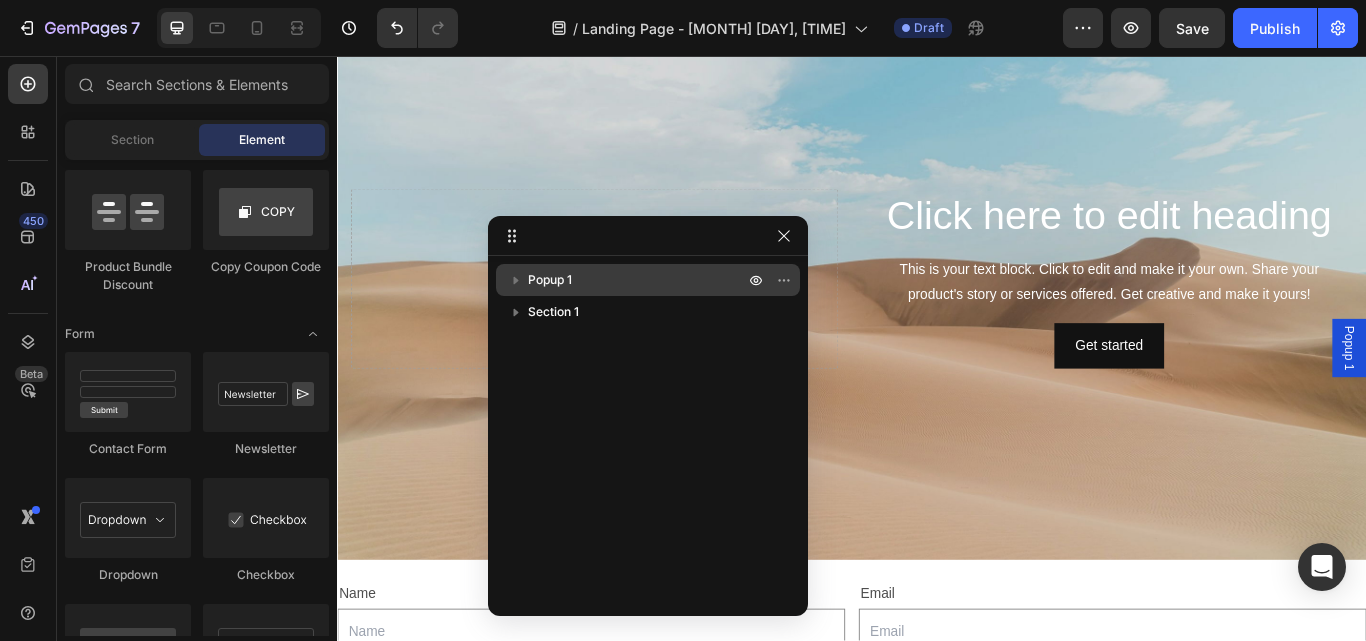 click on "Popup 1" at bounding box center [638, 280] 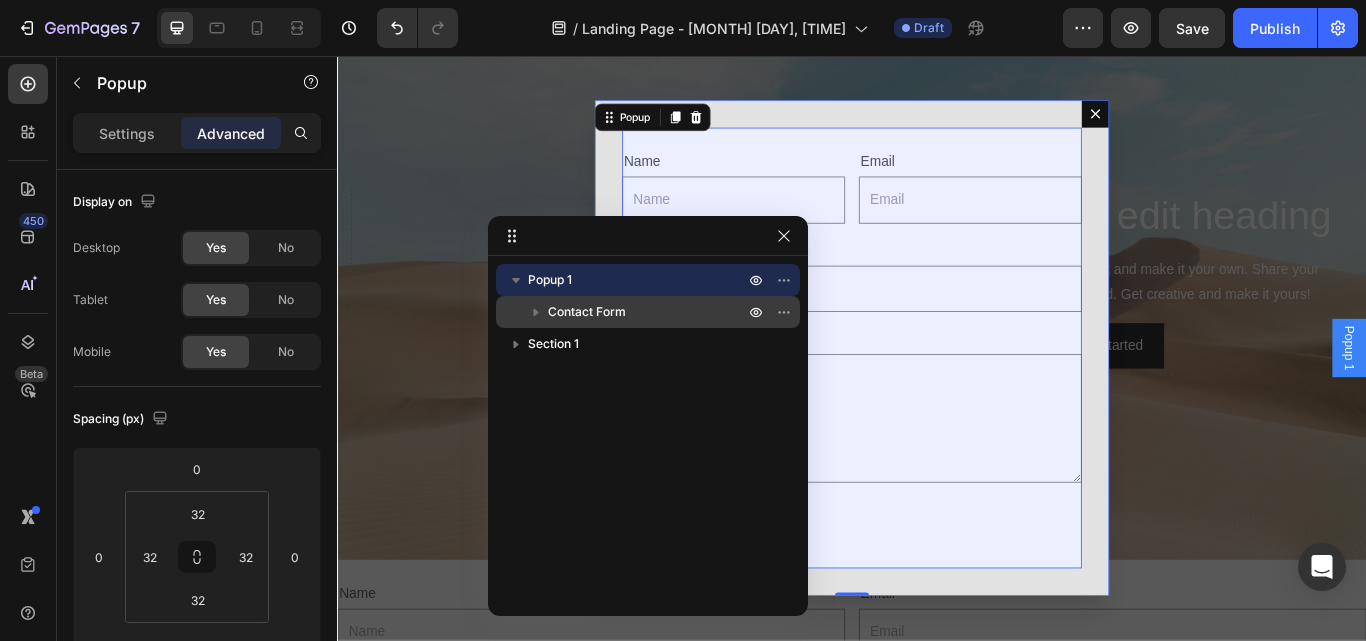 click on "Contact Form" at bounding box center [587, 312] 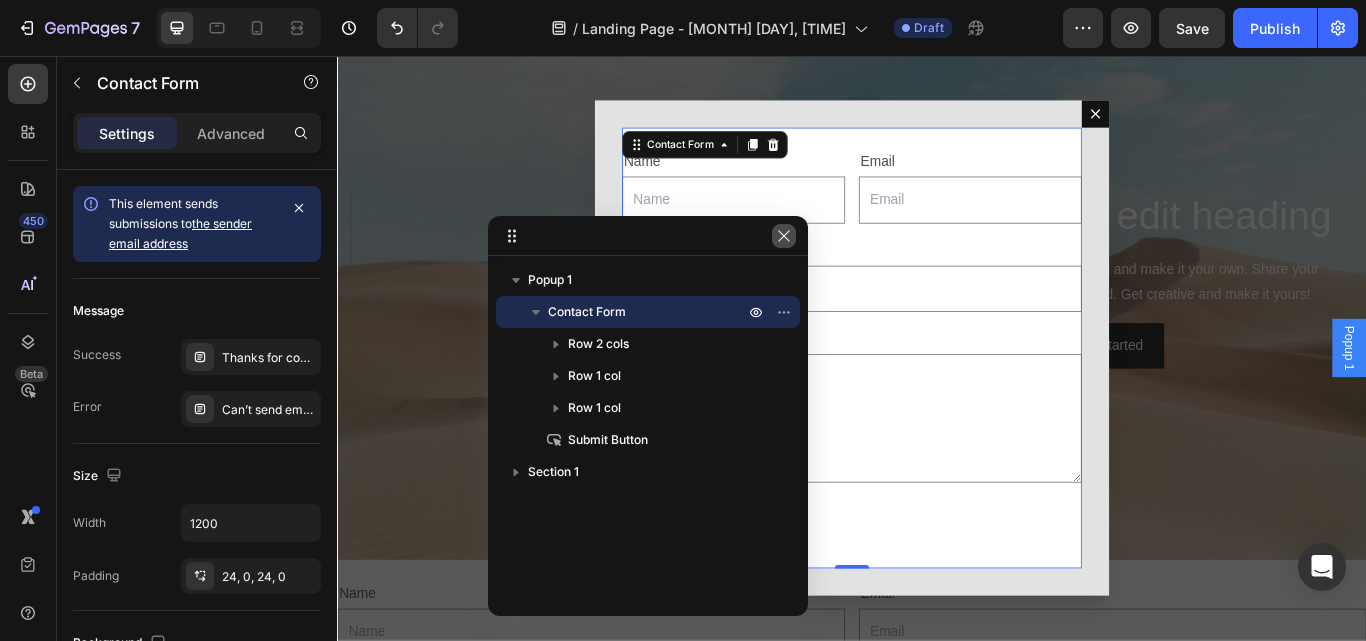 click 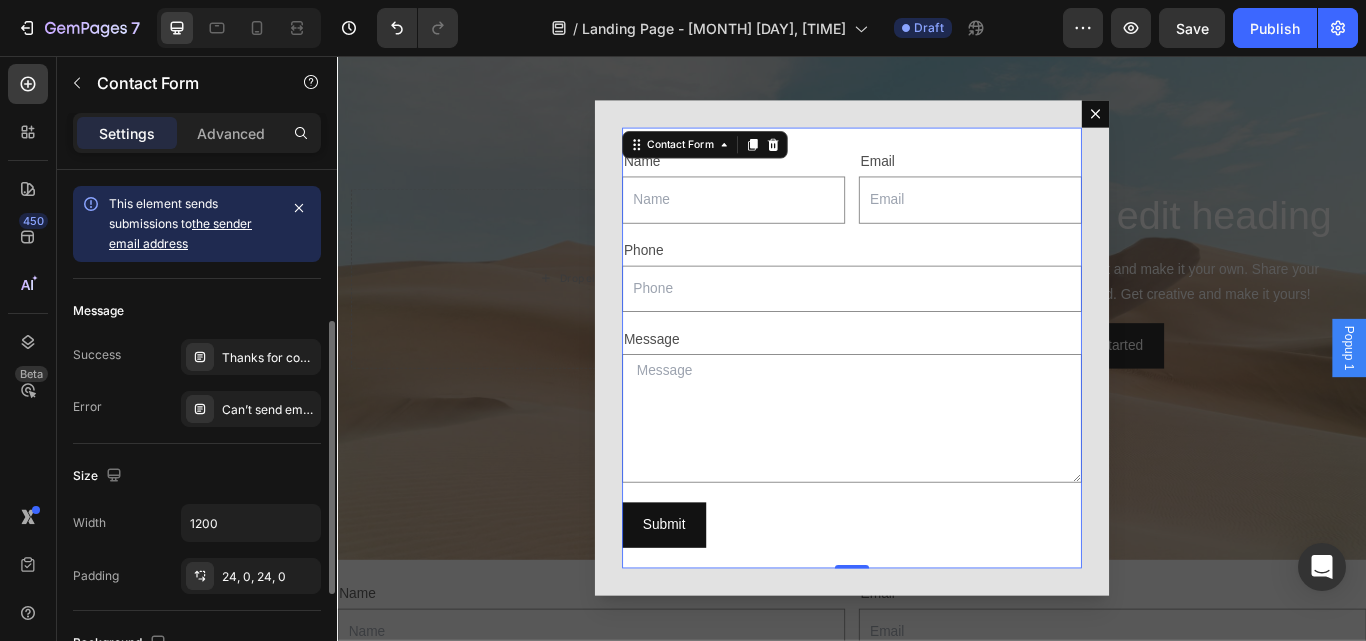 scroll, scrollTop: 100, scrollLeft: 0, axis: vertical 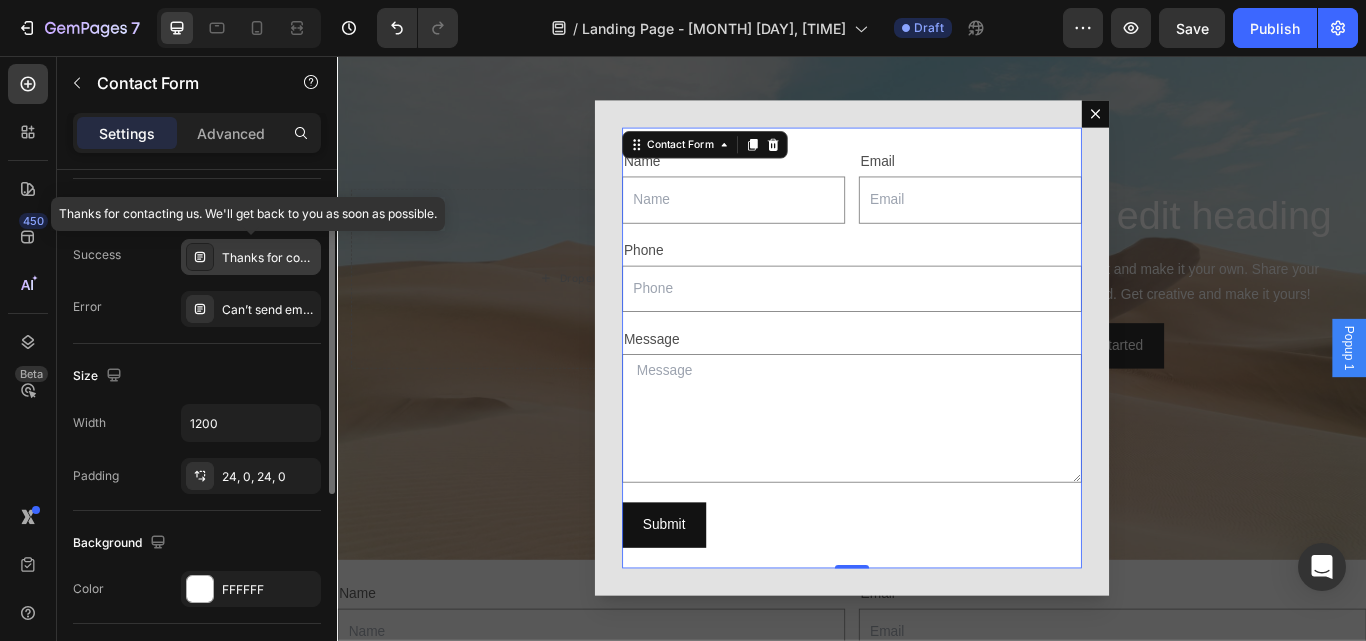 click on "Thanks for contacting us. We'll get back to you as soon as possible." at bounding box center (269, 258) 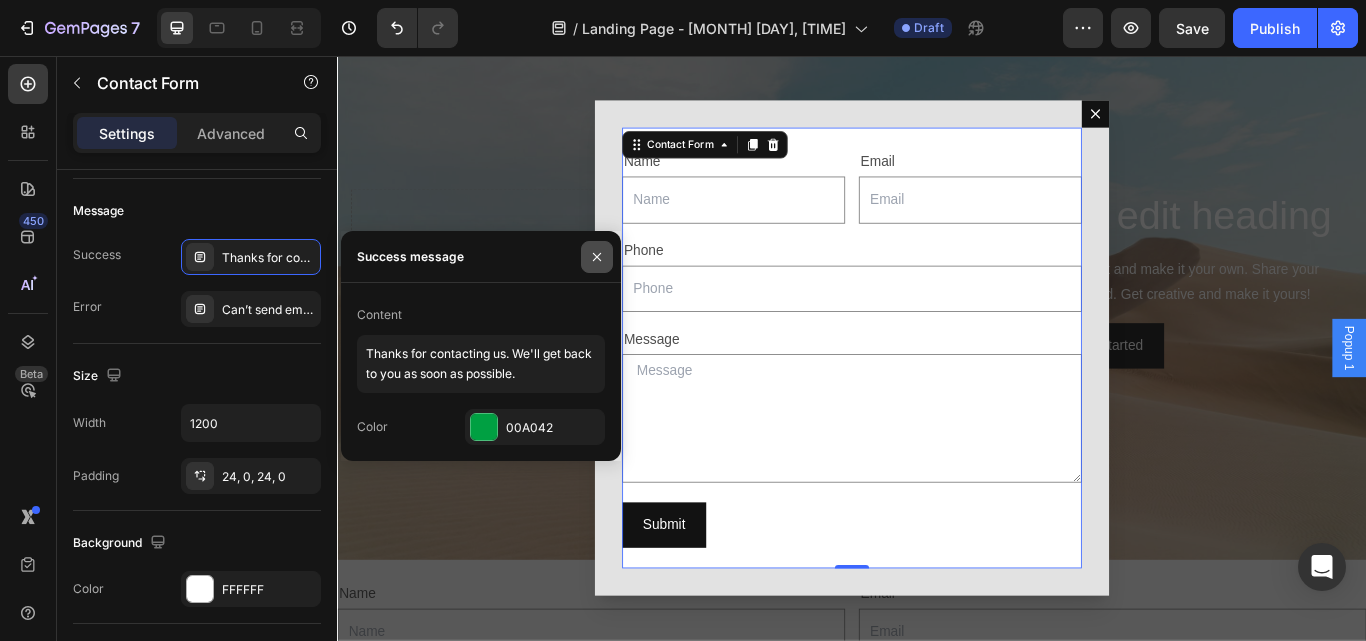 click 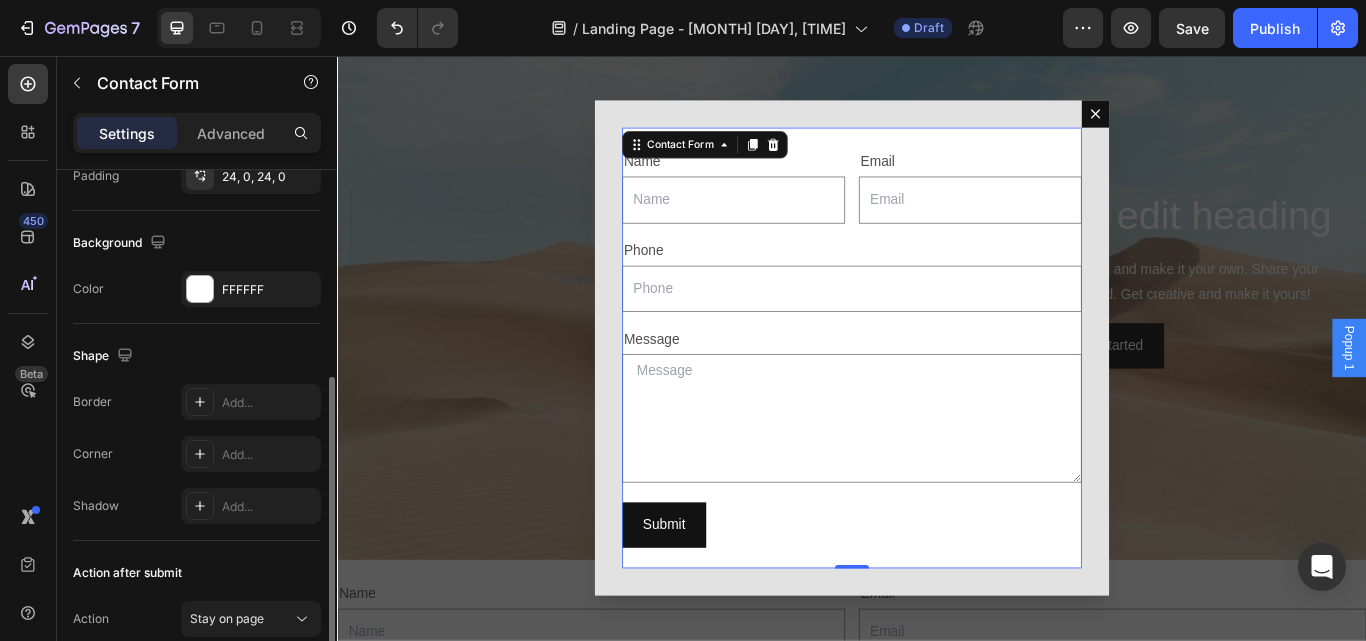 scroll, scrollTop: 492, scrollLeft: 0, axis: vertical 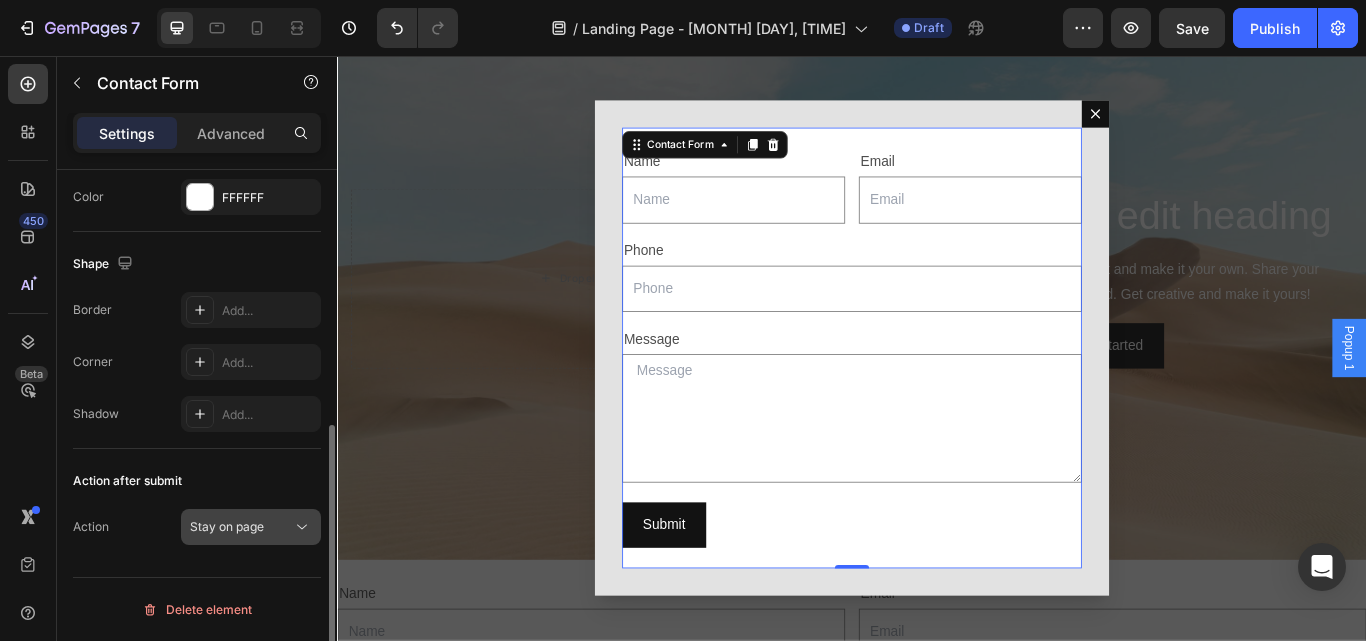 click on "Stay on page" at bounding box center (251, 527) 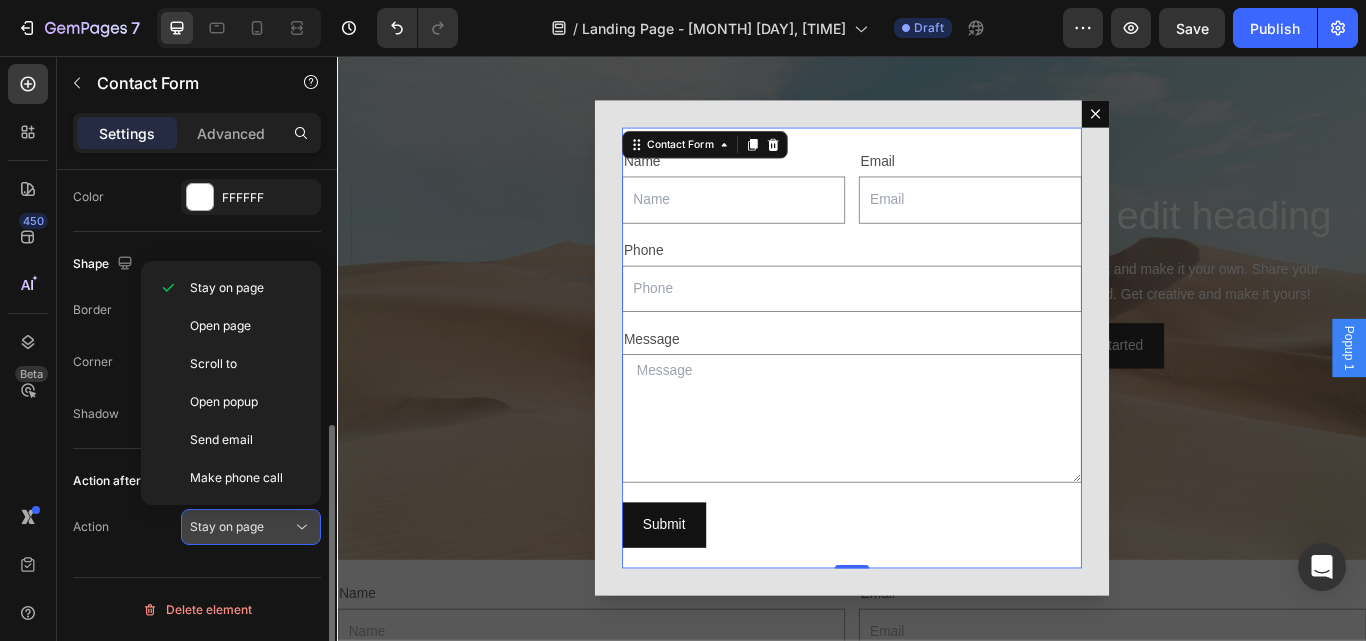 click on "Stay on page" at bounding box center [227, 526] 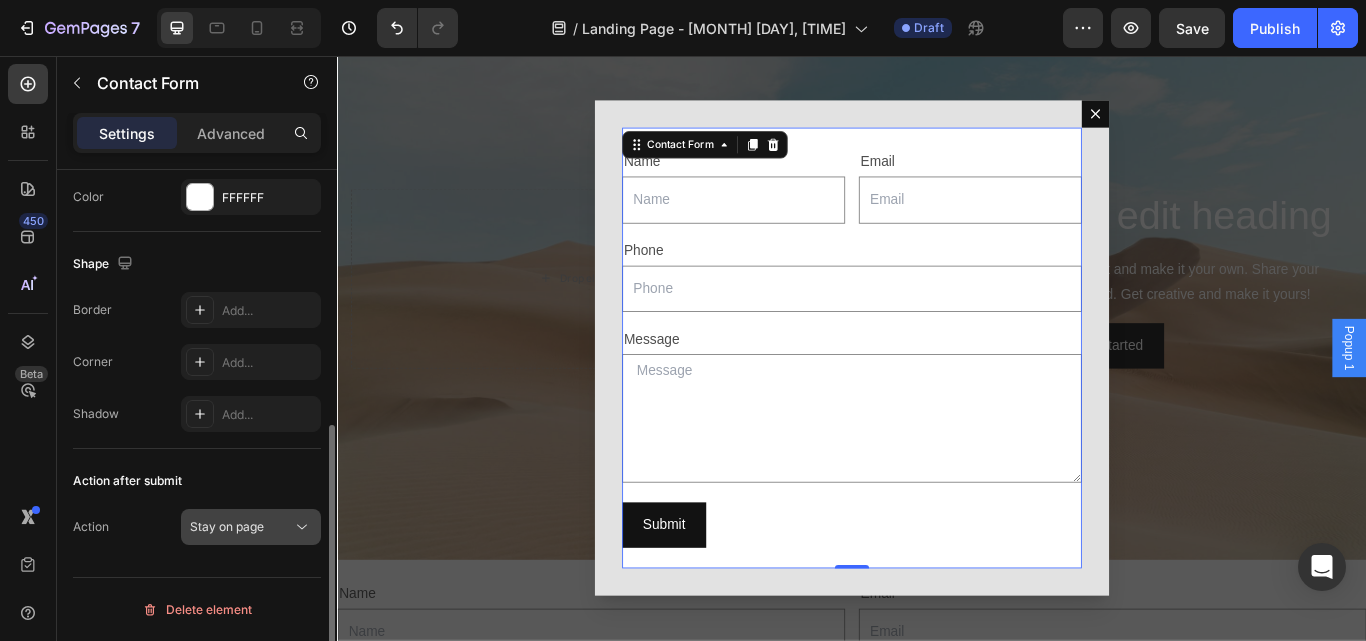 click on "Stay on page" 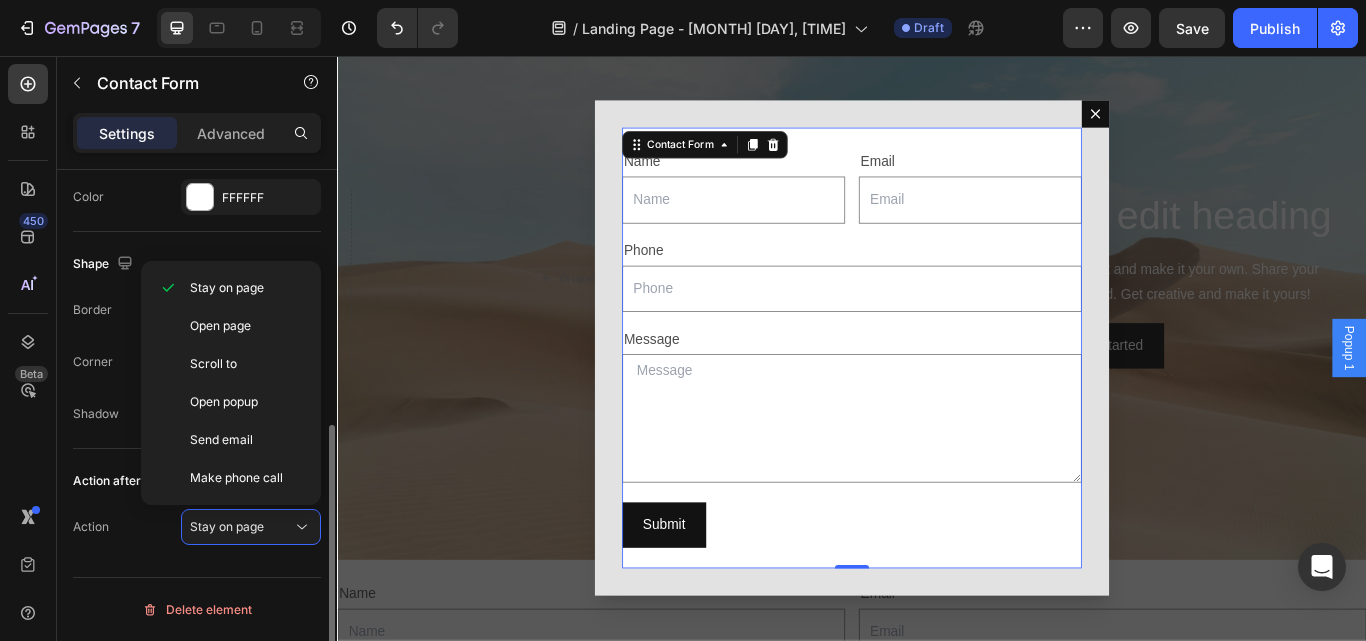 click on "Action after submit Action Stay on page" 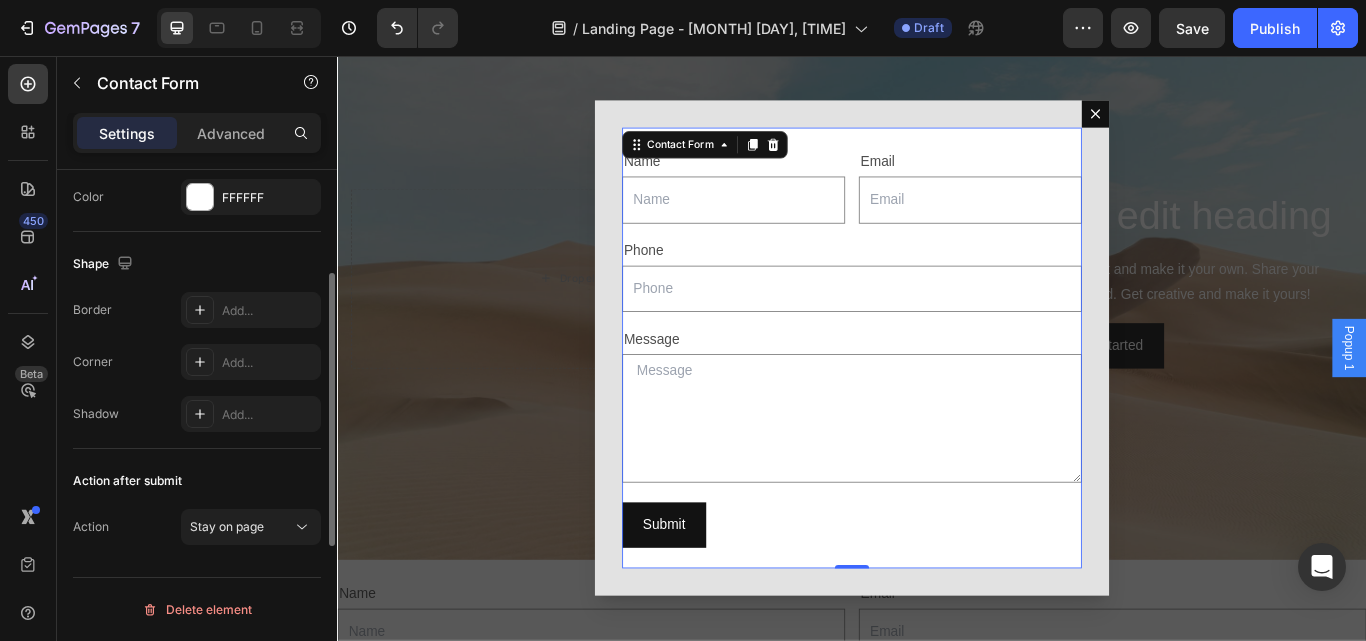 scroll, scrollTop: 0, scrollLeft: 0, axis: both 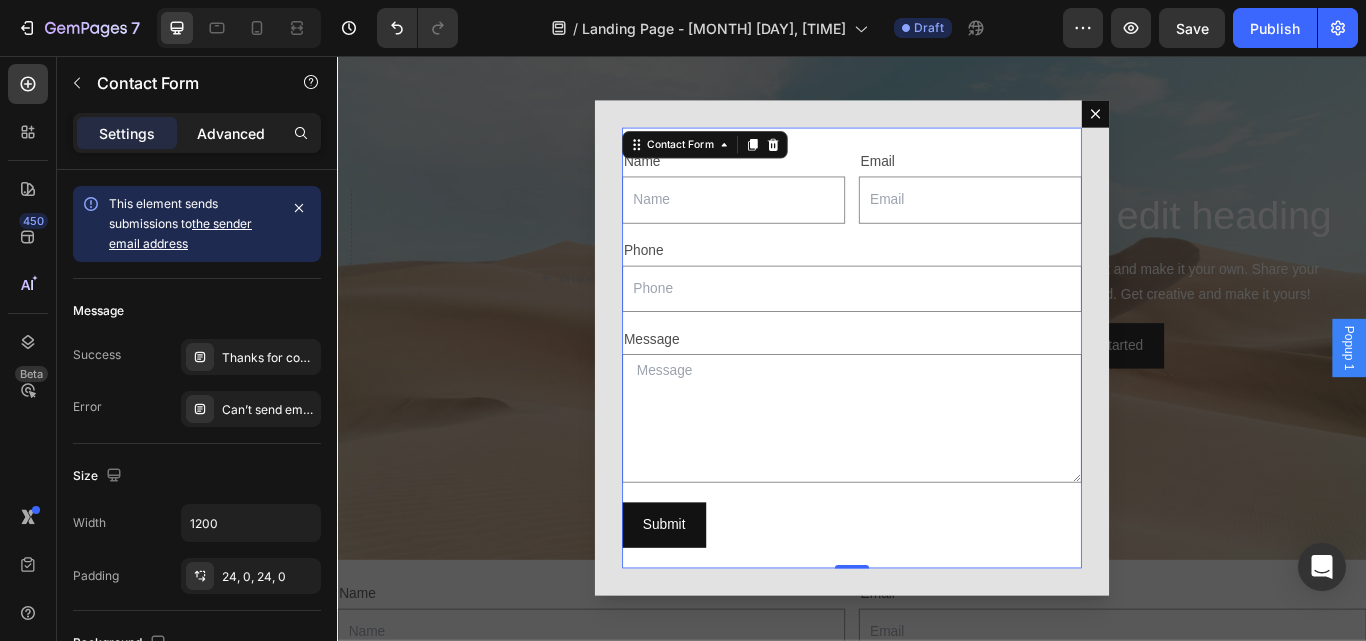 click on "Advanced" at bounding box center (231, 133) 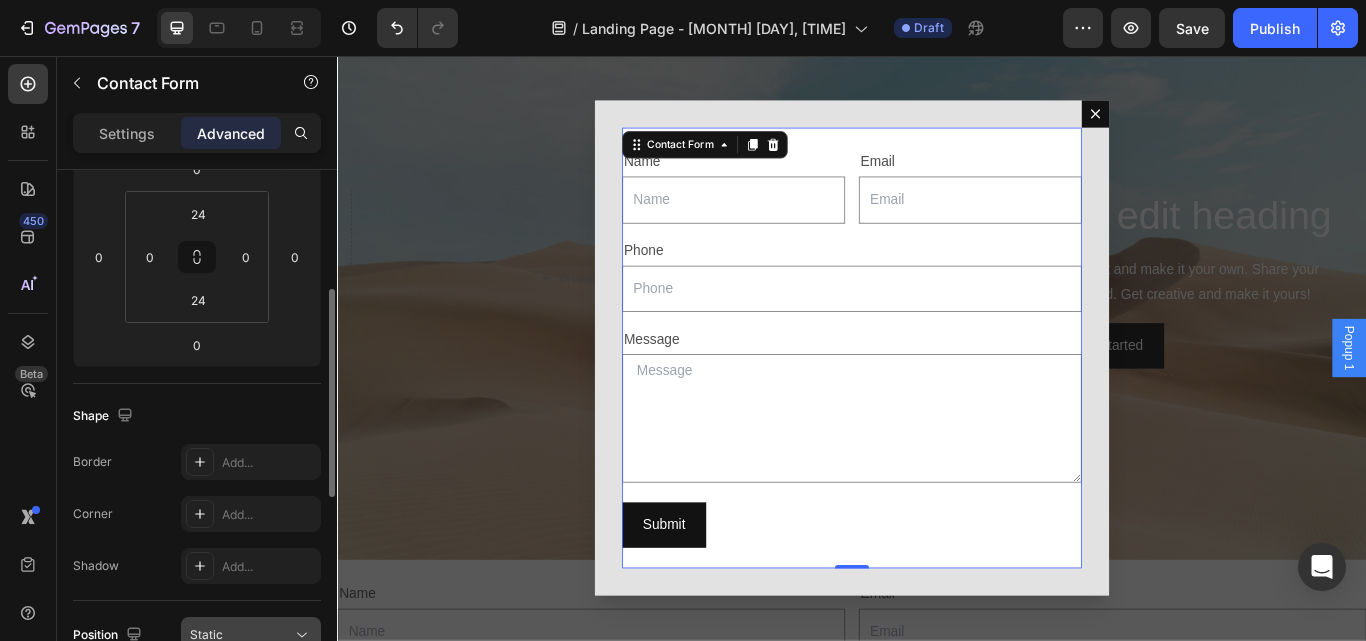 scroll, scrollTop: 0, scrollLeft: 0, axis: both 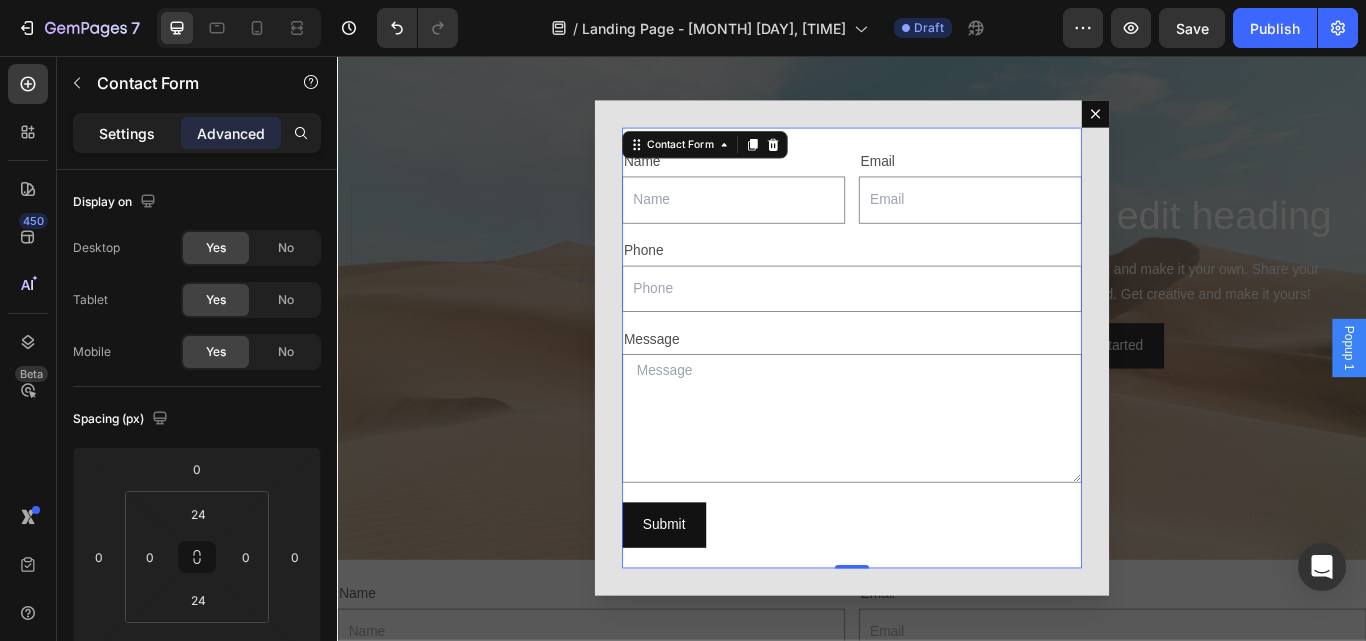 click on "Settings" at bounding box center (127, 133) 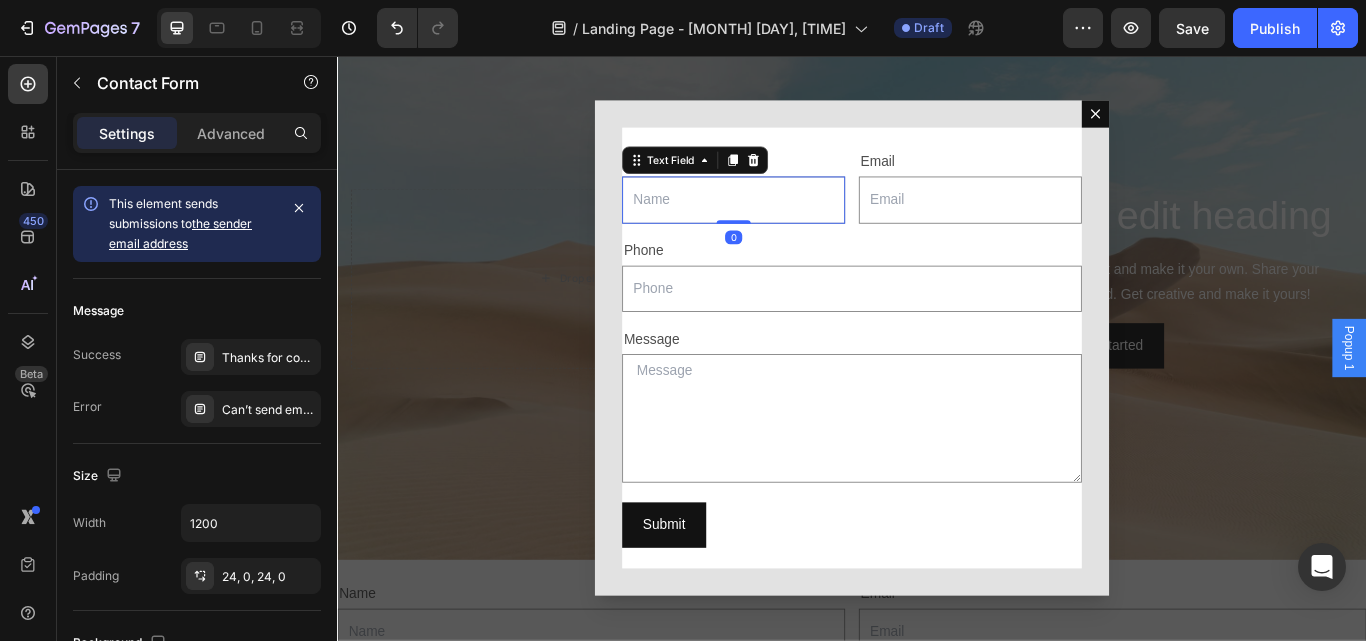 click at bounding box center (799, 224) 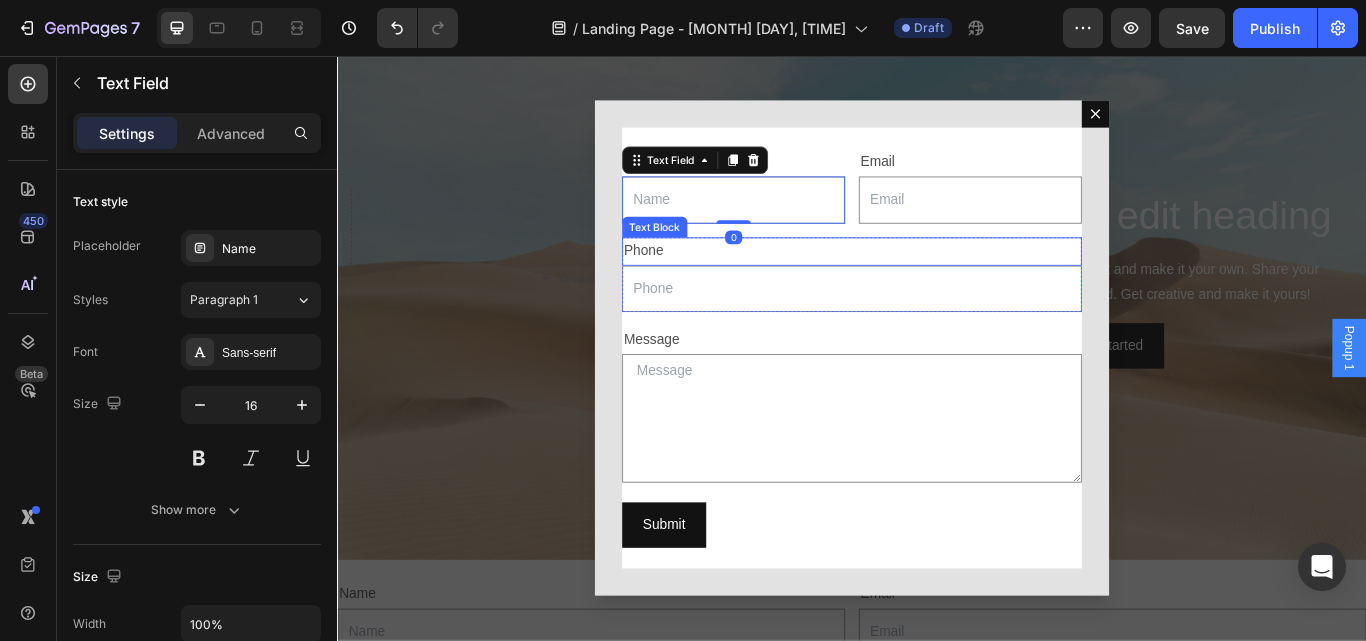 click on "Phone" at bounding box center (937, 284) 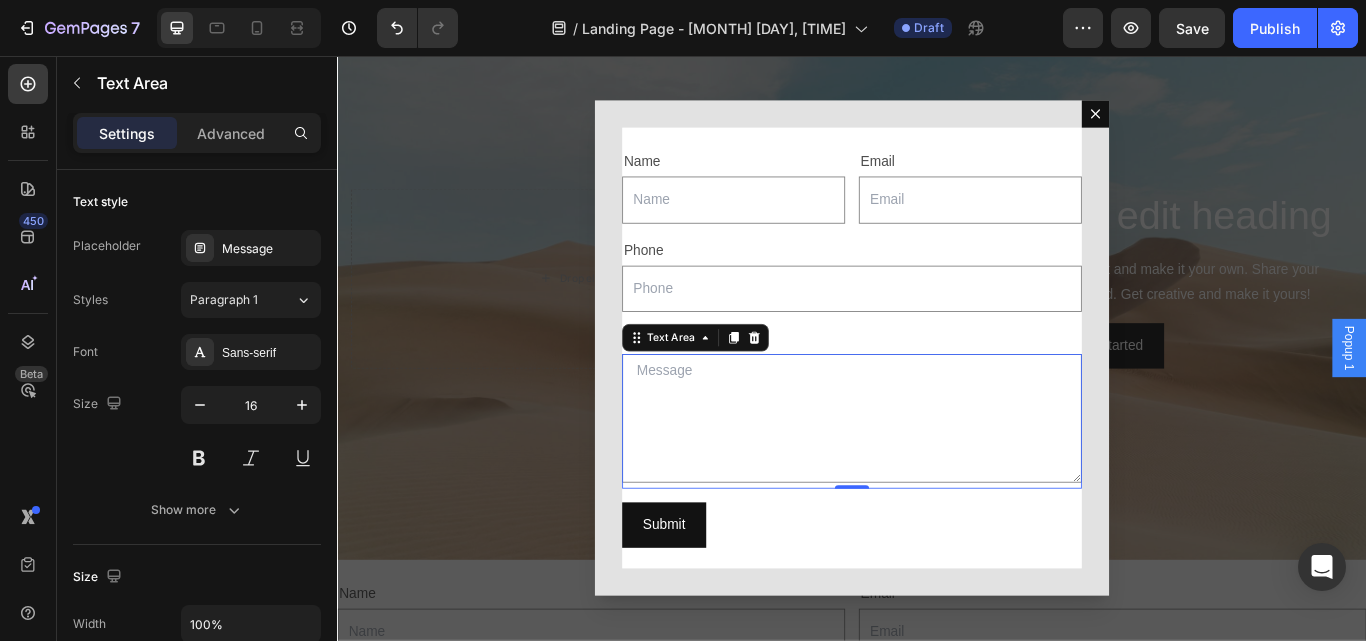 click at bounding box center (937, 479) 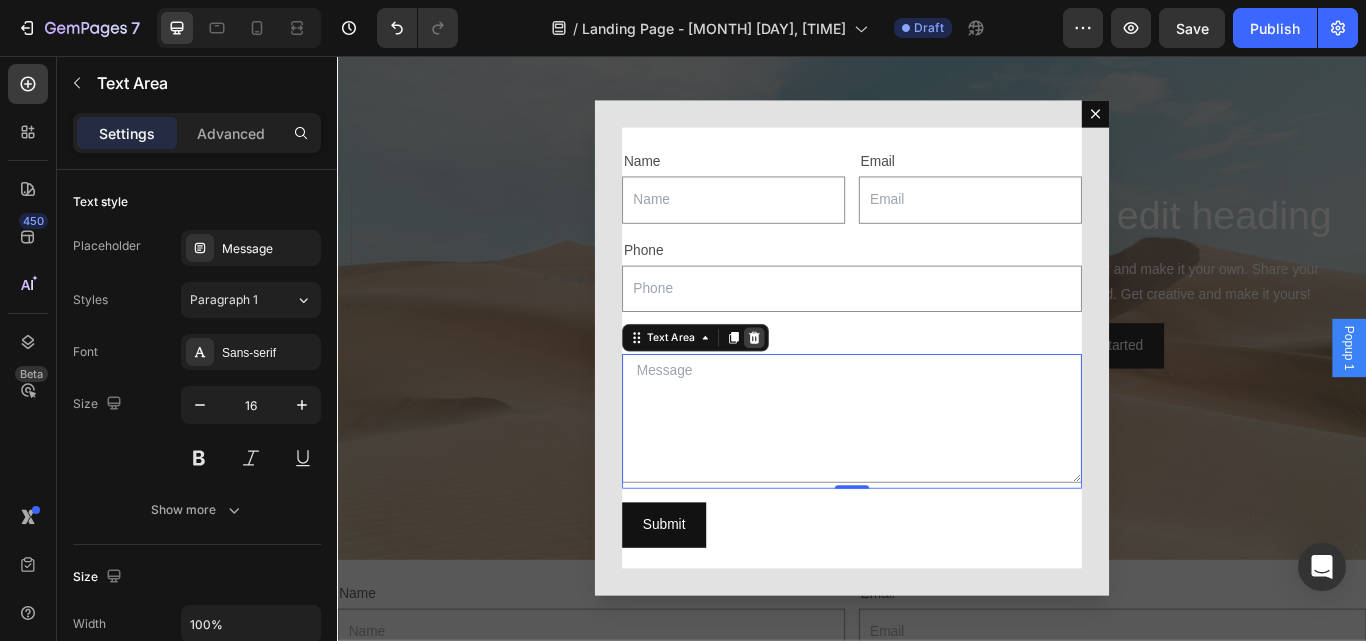 click 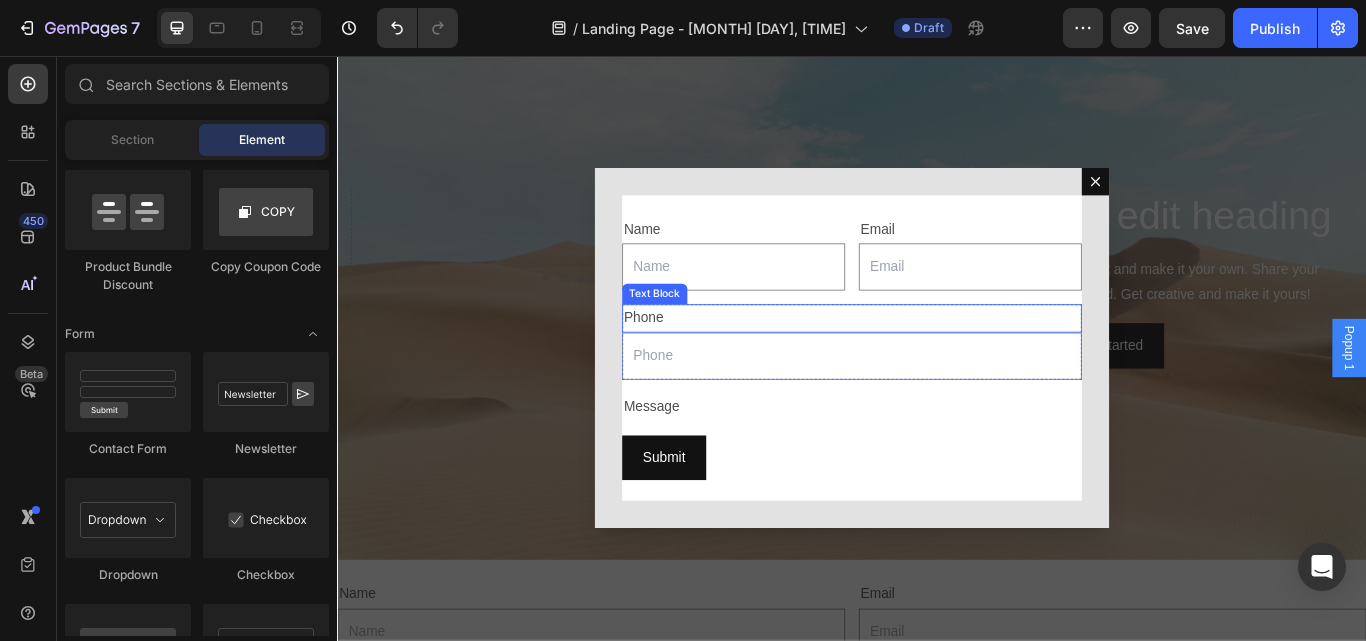 click at bounding box center [937, 406] 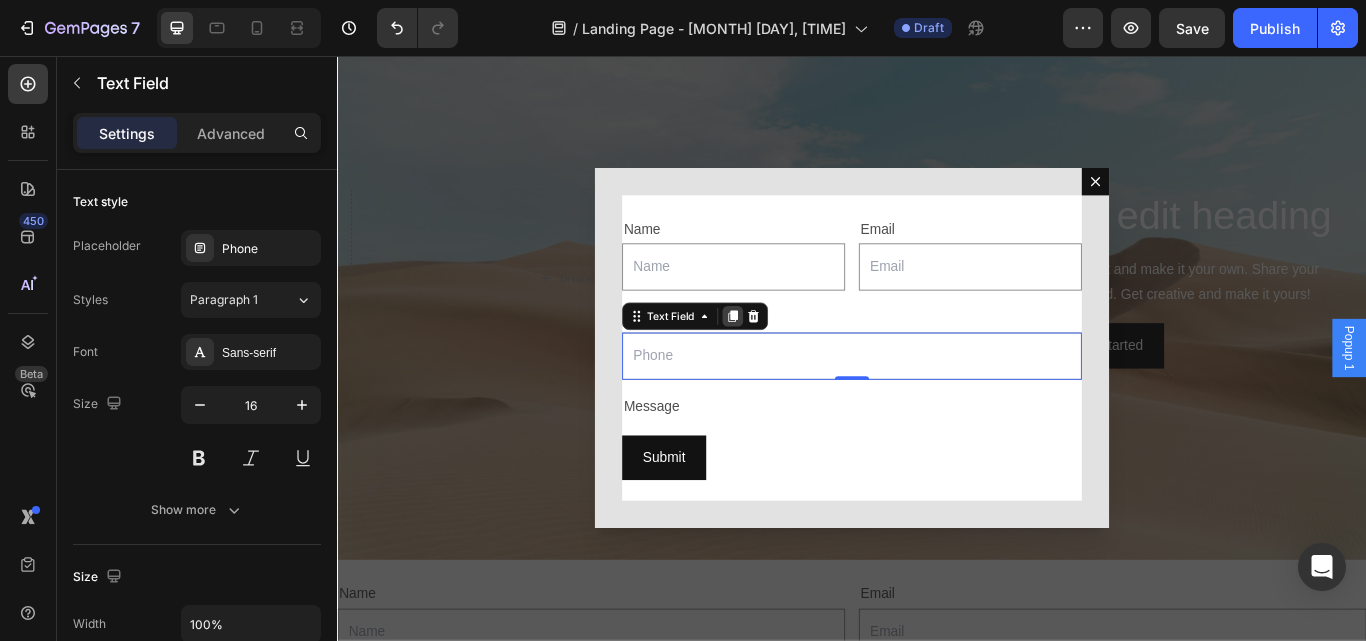 click 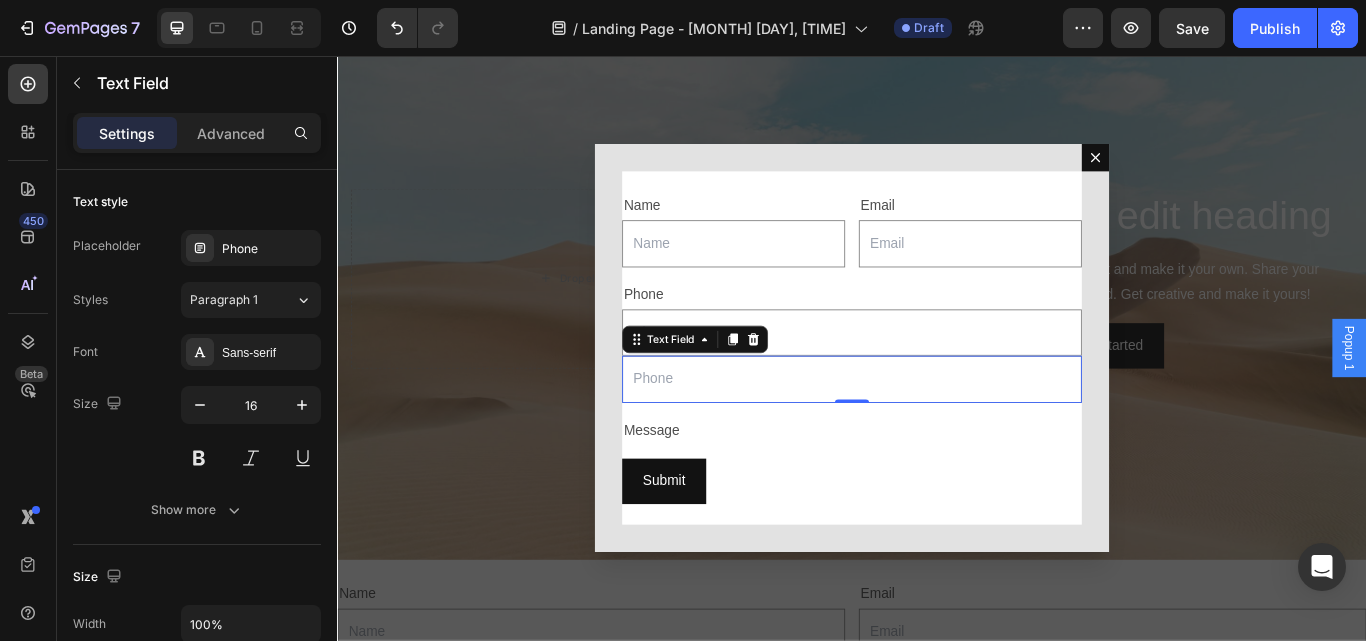 click at bounding box center (937, 433) 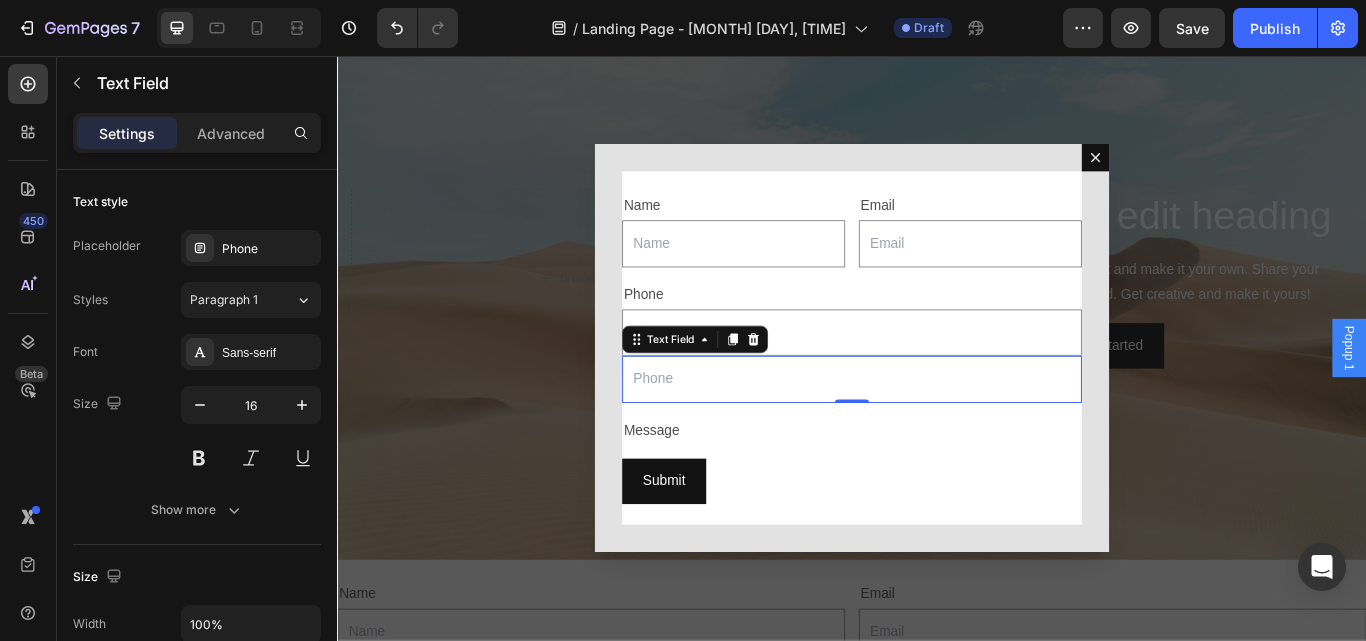 click at bounding box center [937, 433] 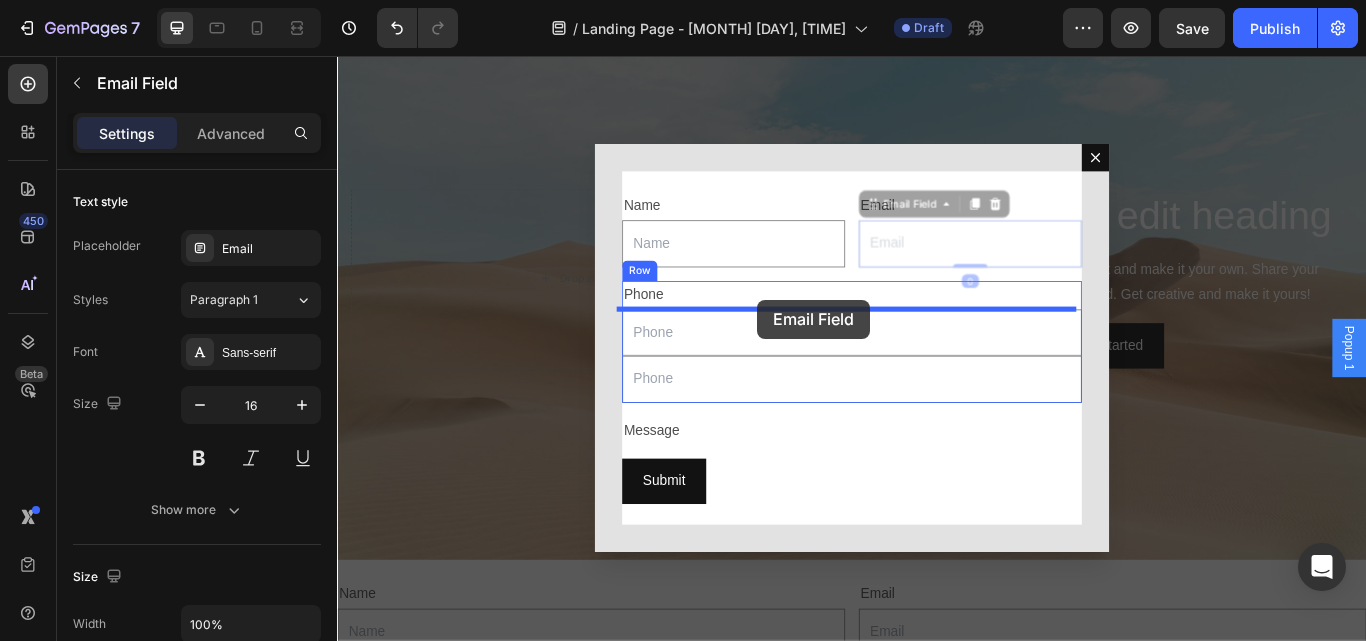 drag, startPoint x: 1014, startPoint y: 278, endPoint x: 827, endPoint y: 340, distance: 197.01015 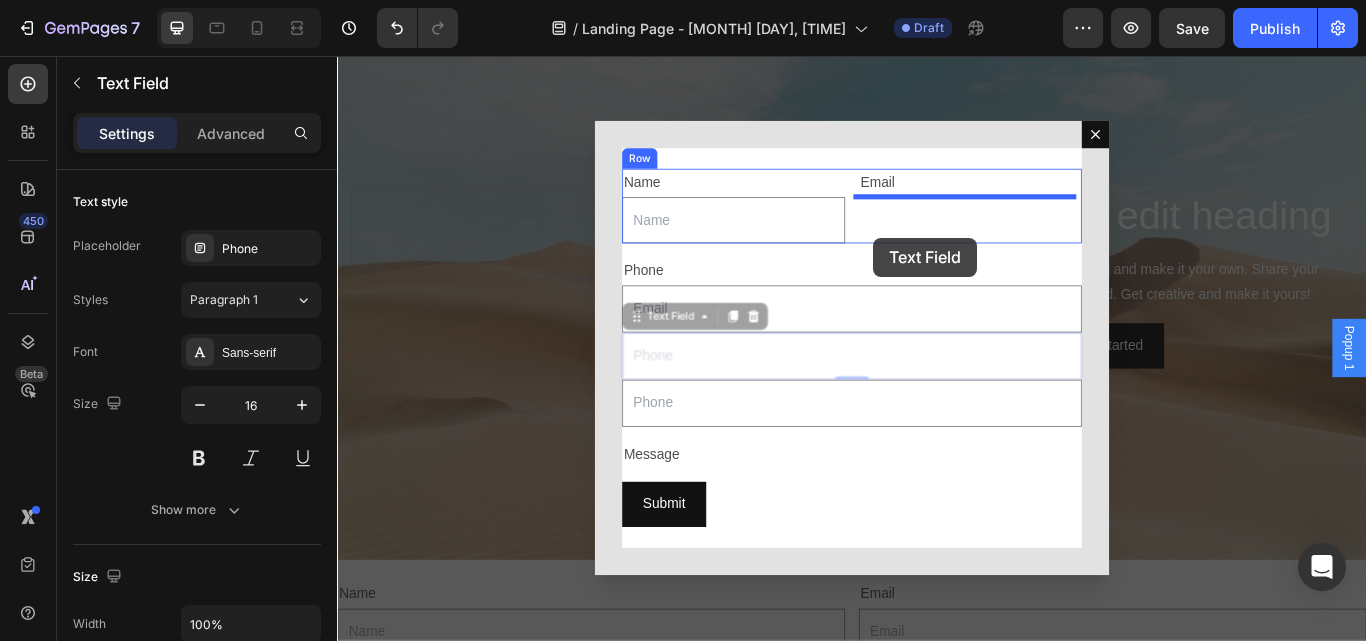 drag, startPoint x: 712, startPoint y: 398, endPoint x: 962, endPoint y: 268, distance: 281.78006 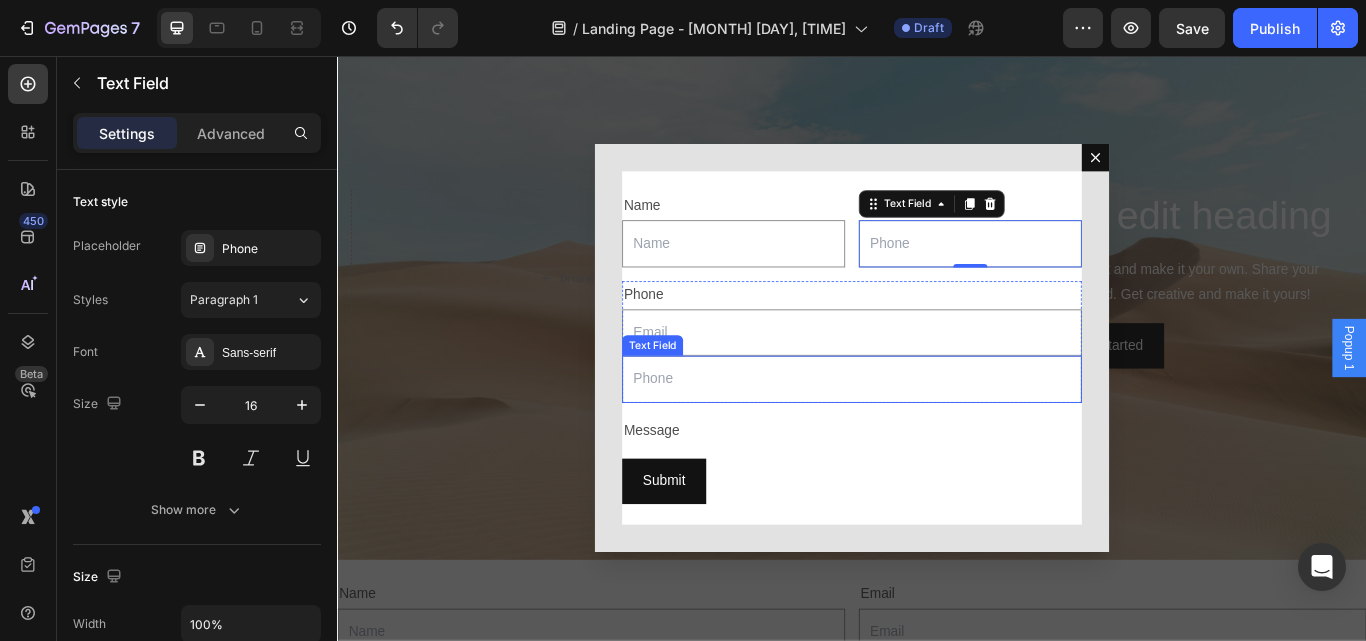 click at bounding box center [937, 433] 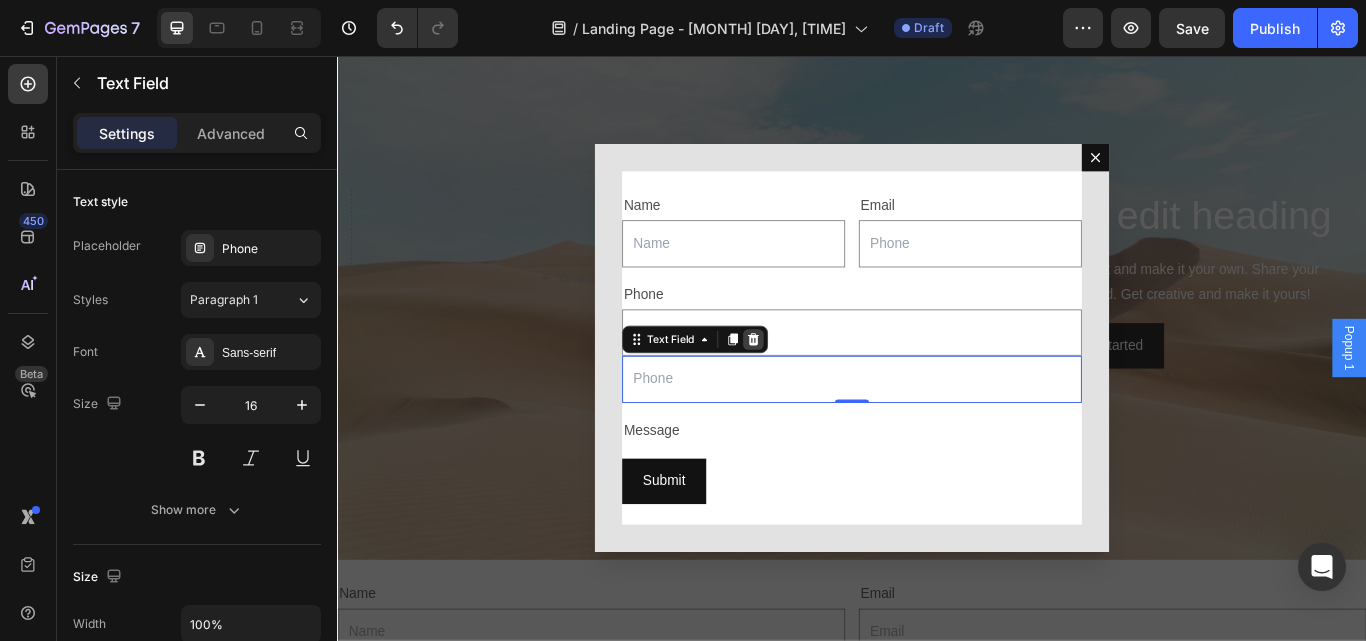 click 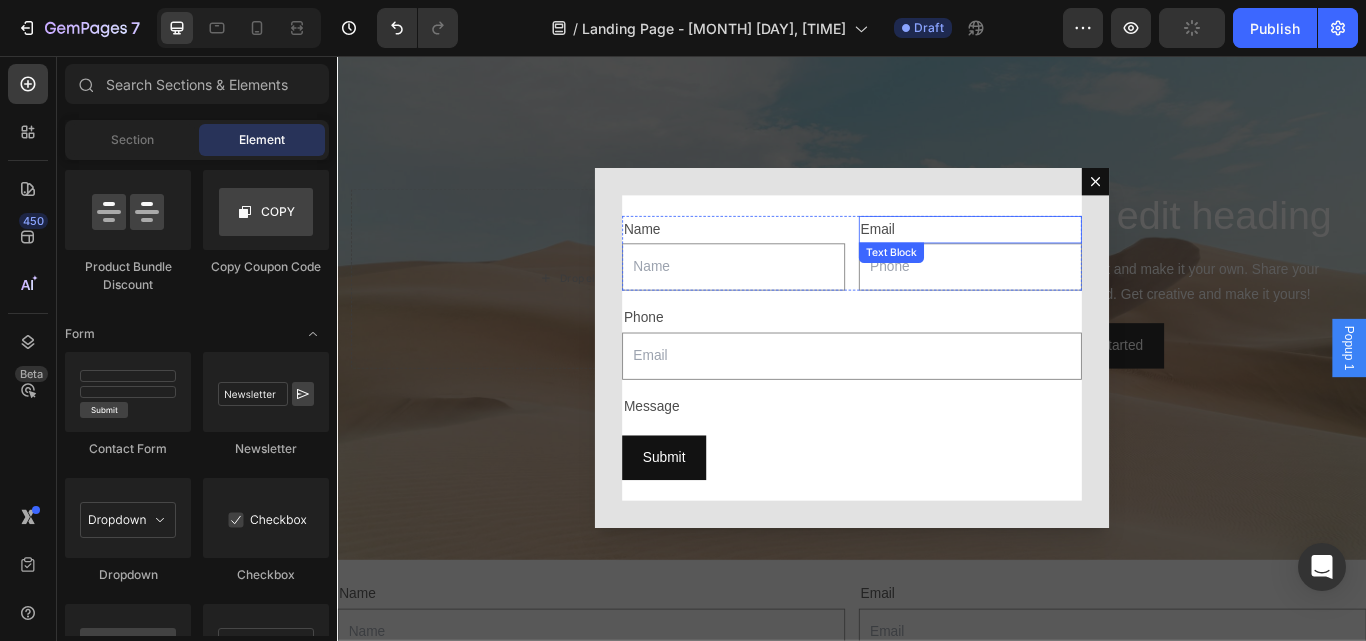 click on "Email" at bounding box center [1075, 259] 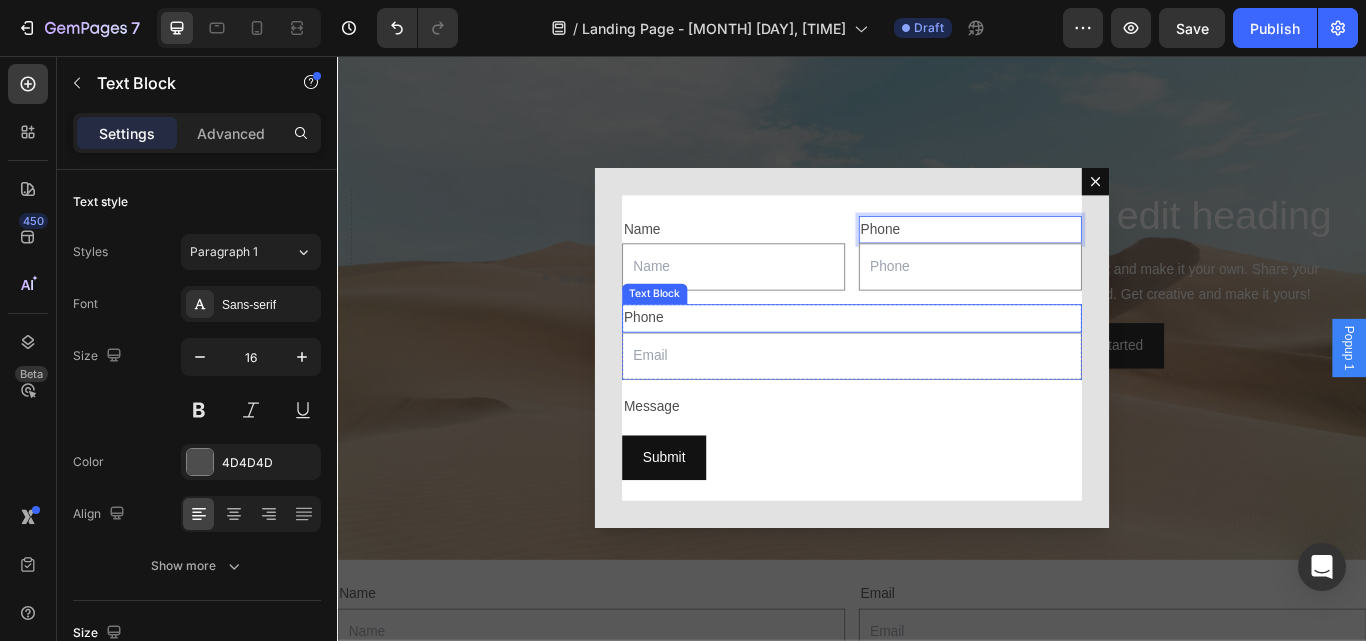 click on "Phone" at bounding box center (937, 362) 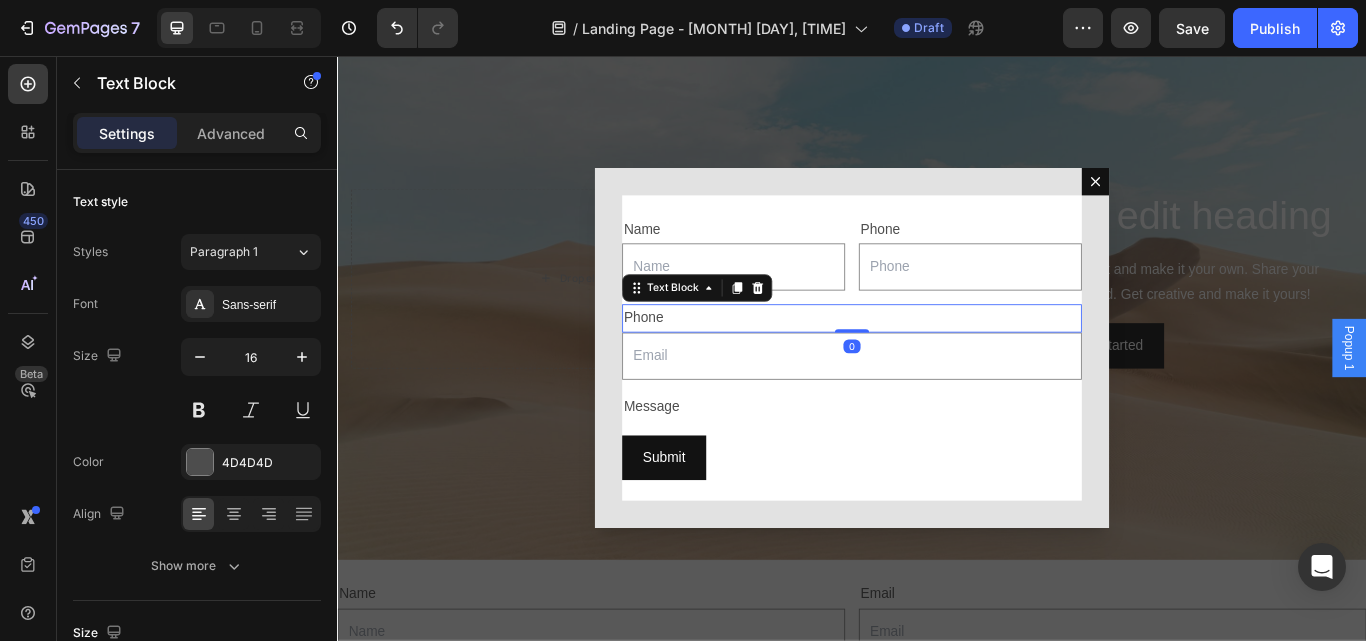 click on "Phone" at bounding box center (937, 362) 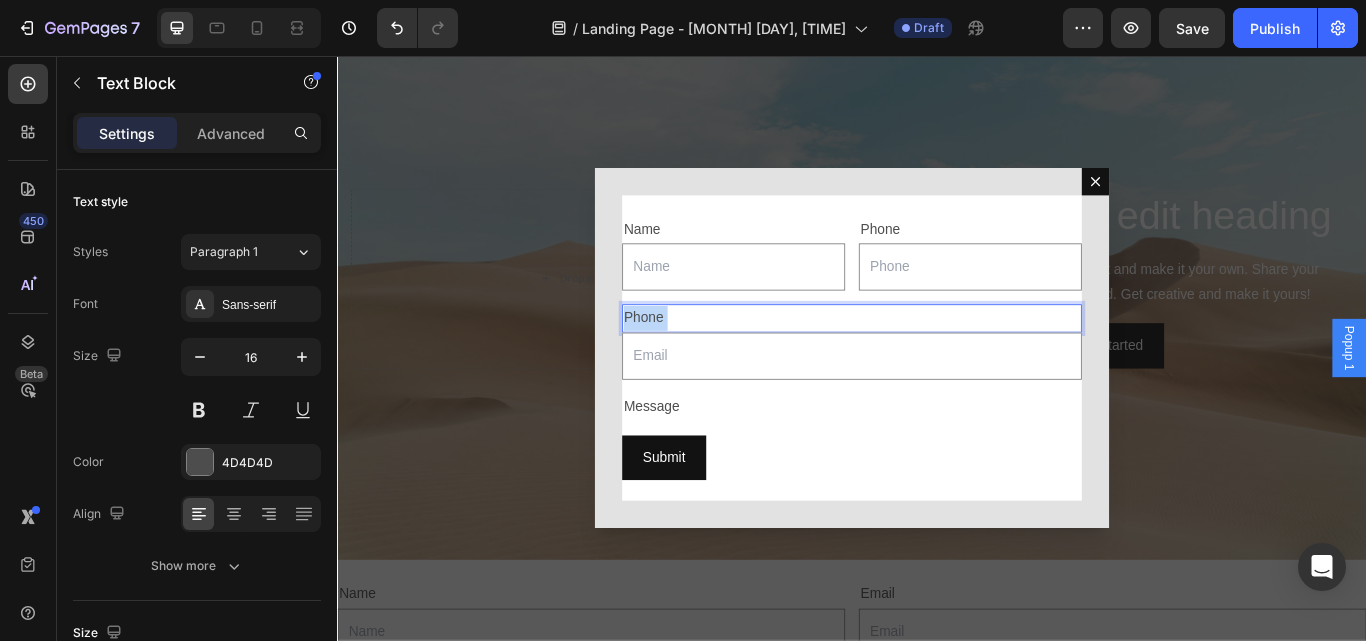 drag, startPoint x: 721, startPoint y: 359, endPoint x: 661, endPoint y: 373, distance: 61.611687 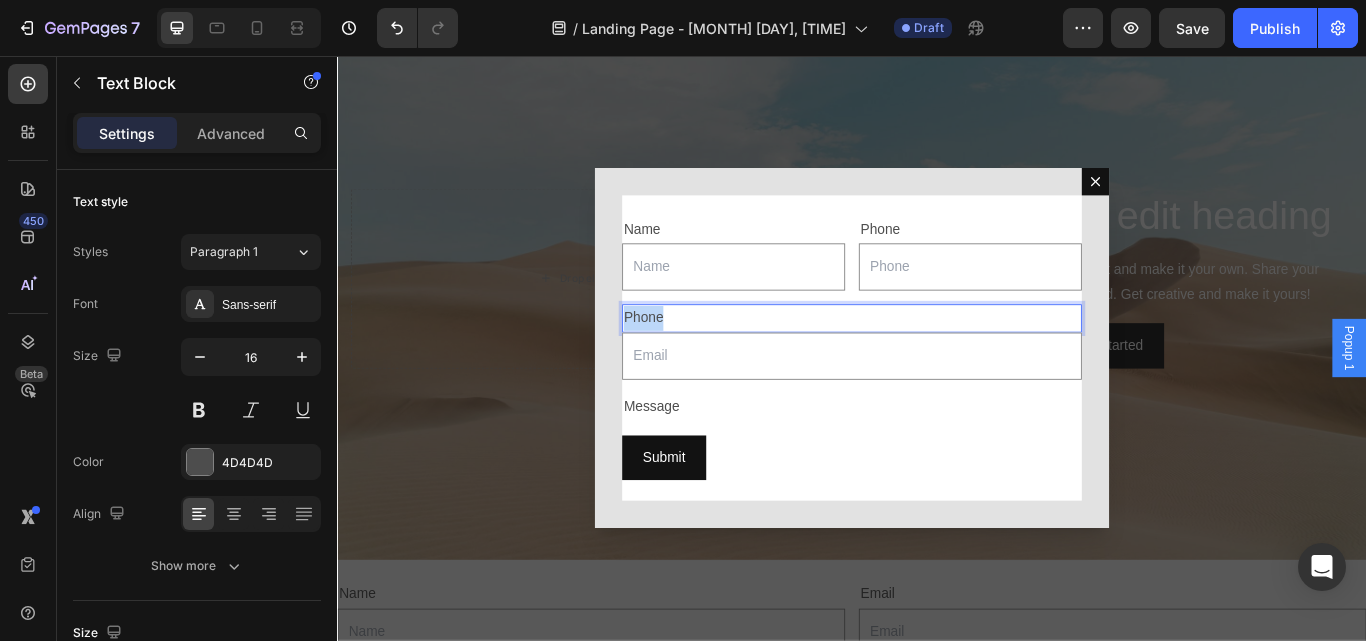 drag, startPoint x: 712, startPoint y: 354, endPoint x: 657, endPoint y: 362, distance: 55.578773 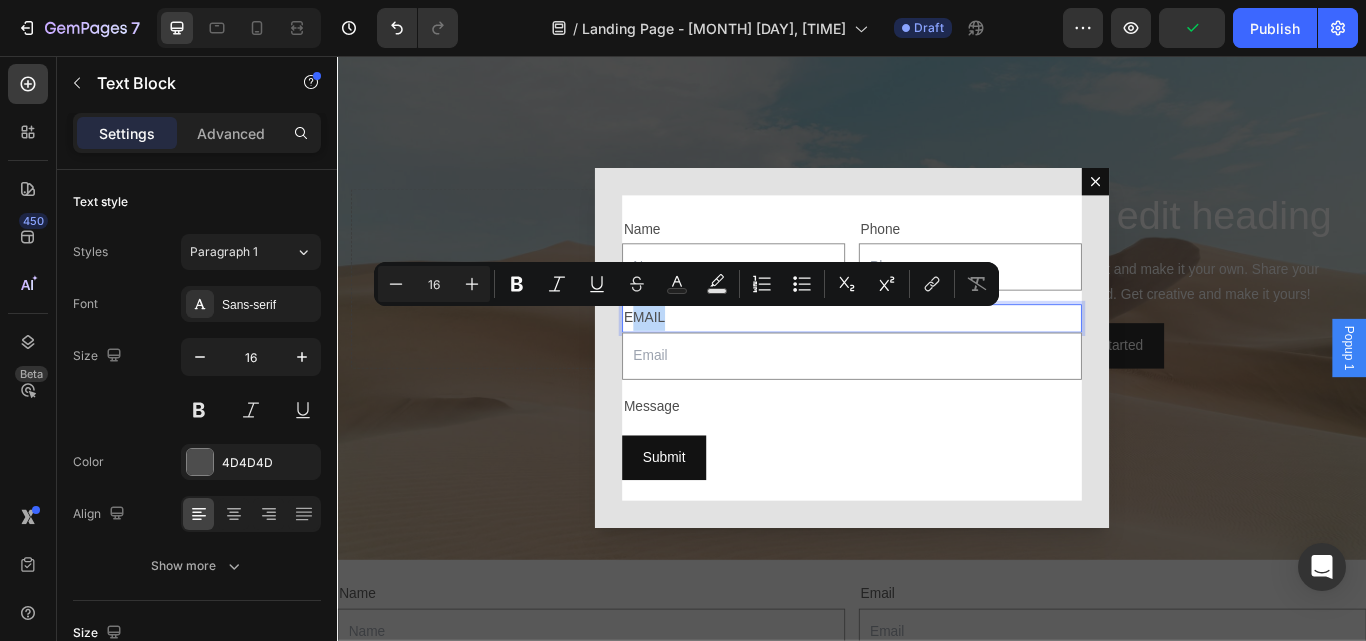 drag, startPoint x: 752, startPoint y: 356, endPoint x: 678, endPoint y: 366, distance: 74.672615 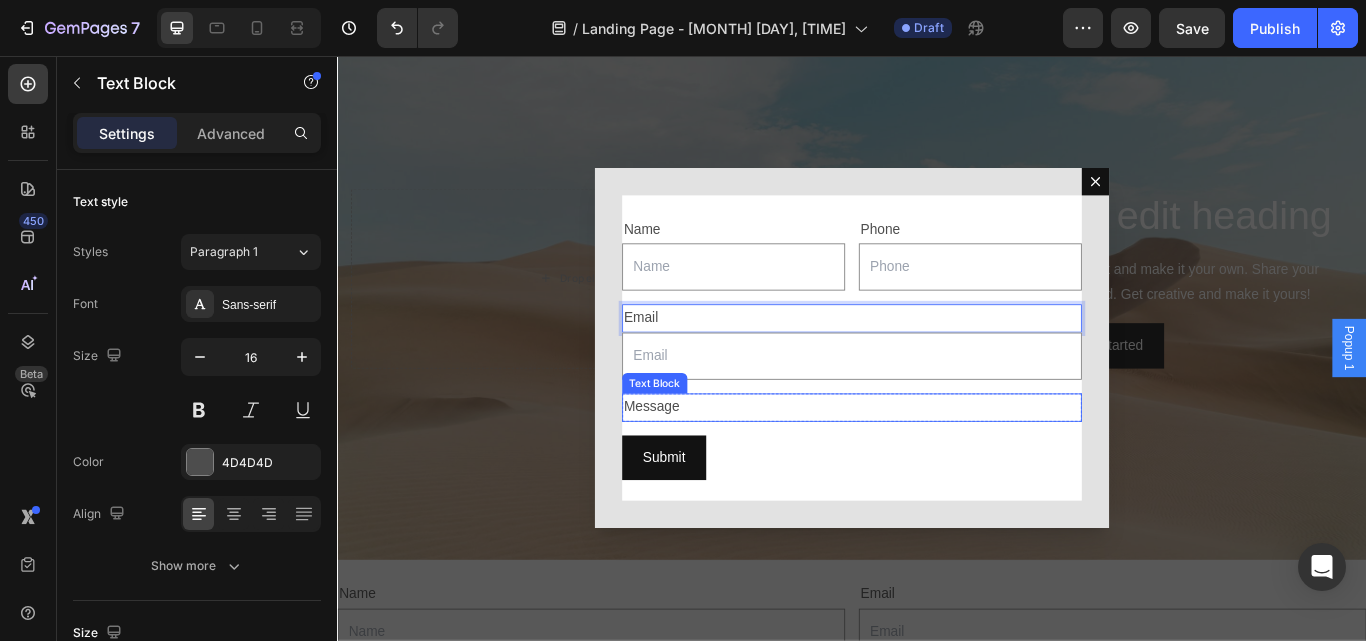 click on "Message" at bounding box center (937, 466) 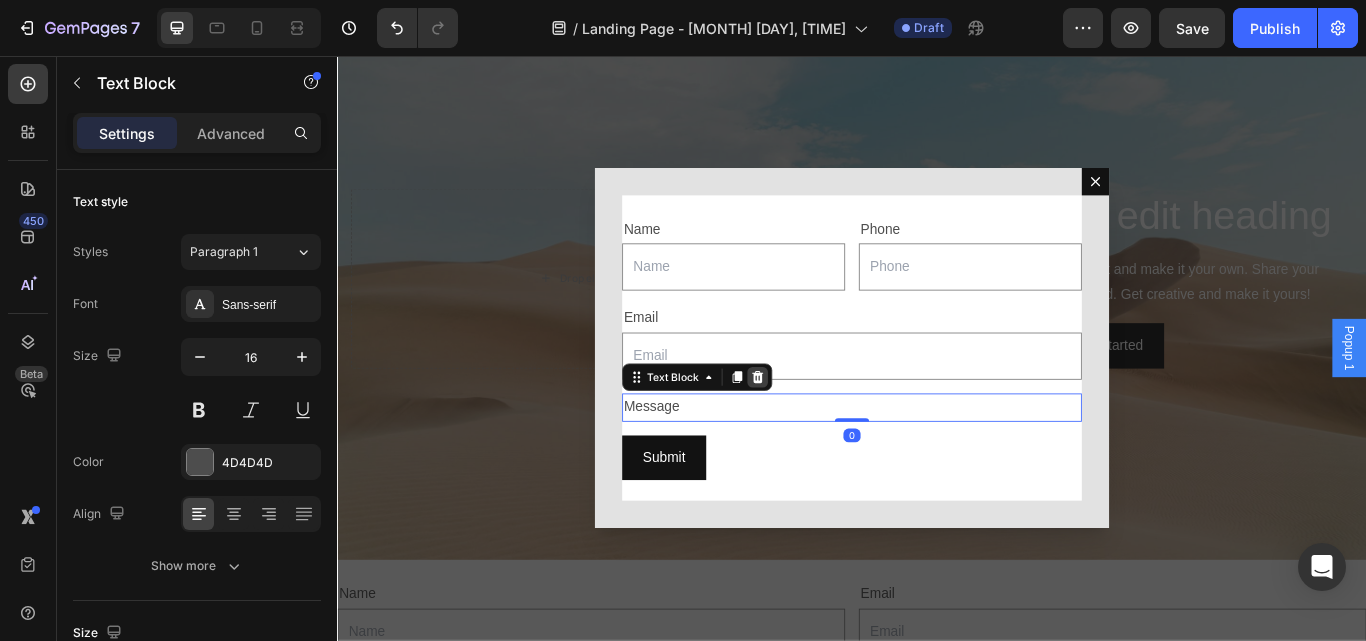 click 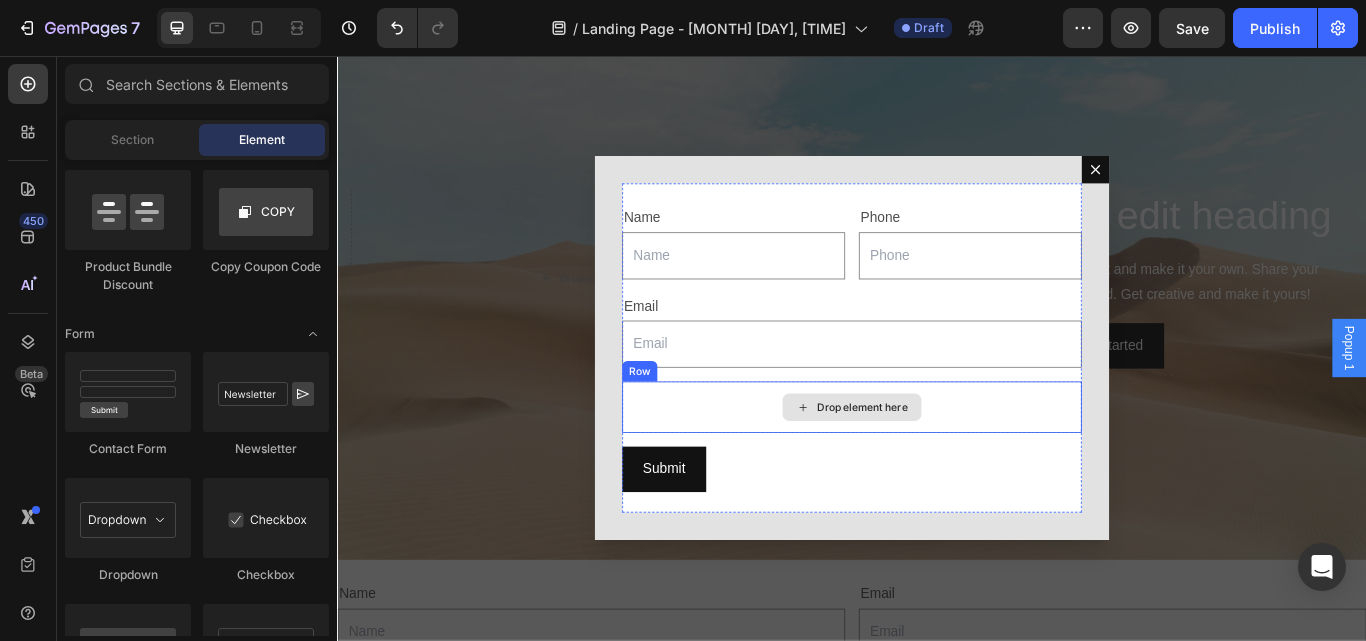 click on "Drop element here" at bounding box center [937, 466] 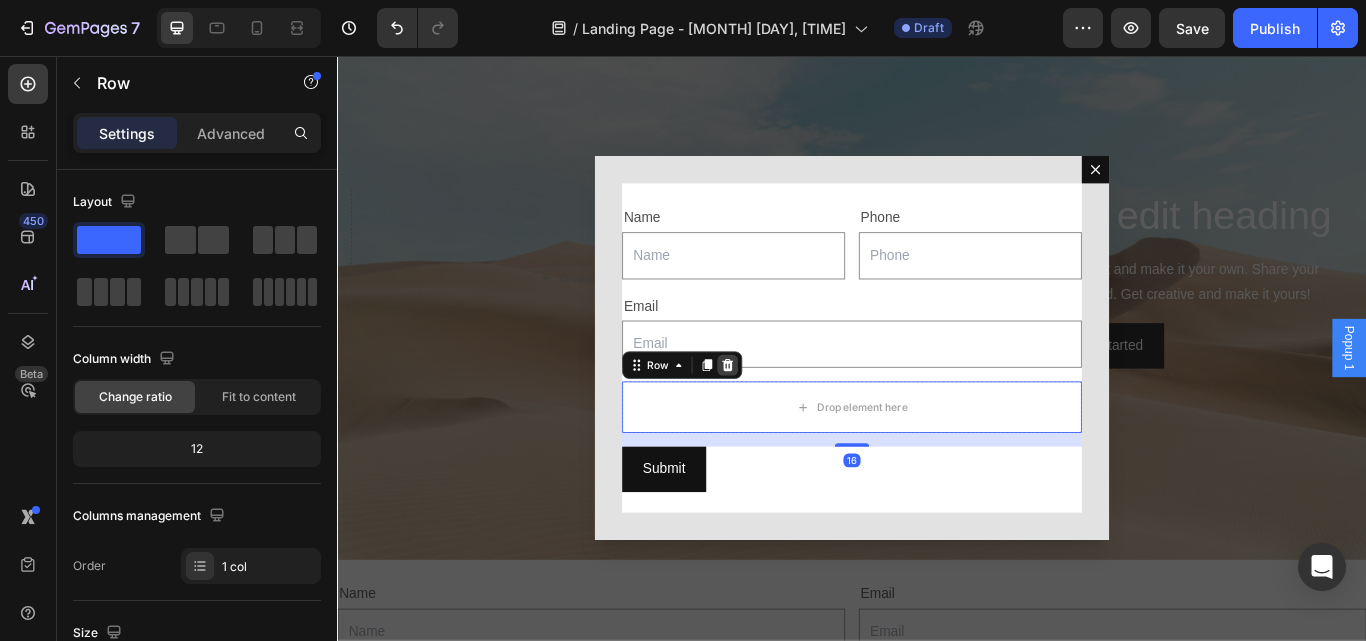 click at bounding box center (792, 417) 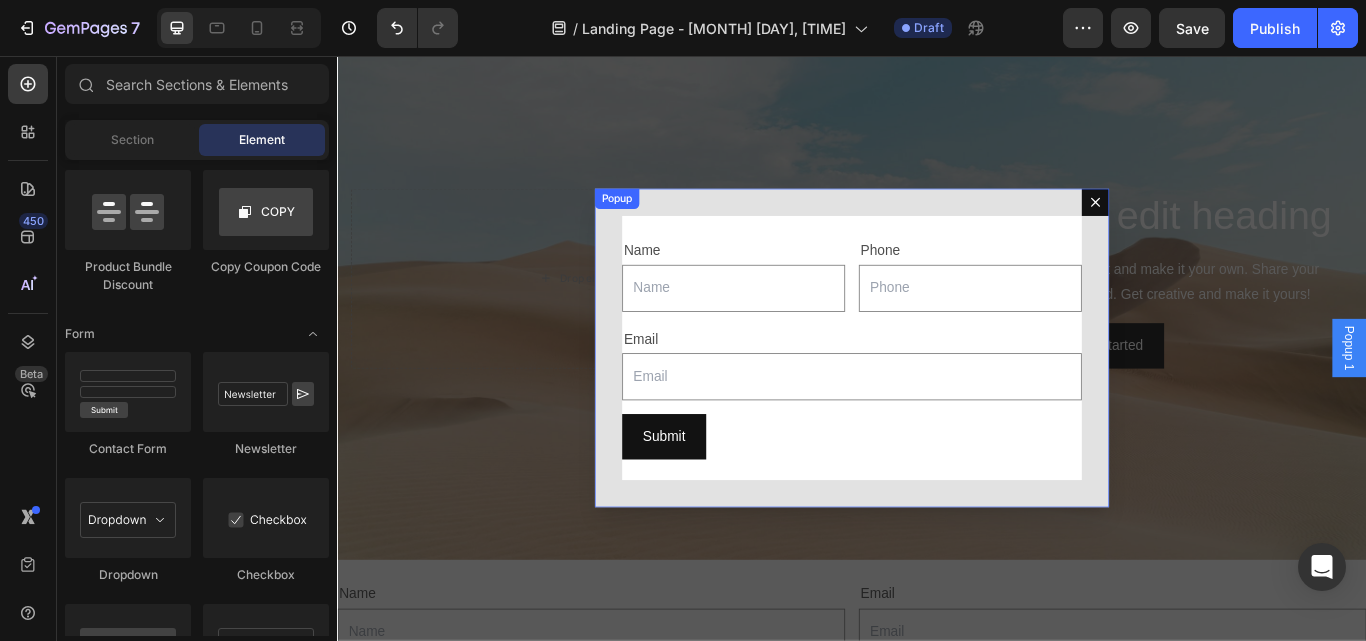click on "Name Text Block Text Field Phone Text Block Text Field Row Email Text Block Email Field Row Submit Submit Button Contact Form" at bounding box center (937, 397) 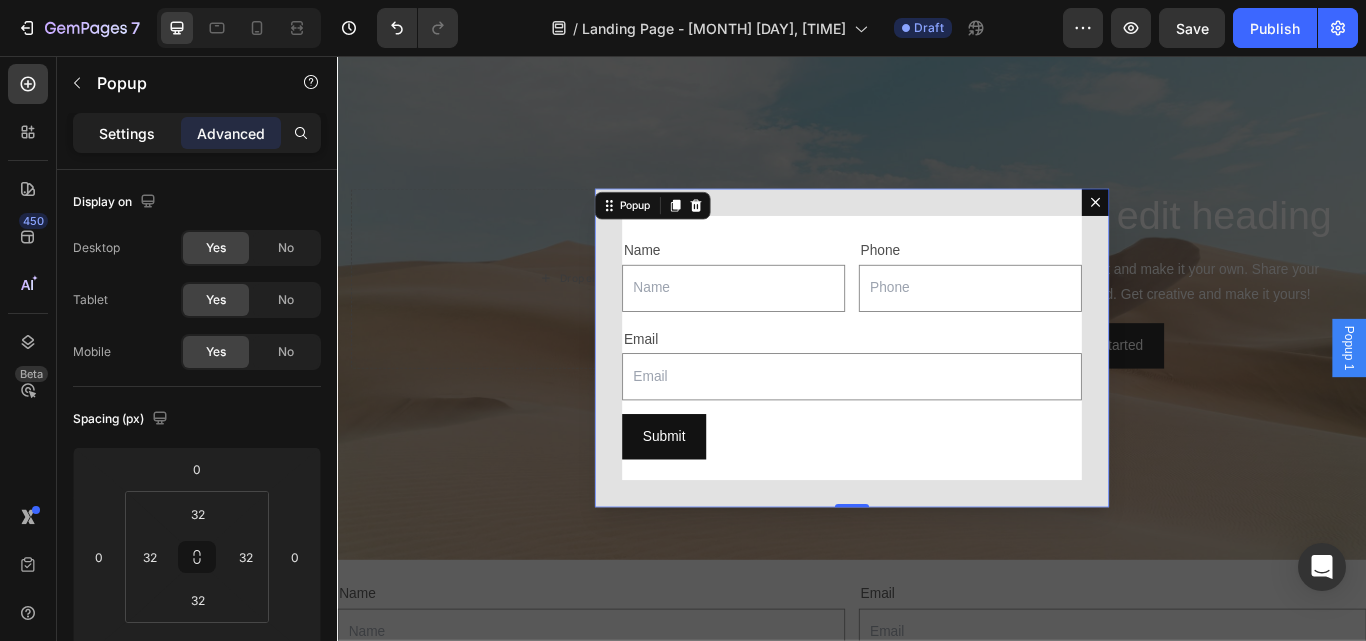 click on "Settings" at bounding box center (127, 133) 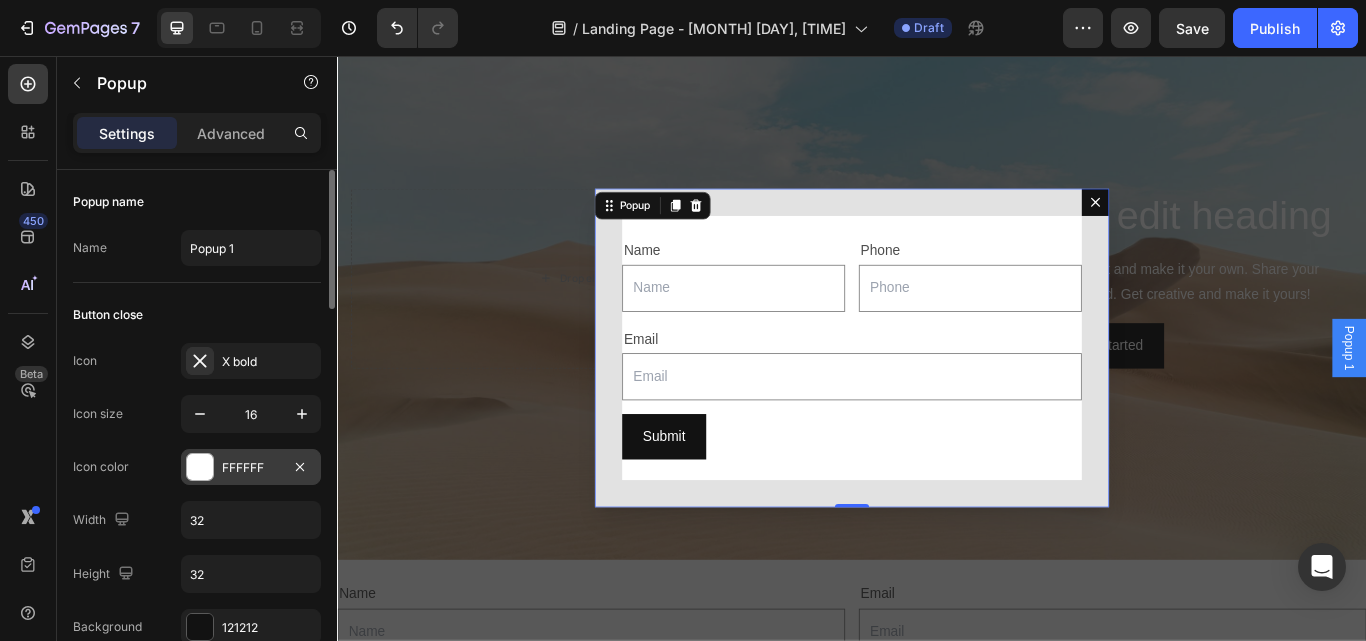 click on "FFFFFF" at bounding box center [251, 467] 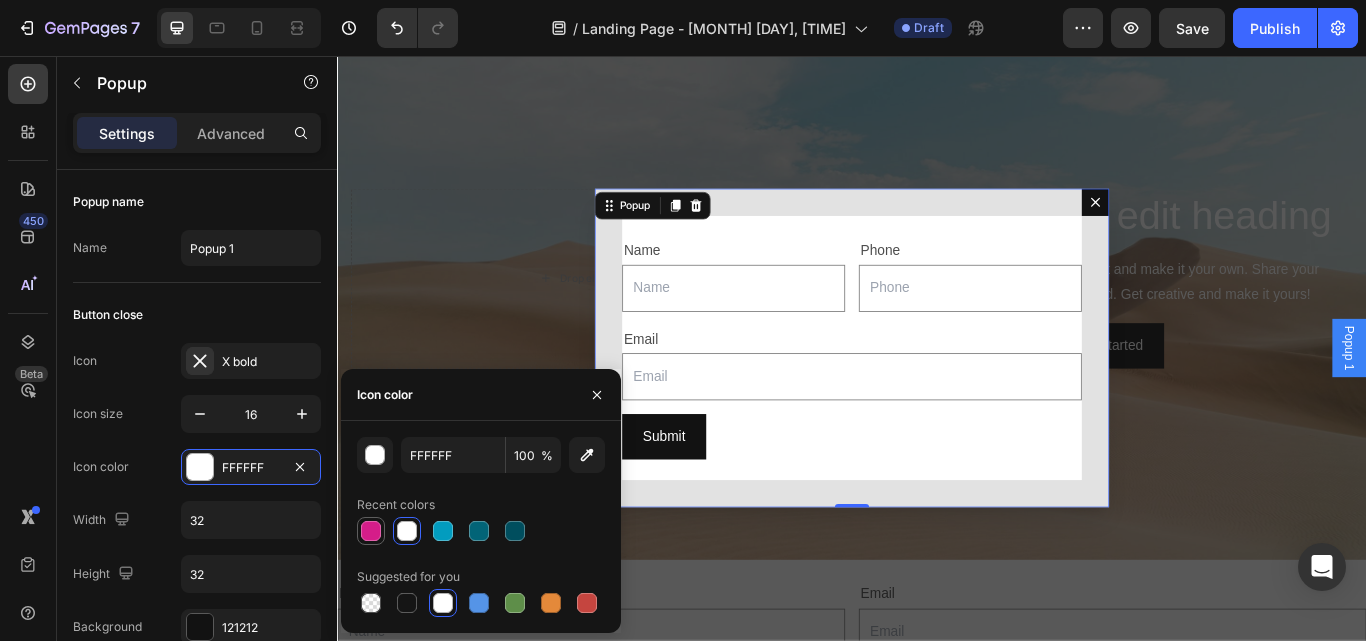 click at bounding box center [371, 531] 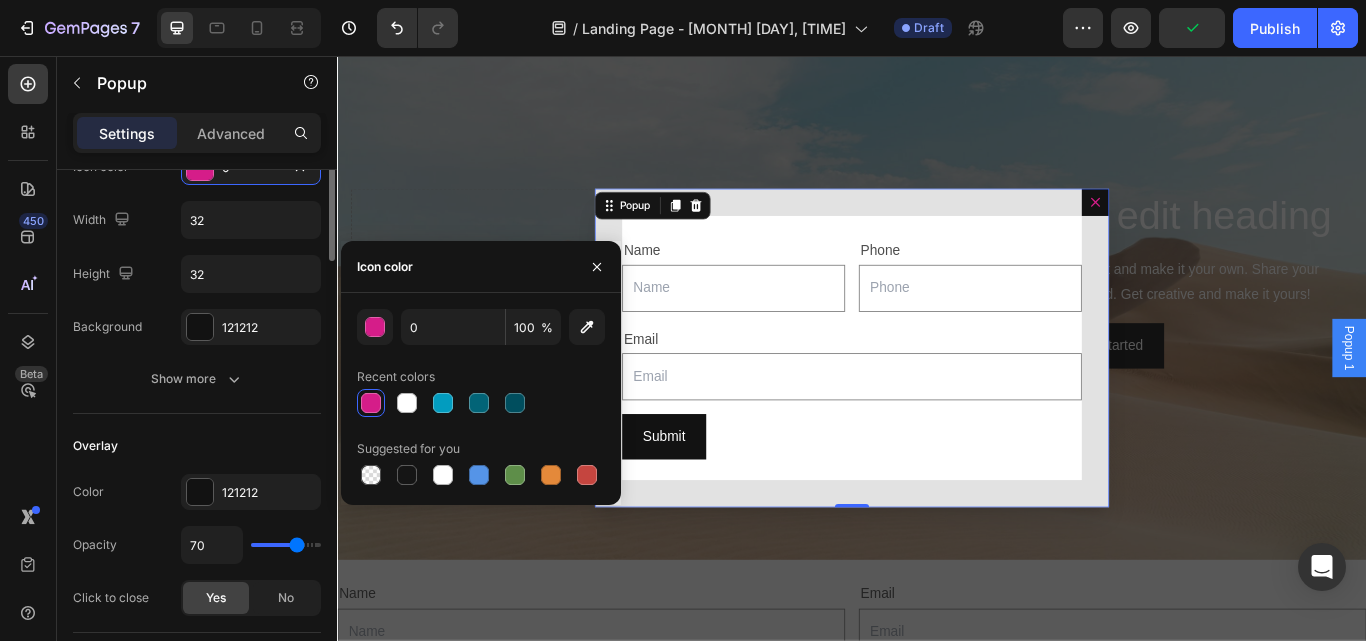 scroll, scrollTop: 200, scrollLeft: 0, axis: vertical 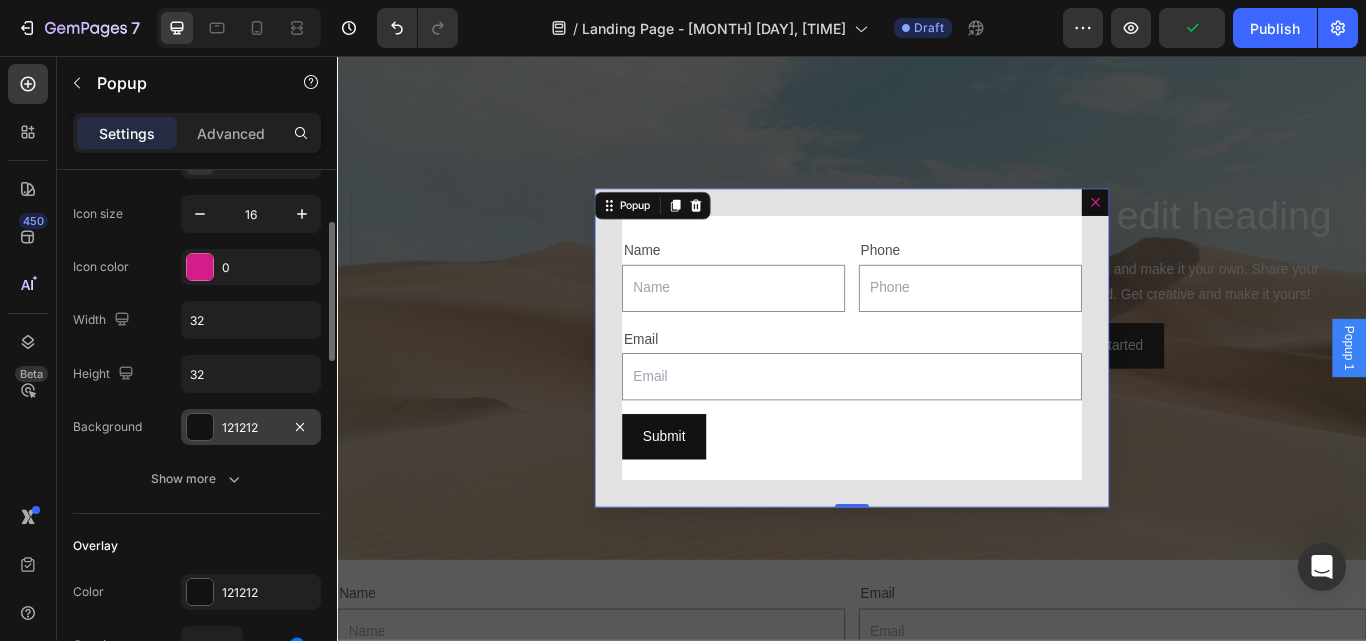click at bounding box center (200, 427) 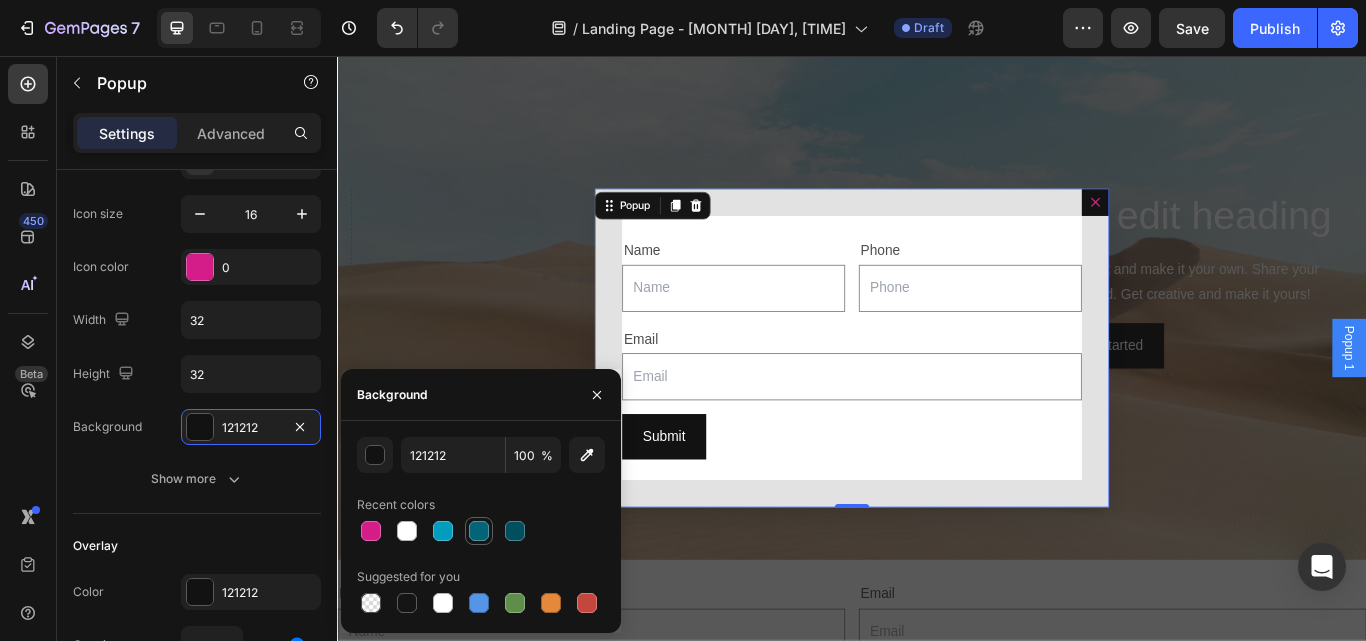click at bounding box center (479, 531) 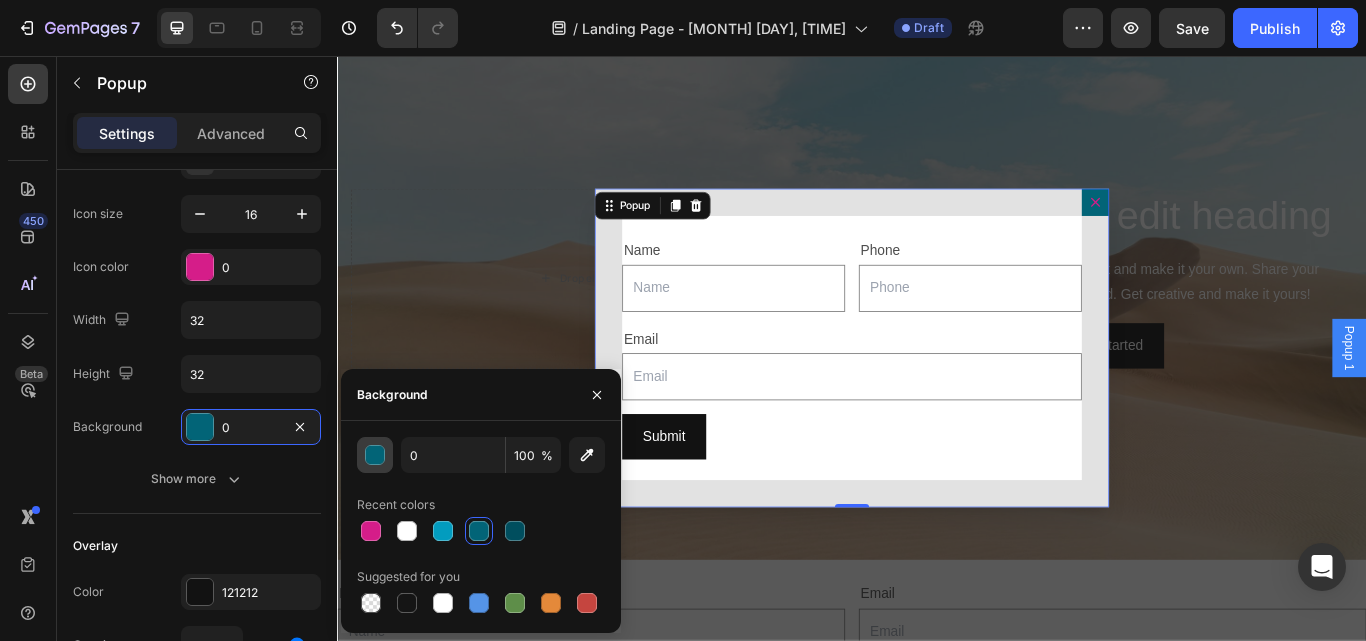 click at bounding box center [376, 456] 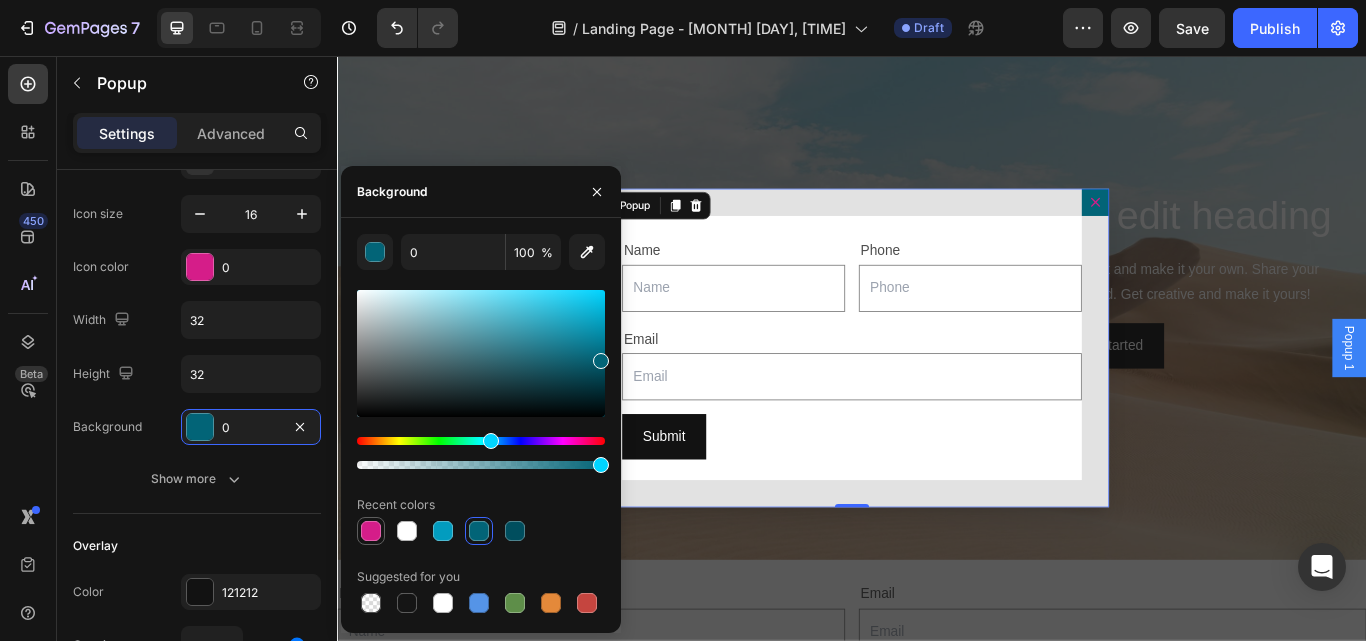 click at bounding box center [371, 531] 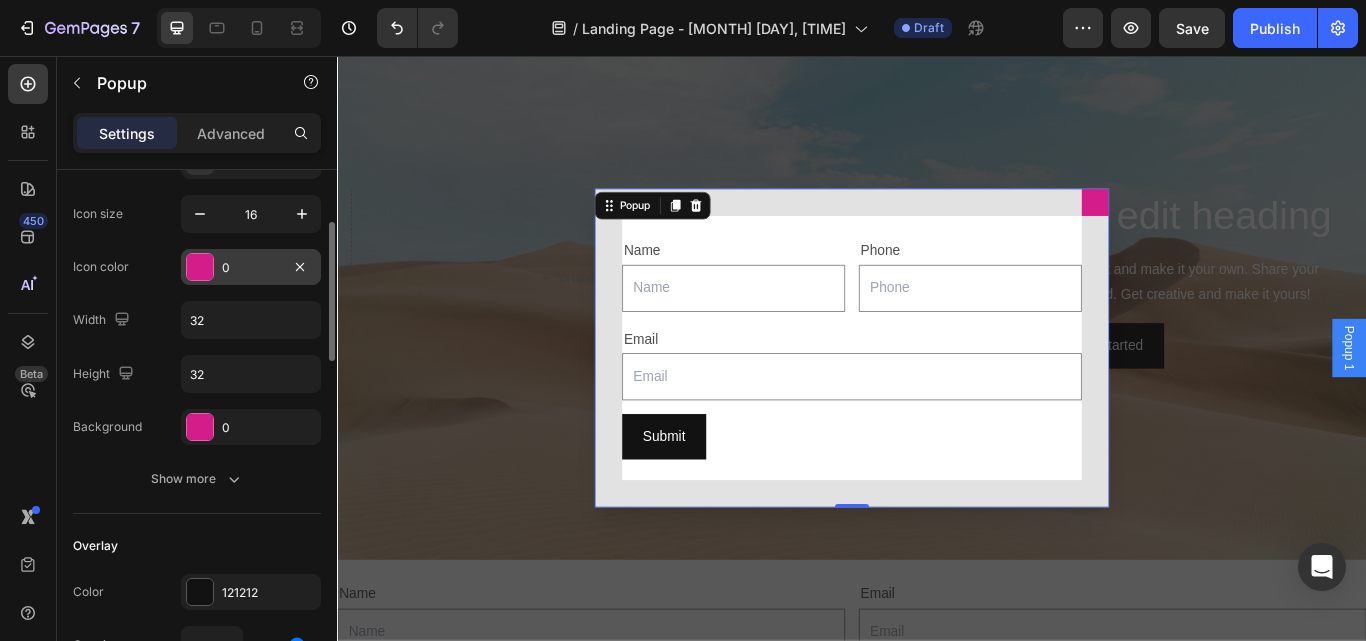 click at bounding box center (200, 267) 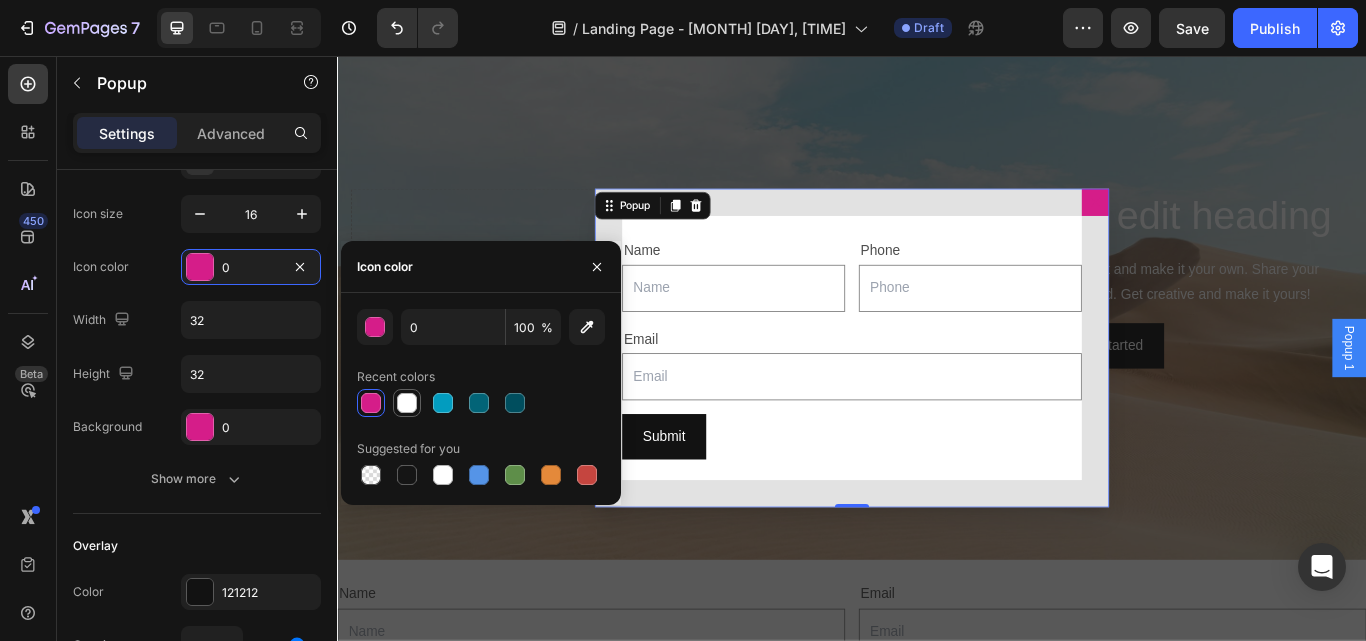 click at bounding box center (407, 403) 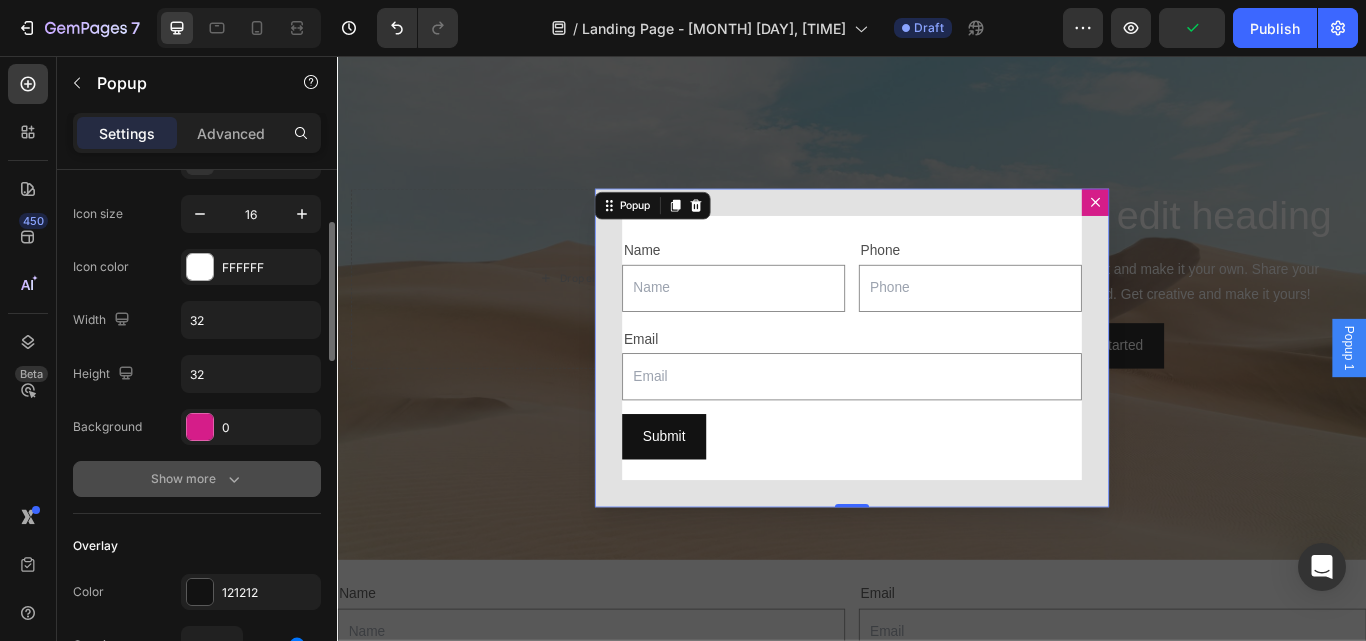 click 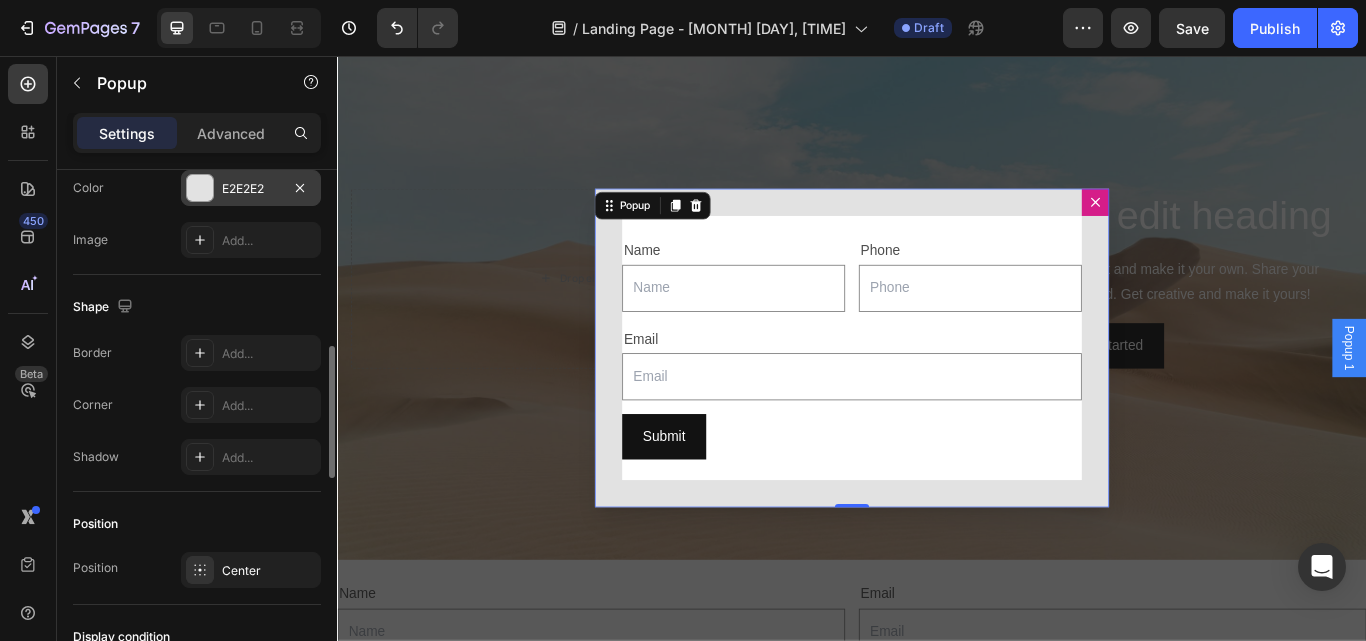 scroll, scrollTop: 1000, scrollLeft: 0, axis: vertical 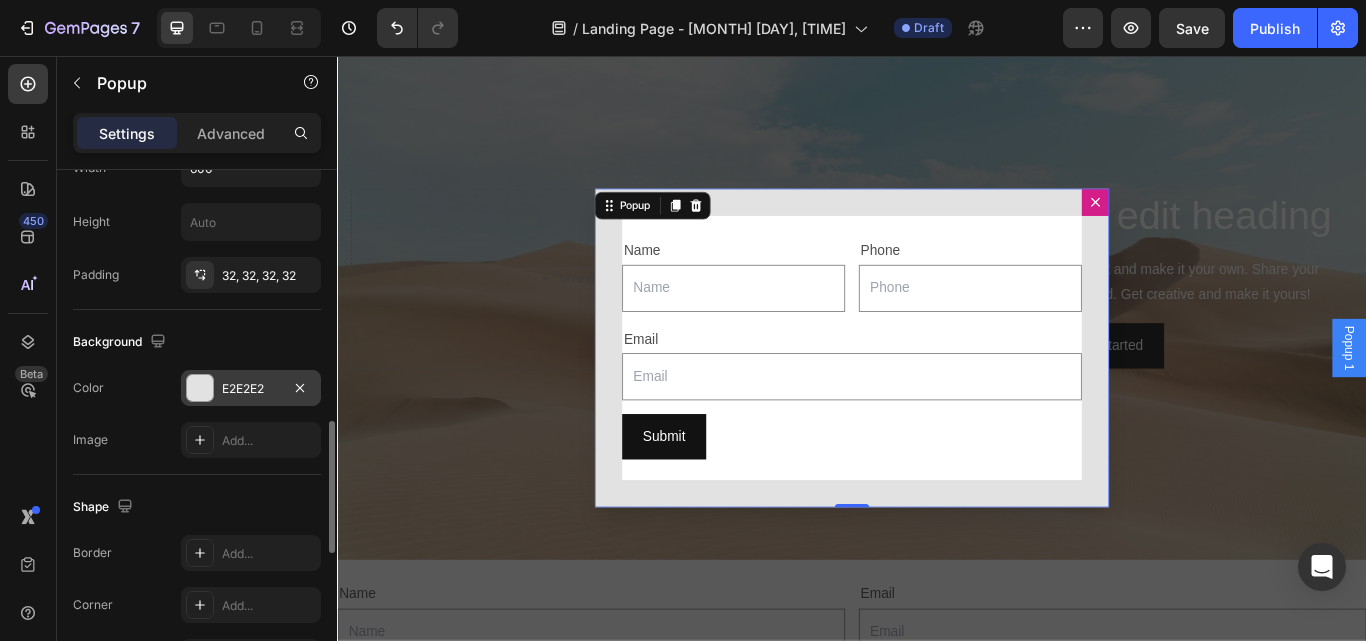 click at bounding box center [200, 388] 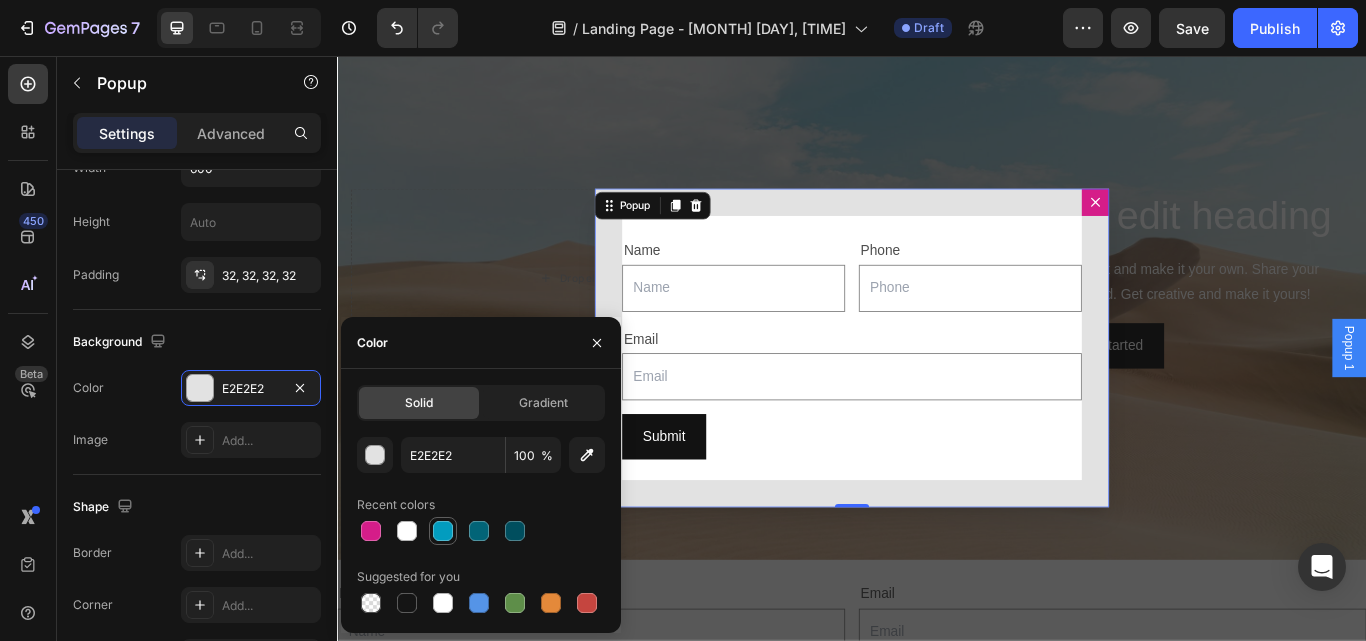 click at bounding box center [443, 531] 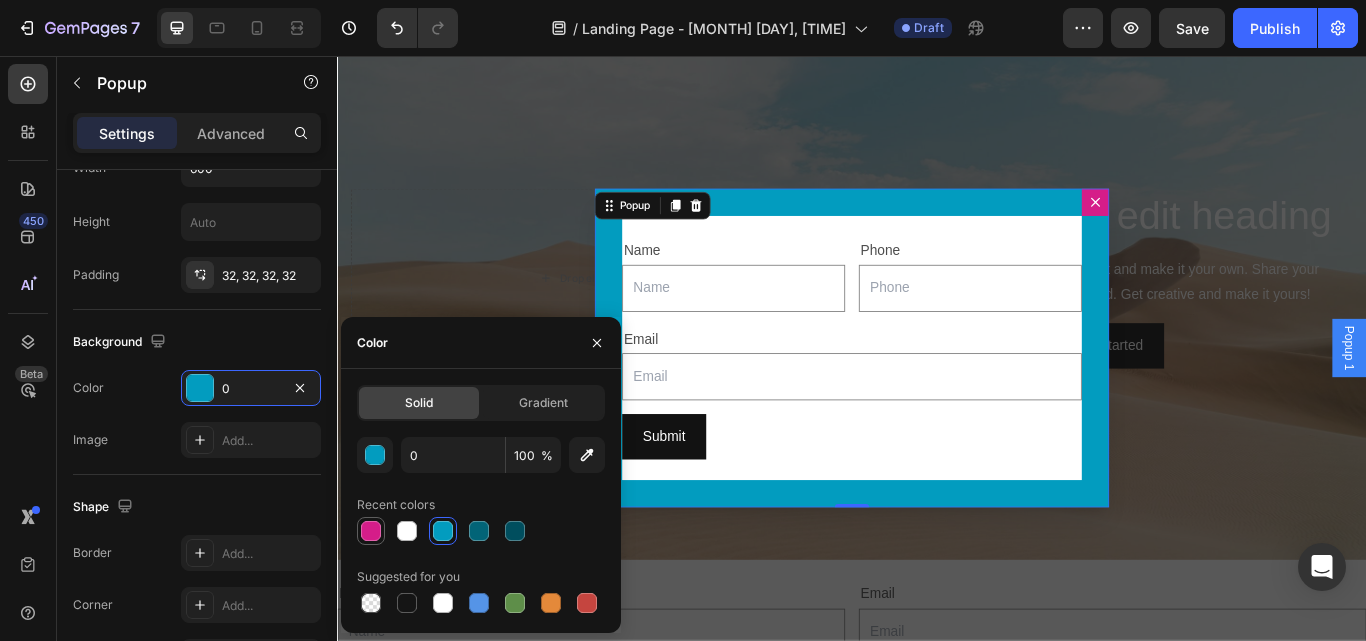 click at bounding box center (371, 531) 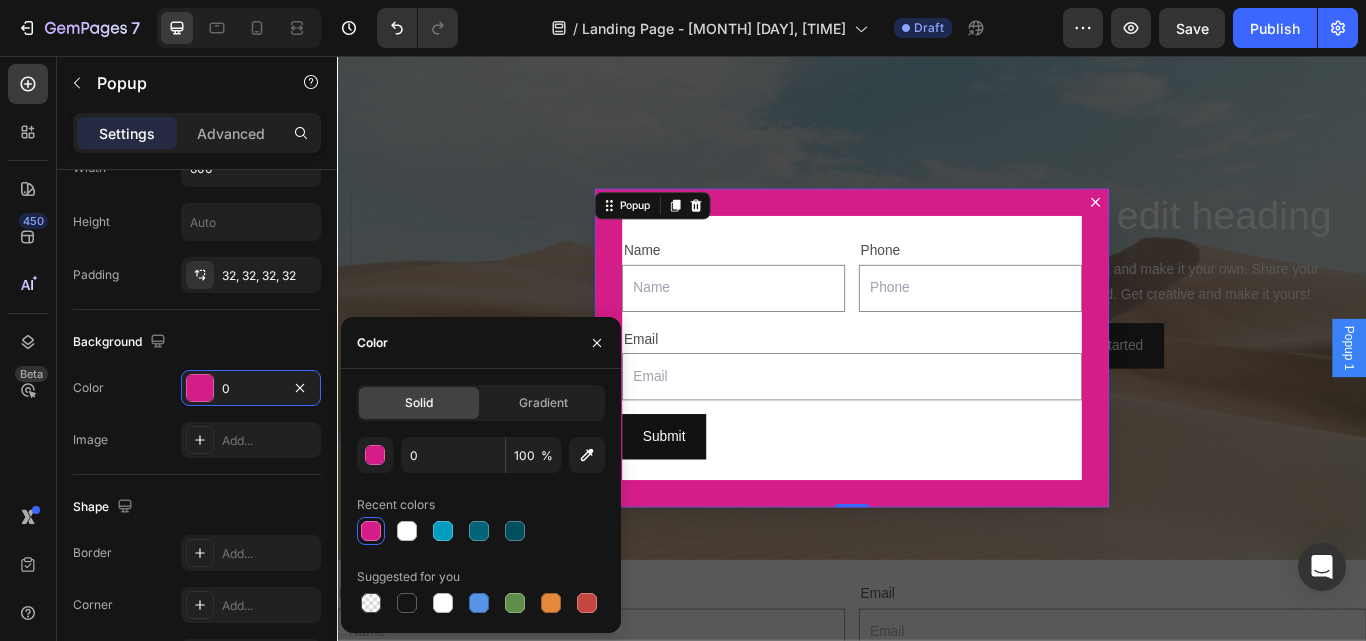 click 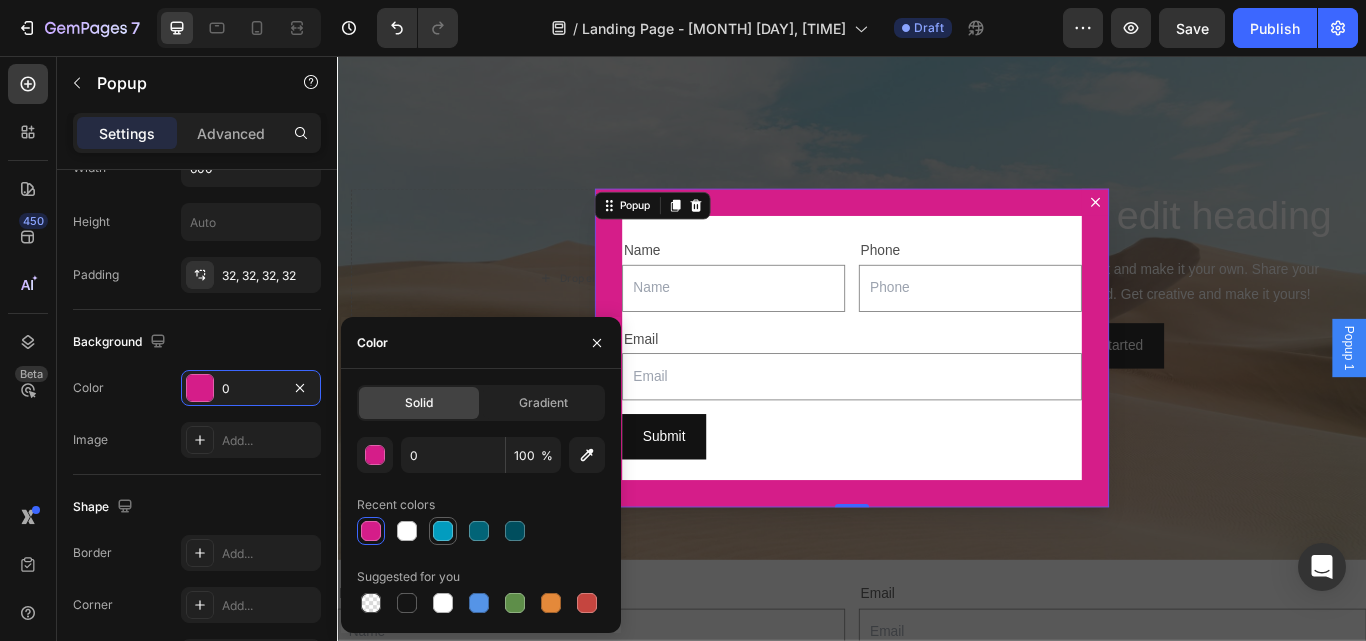 click at bounding box center (443, 531) 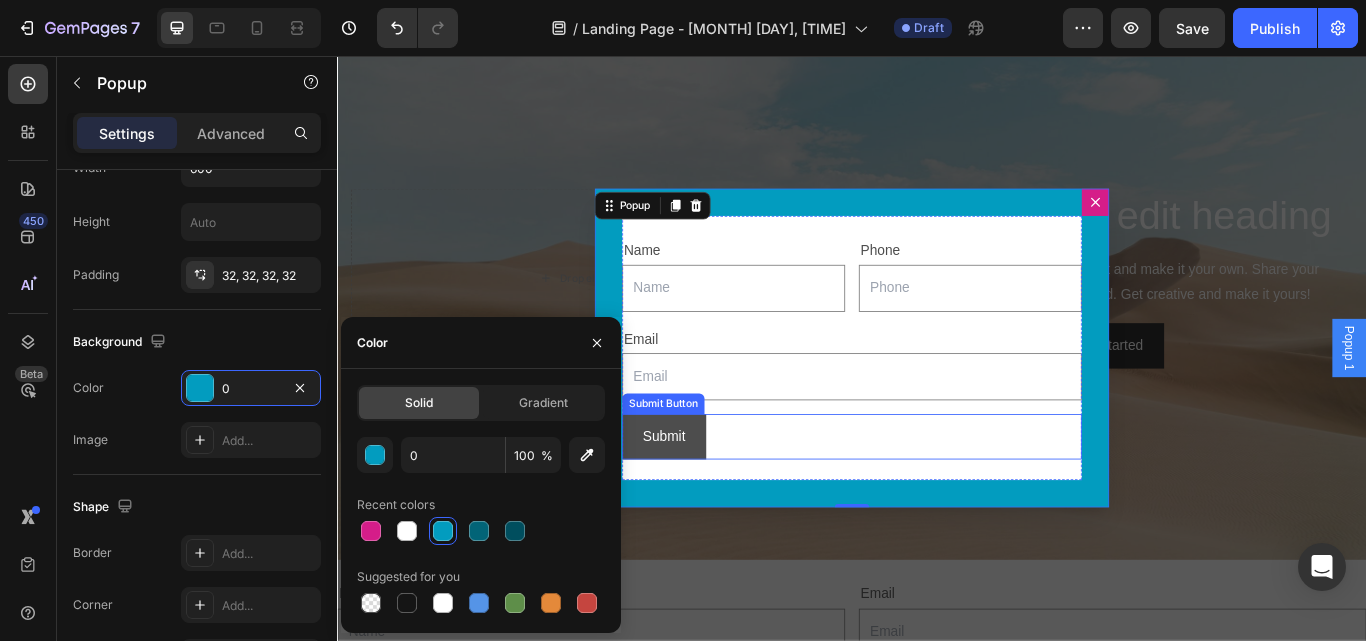 click on "Submit" at bounding box center (718, 500) 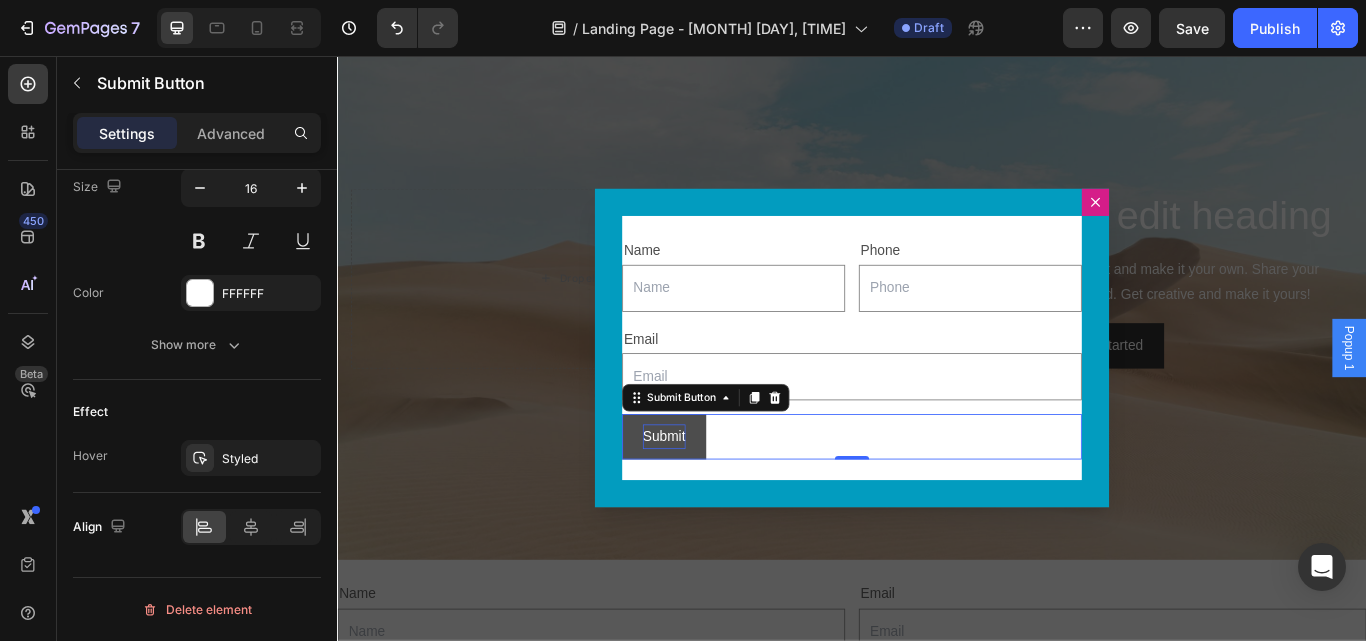 scroll, scrollTop: 0, scrollLeft: 0, axis: both 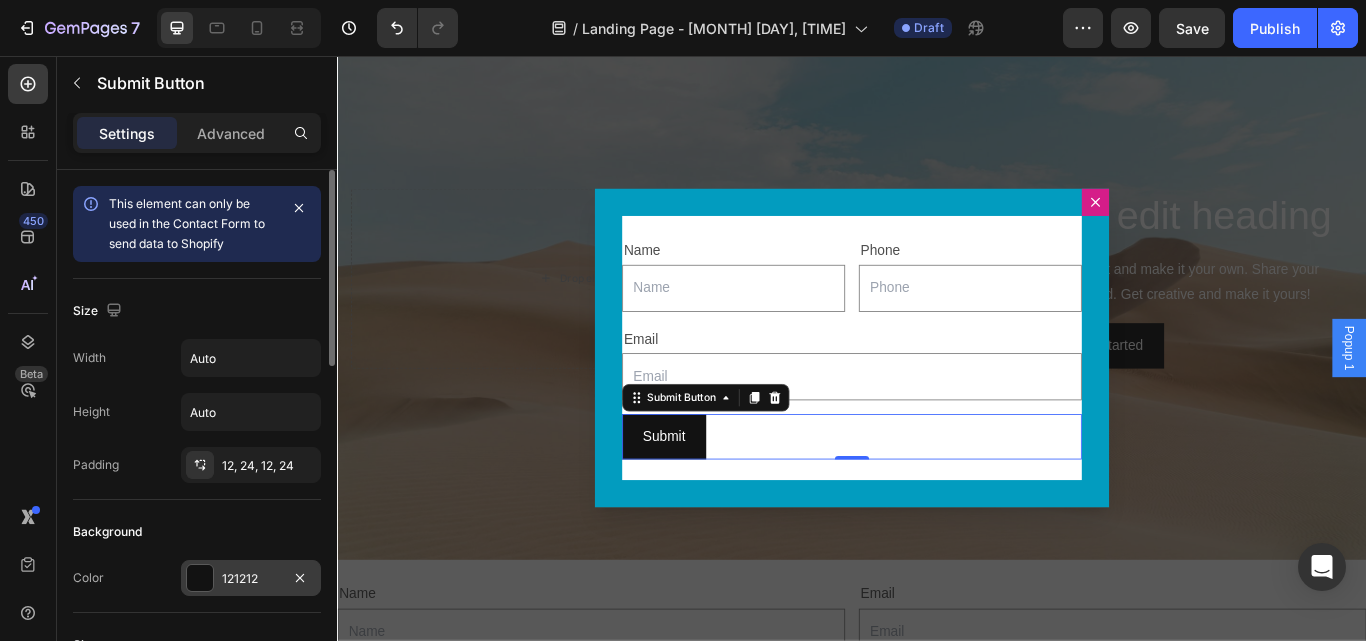 click at bounding box center (200, 578) 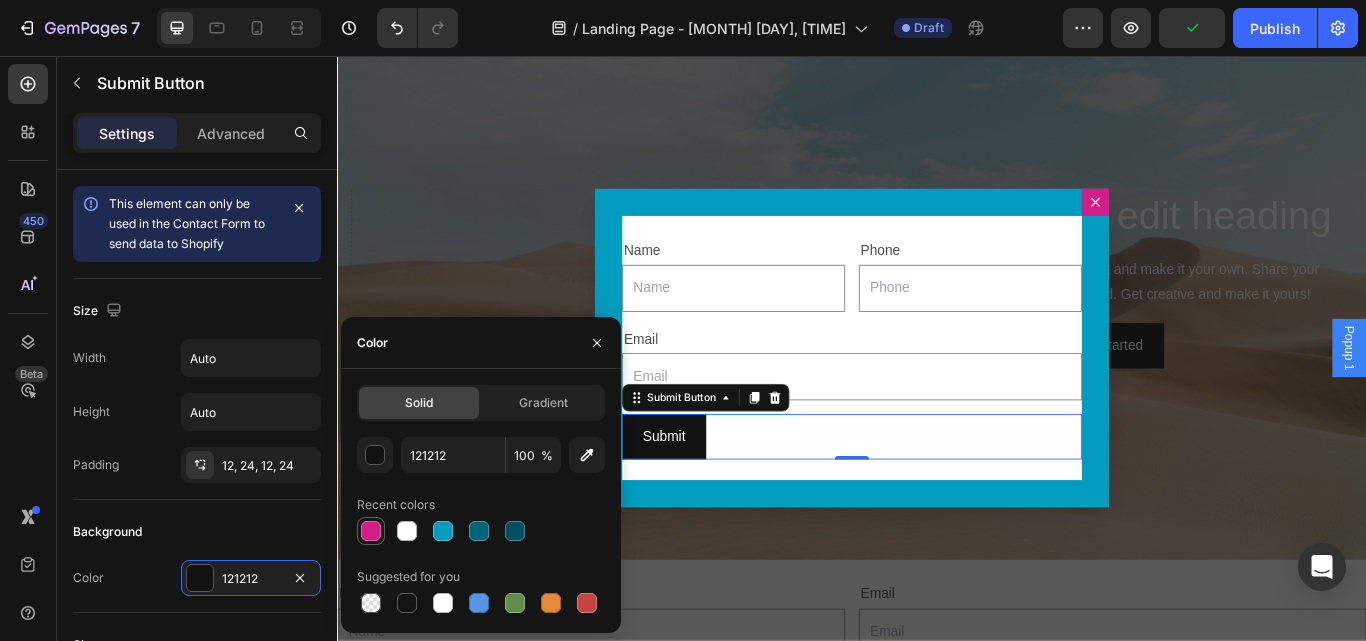 click at bounding box center (371, 531) 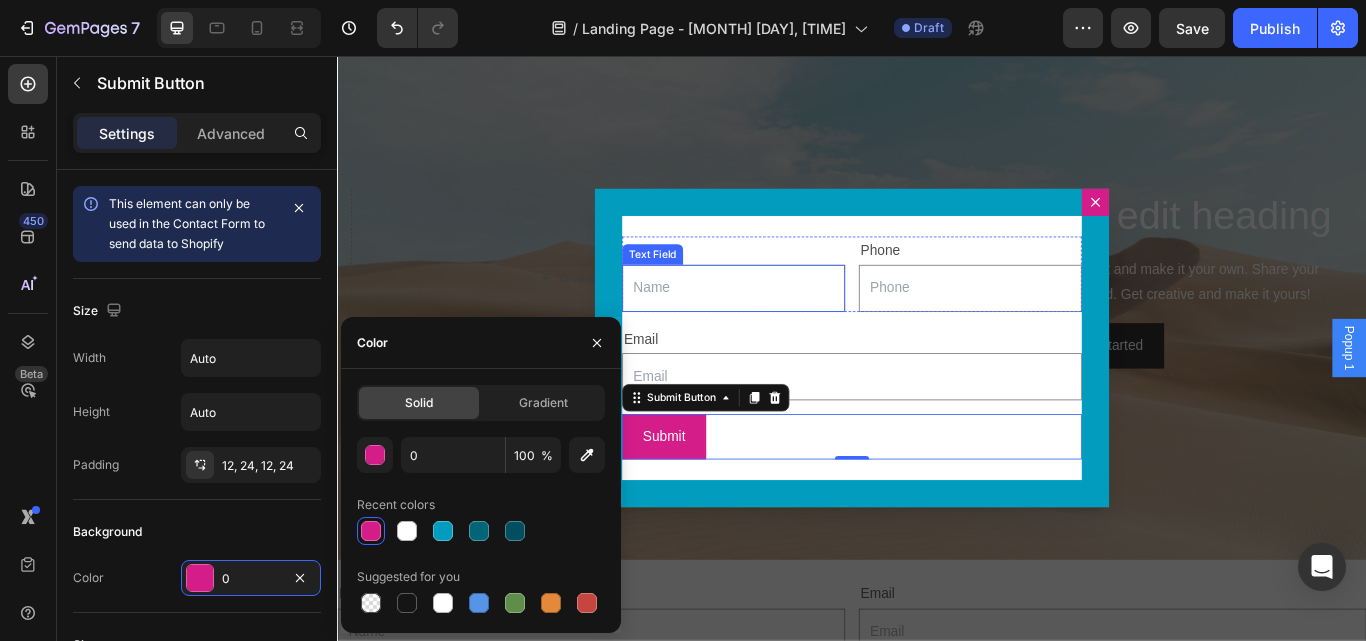 click at bounding box center (799, 327) 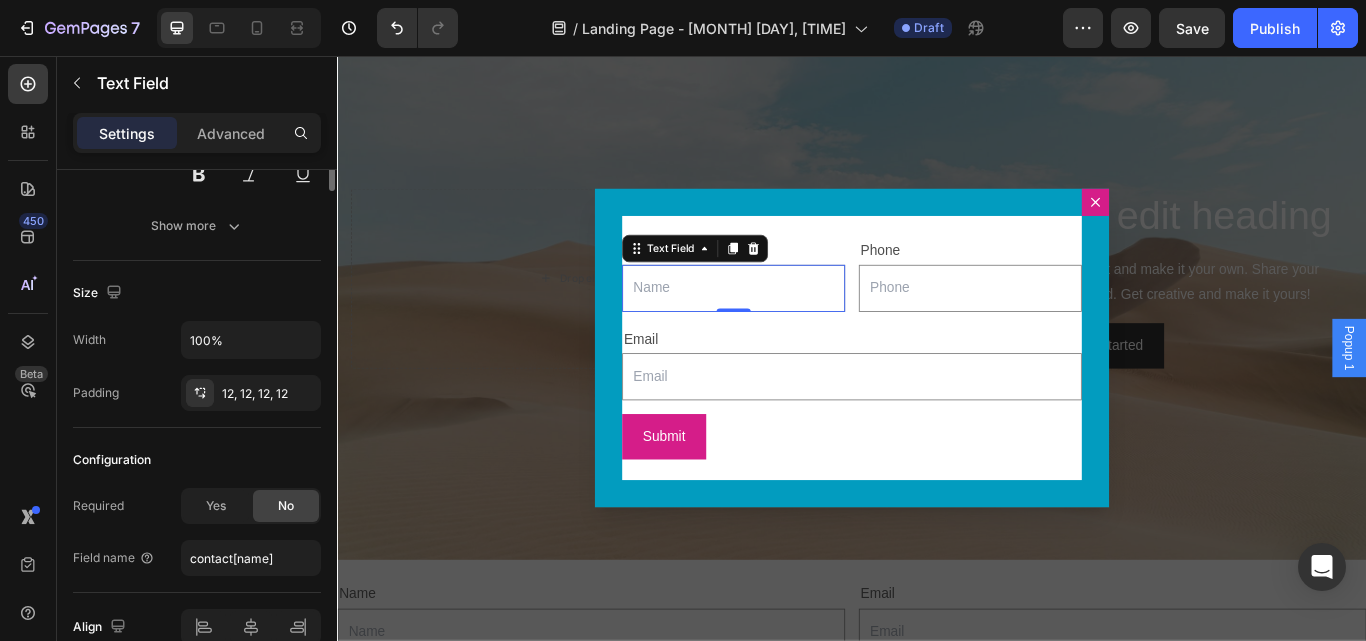 scroll, scrollTop: 0, scrollLeft: 0, axis: both 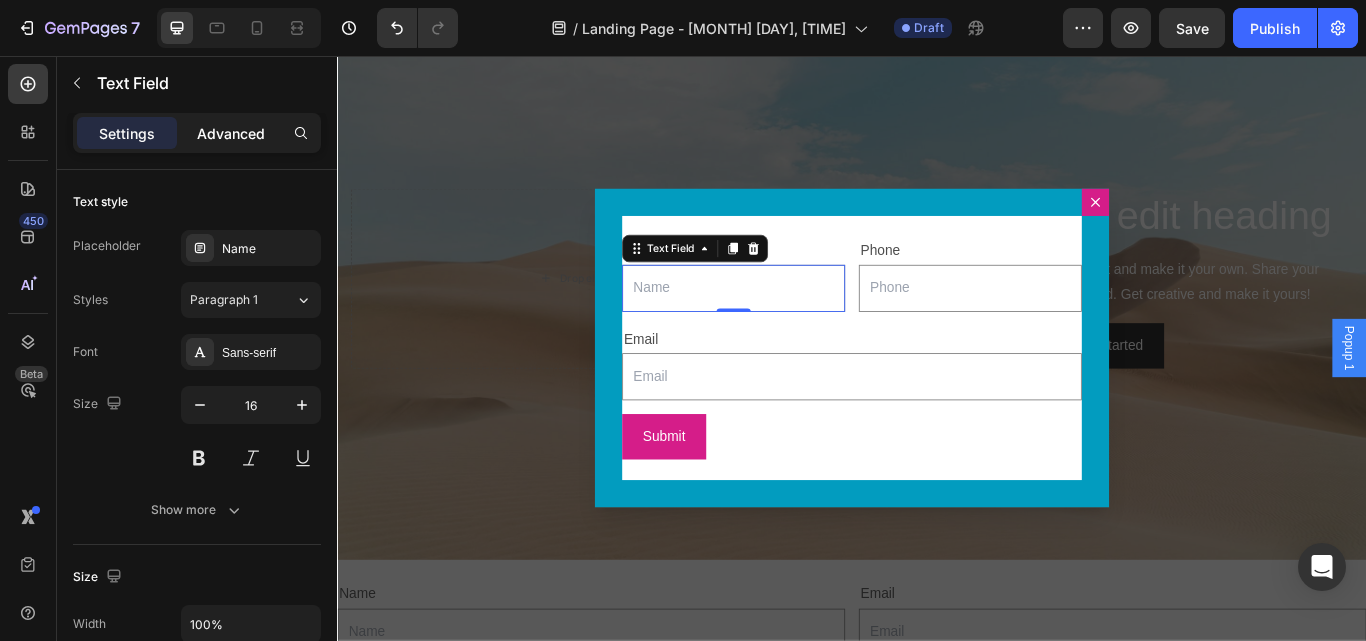 click on "Advanced" at bounding box center (231, 133) 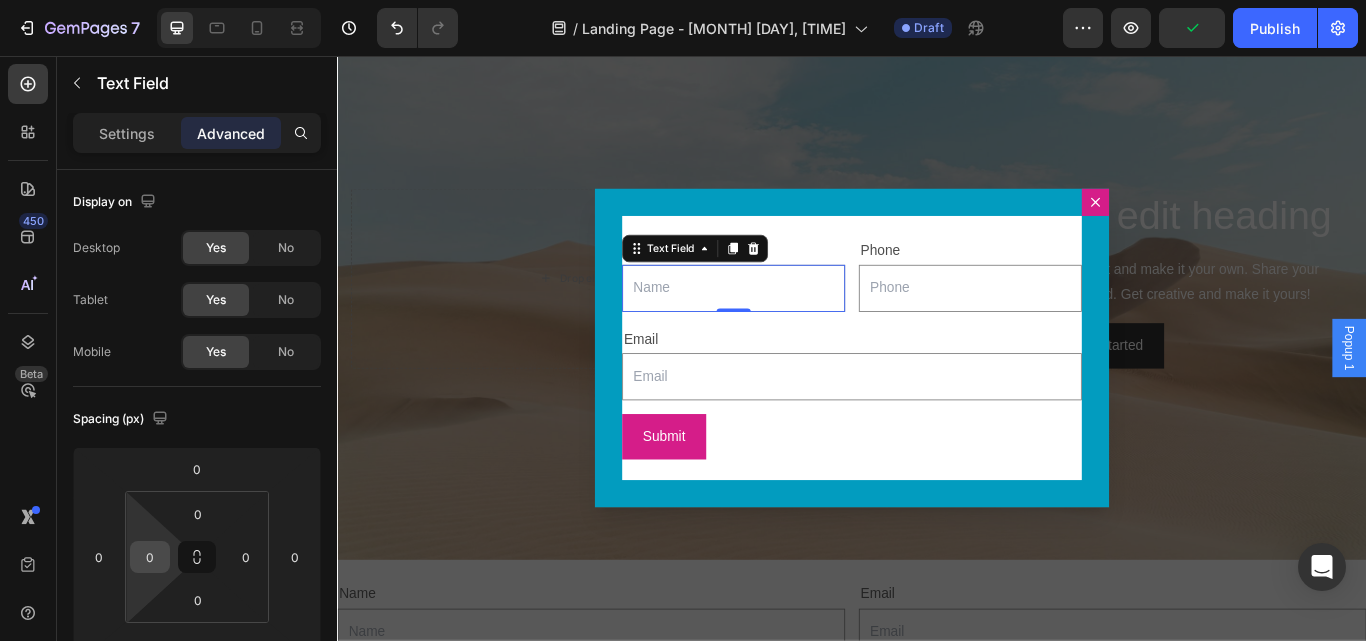click on "0" at bounding box center [150, 557] 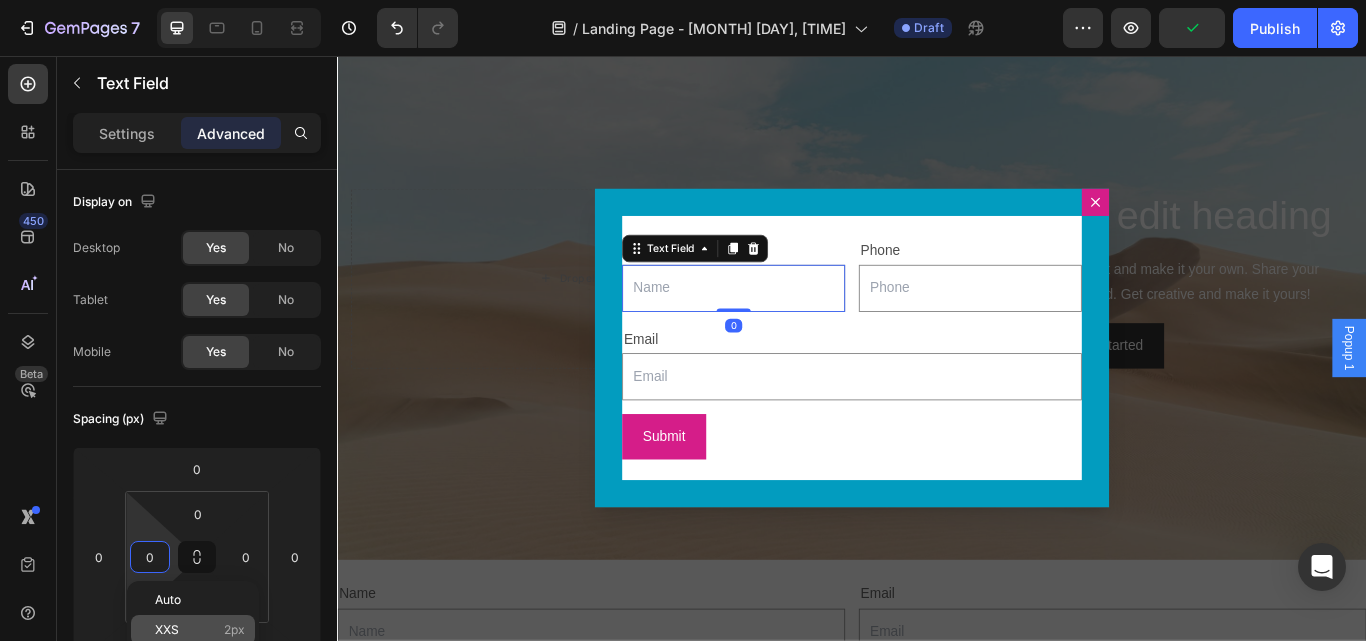 click on "XXS 2px" at bounding box center [200, 630] 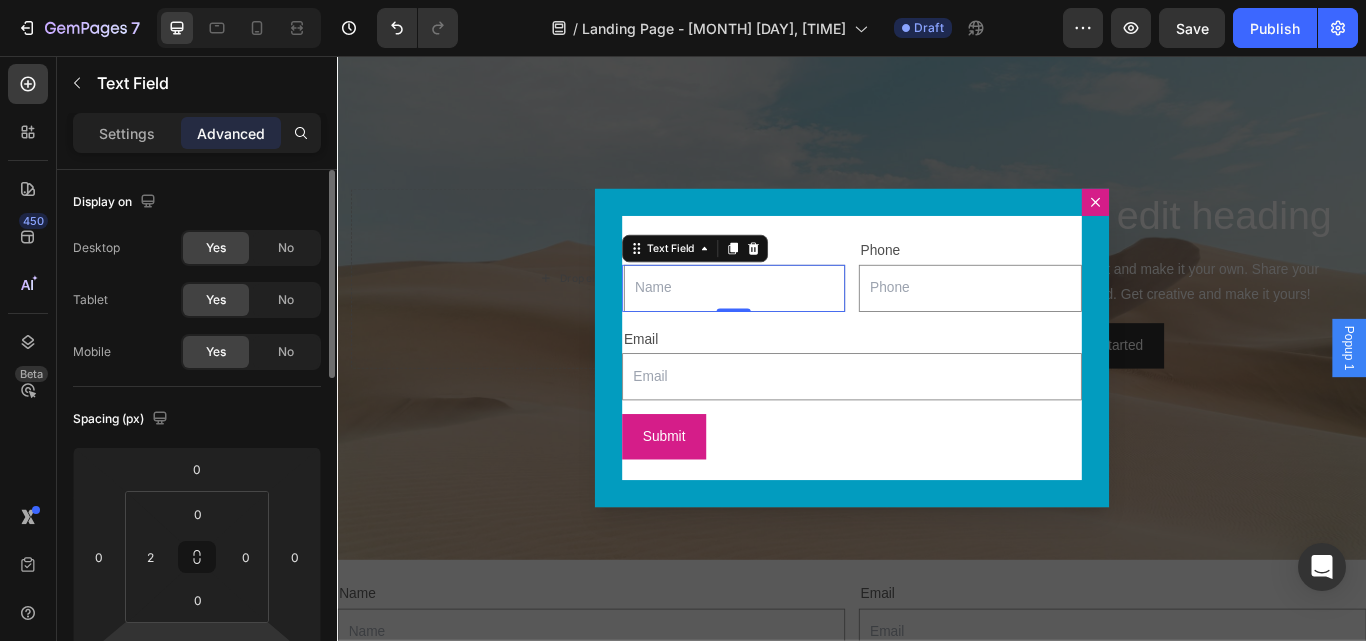 scroll, scrollTop: 300, scrollLeft: 0, axis: vertical 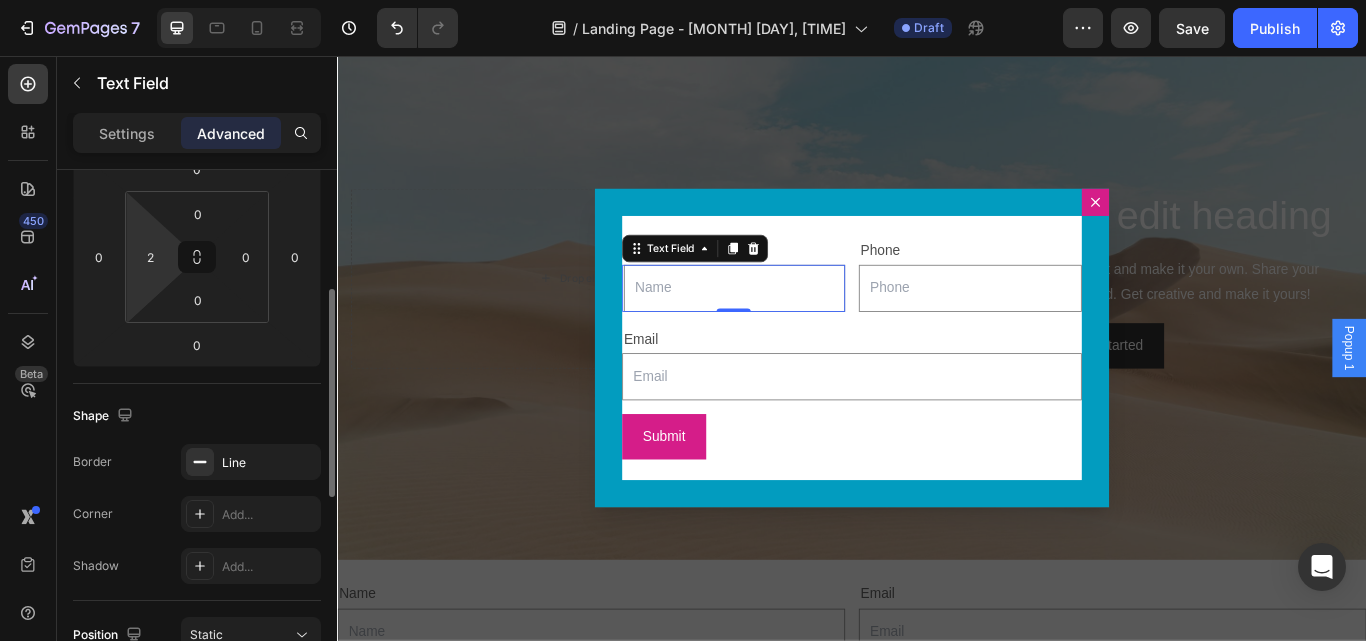 click on "7  Version history  /  Landing Page - [MONTH] [DAY], [TIME] Draft Preview  Save   Publish  450 Beta Sections(18) Elements(83) Section Element Hero Section Product Detail Brands Trusted Badges Guarantee Product Breakdown How to use Testimonials Compare Bundle FAQs Social Proof Brand Story Product List Collection Blog List Contact Sticky Add to Cart Custom Footer Browse Library 450 Layout
Row
Row
Row
Row Text
Heading
Text Block Button
Button
Button Media
Image
Image" at bounding box center [683, 0] 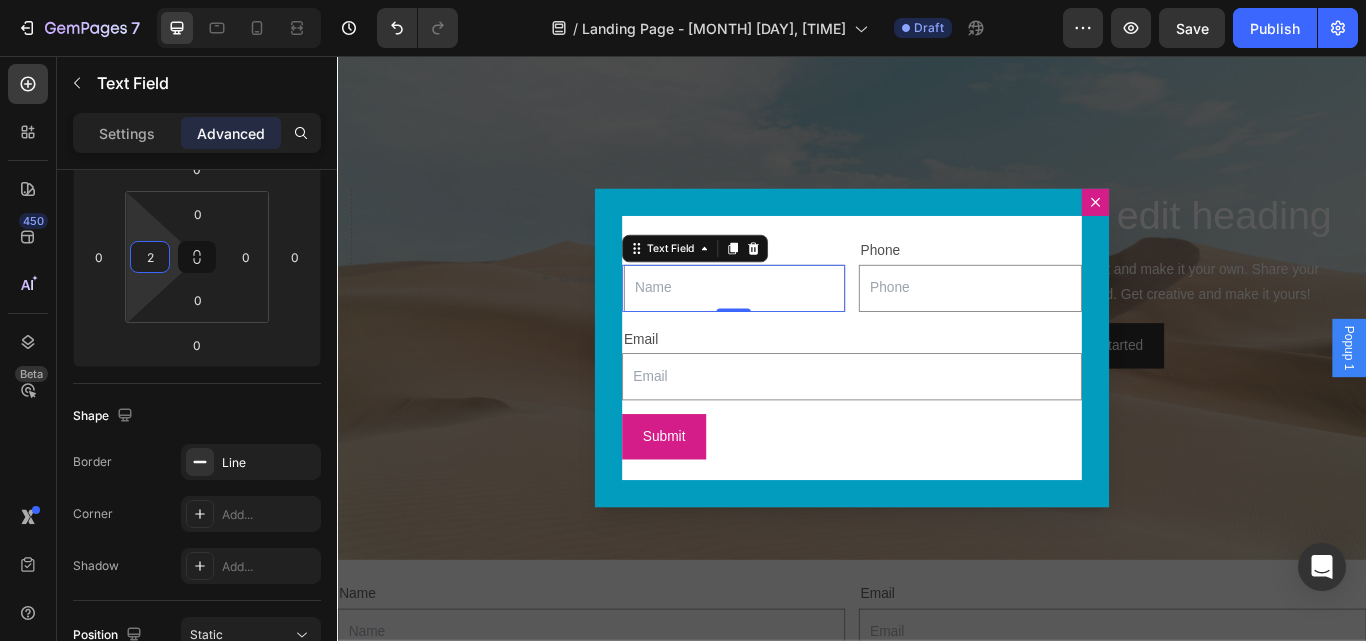 click on "7  Version history  /  Landing Page - [MONTH] [DAY], [TIME] Draft Preview  Save   Publish  450 Beta Sections(18) Elements(83) Section Element Hero Section Product Detail Brands Trusted Badges Guarantee Product Breakdown How to use Testimonials Compare Bundle FAQs Social Proof Brand Story Product List Collection Blog List Contact Sticky Add to Cart Custom Footer Browse Library 450 Layout
Row
Row
Row
Row Text
Heading
Text Block Button
Button
Button Media
Image
Image" at bounding box center [683, 0] 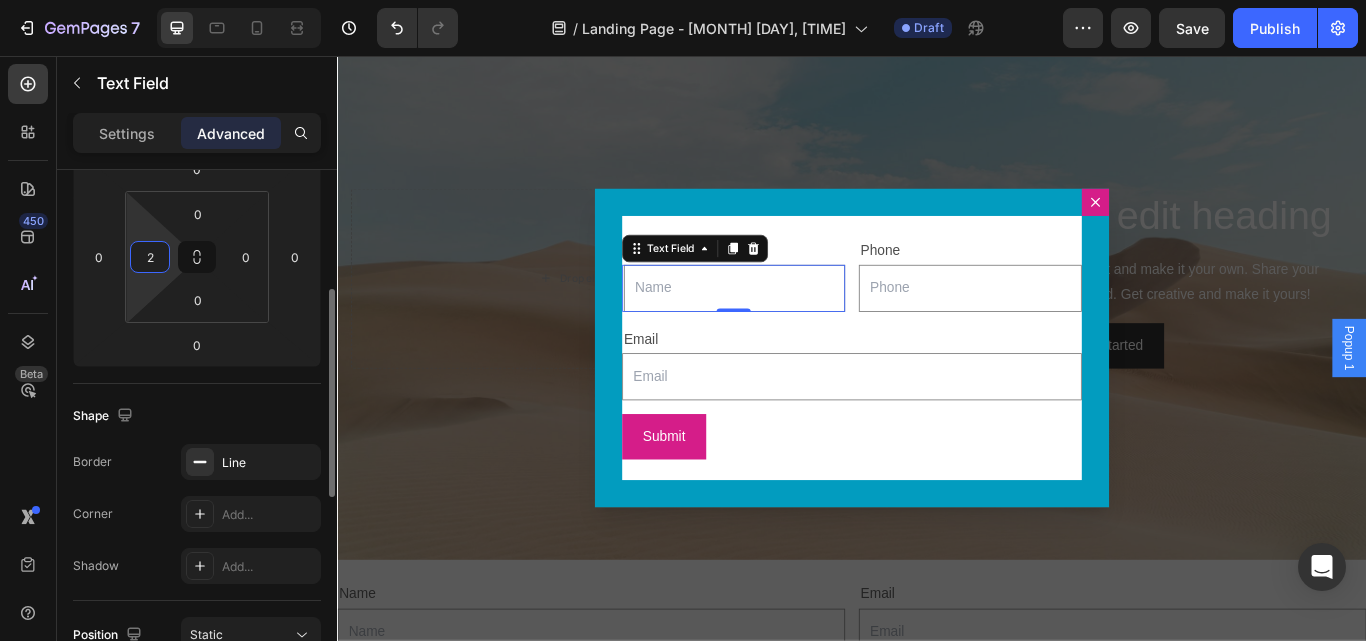 click on "2" at bounding box center (150, 257) 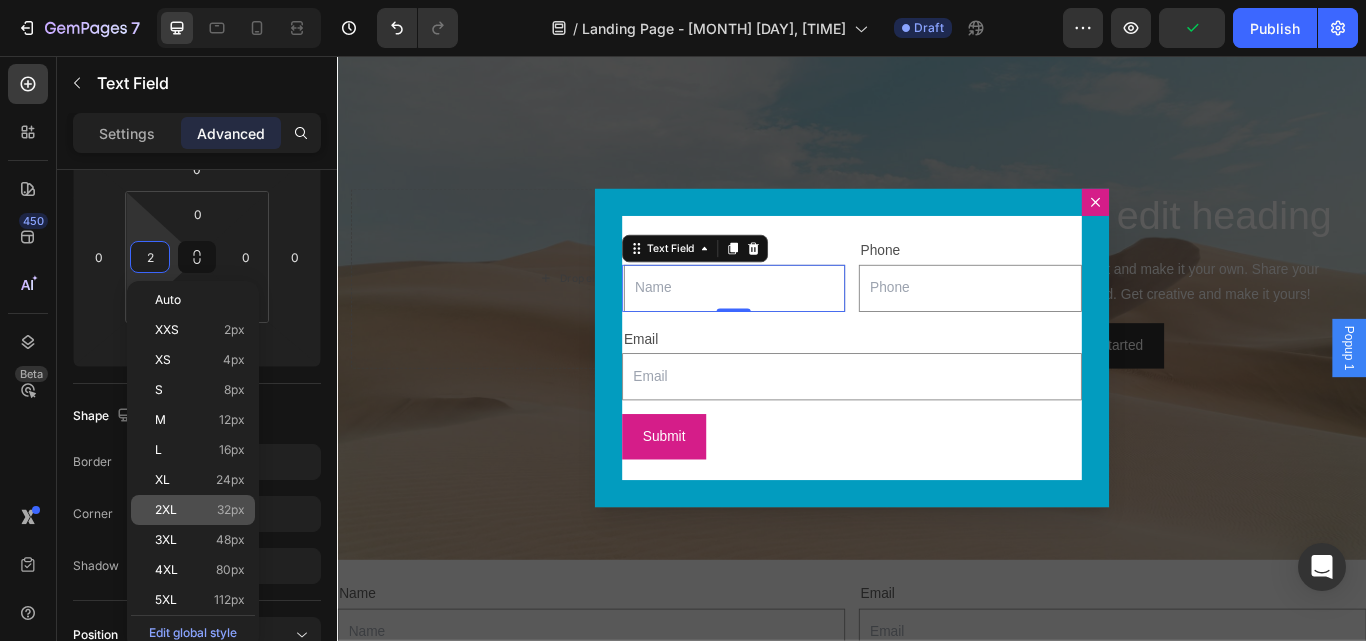 click on "2XL 32px" at bounding box center [200, 510] 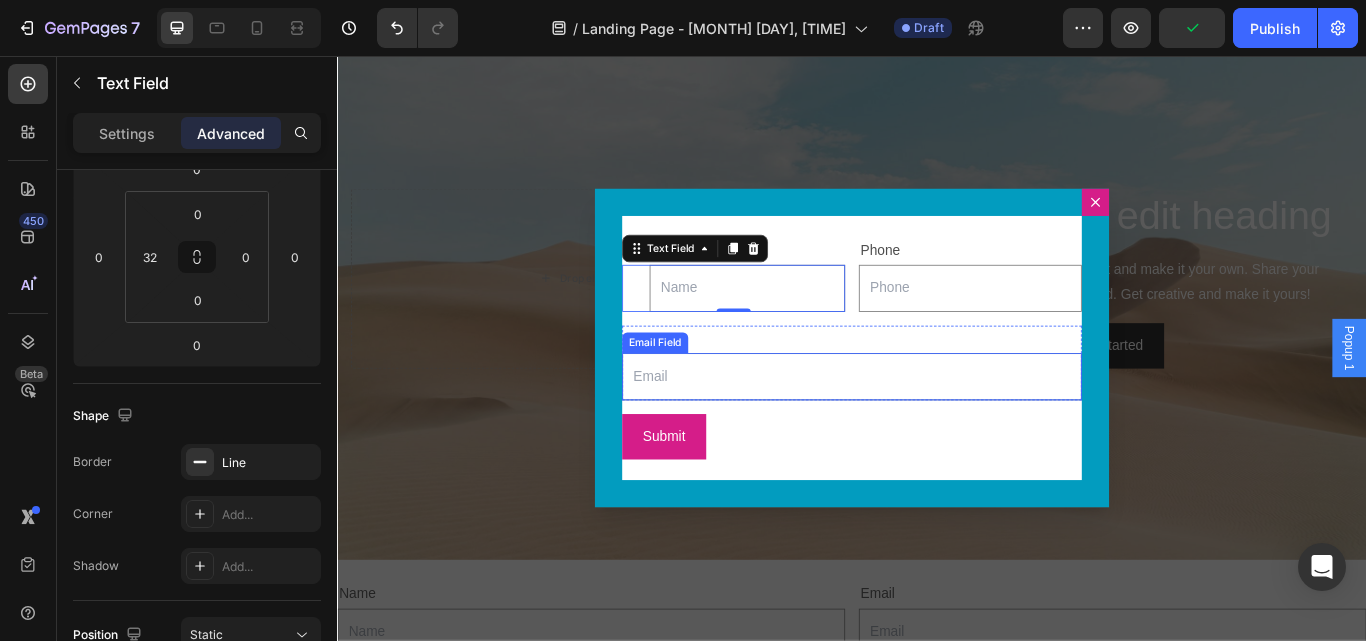click at bounding box center (937, 430) 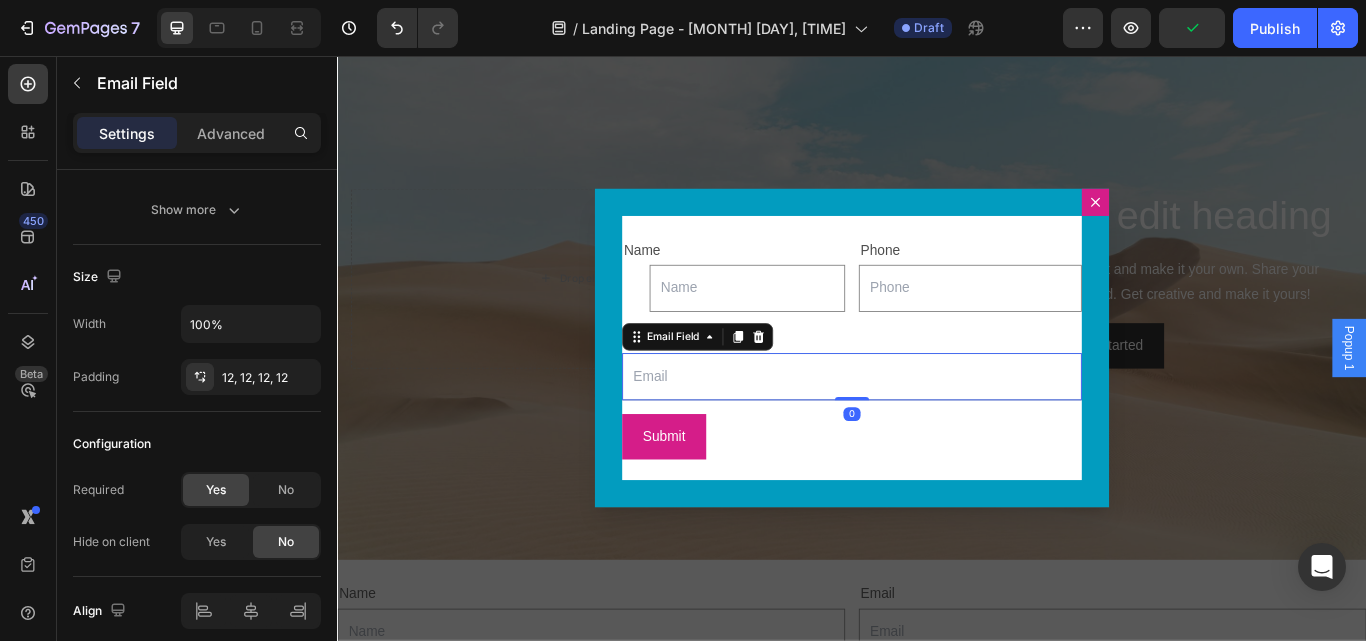 scroll, scrollTop: 0, scrollLeft: 0, axis: both 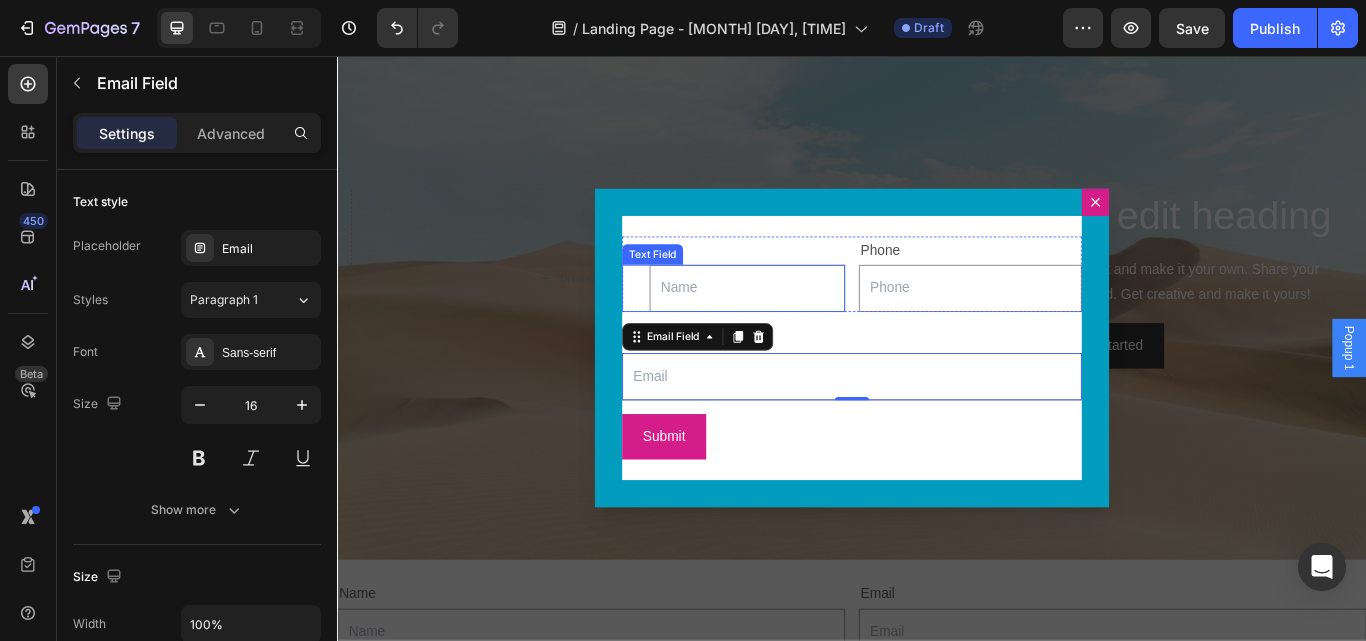 click on "Text Field" at bounding box center [704, 288] 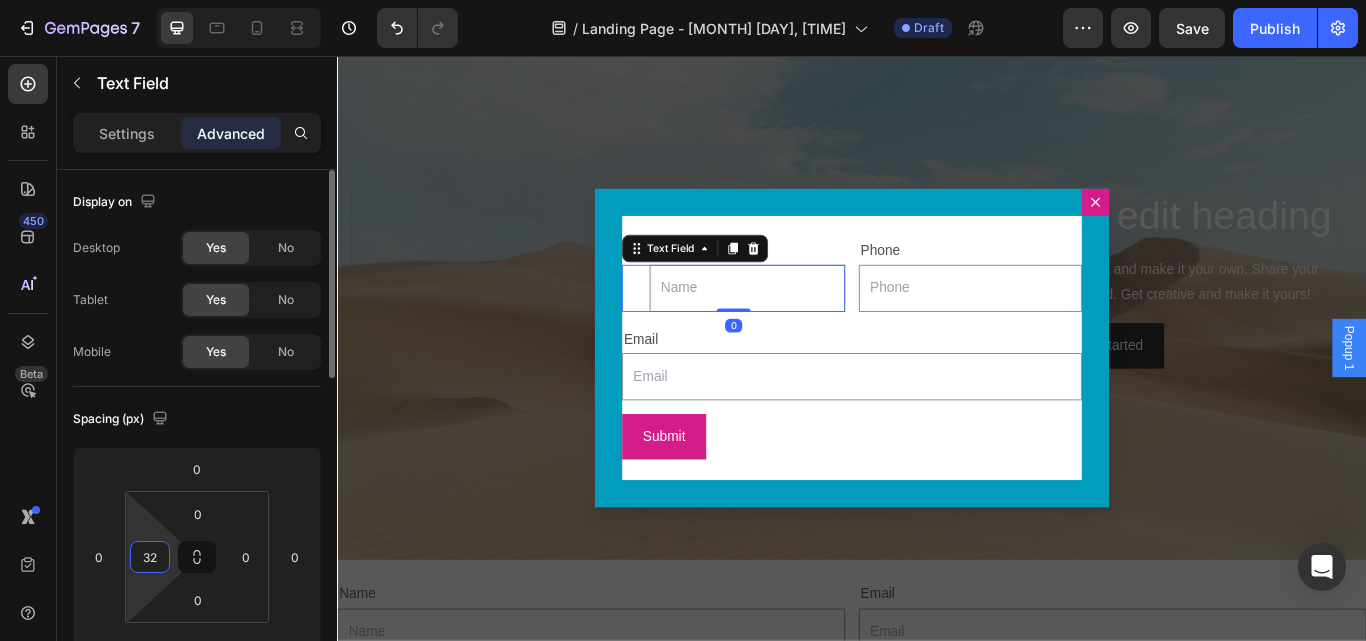 click on "32" at bounding box center (150, 557) 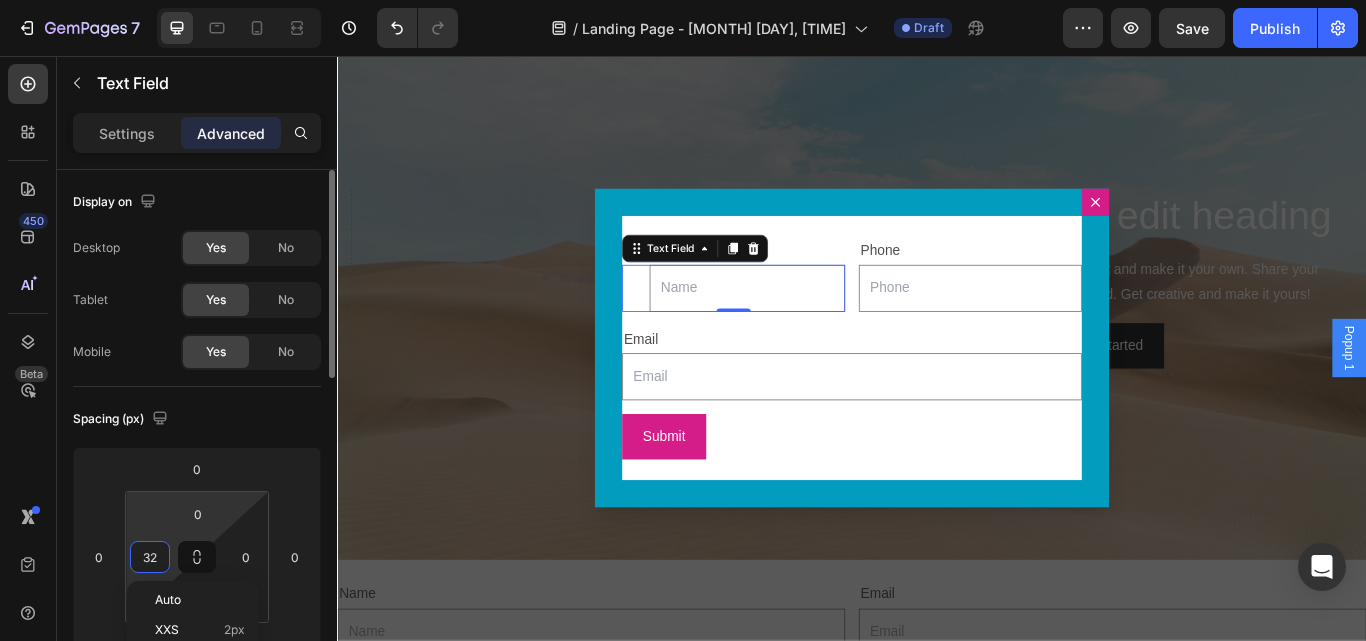 scroll, scrollTop: 100, scrollLeft: 0, axis: vertical 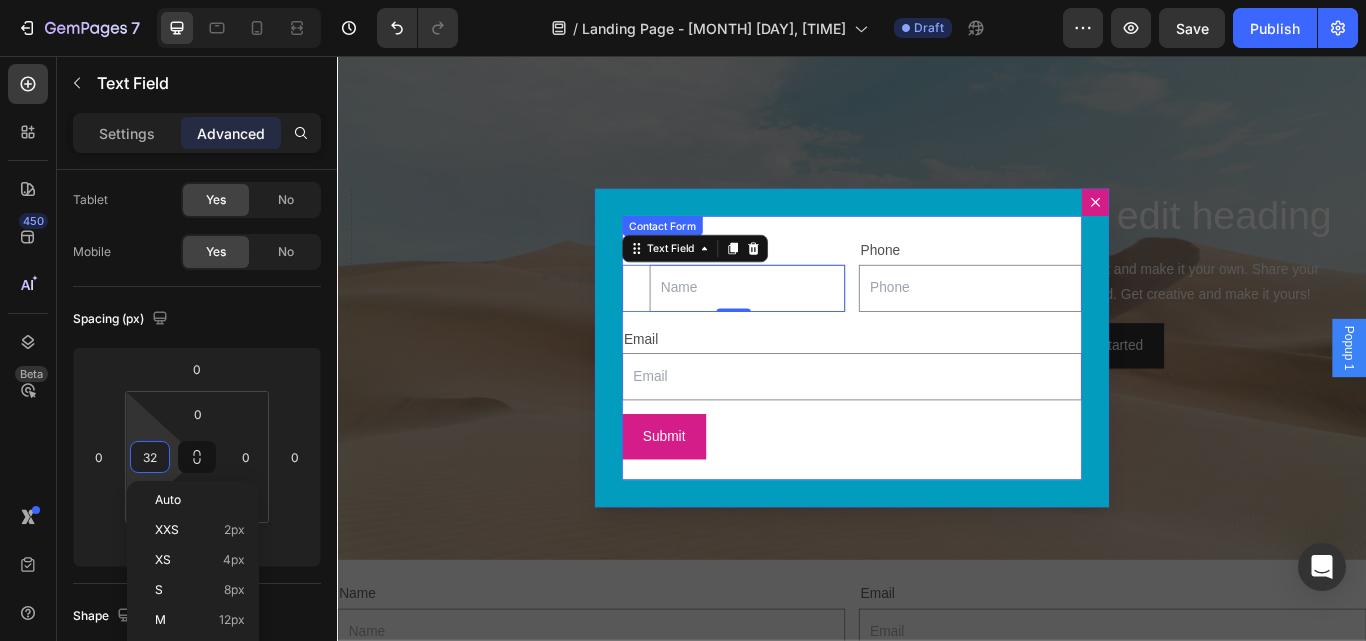 click on "Contact Form" at bounding box center [716, 255] 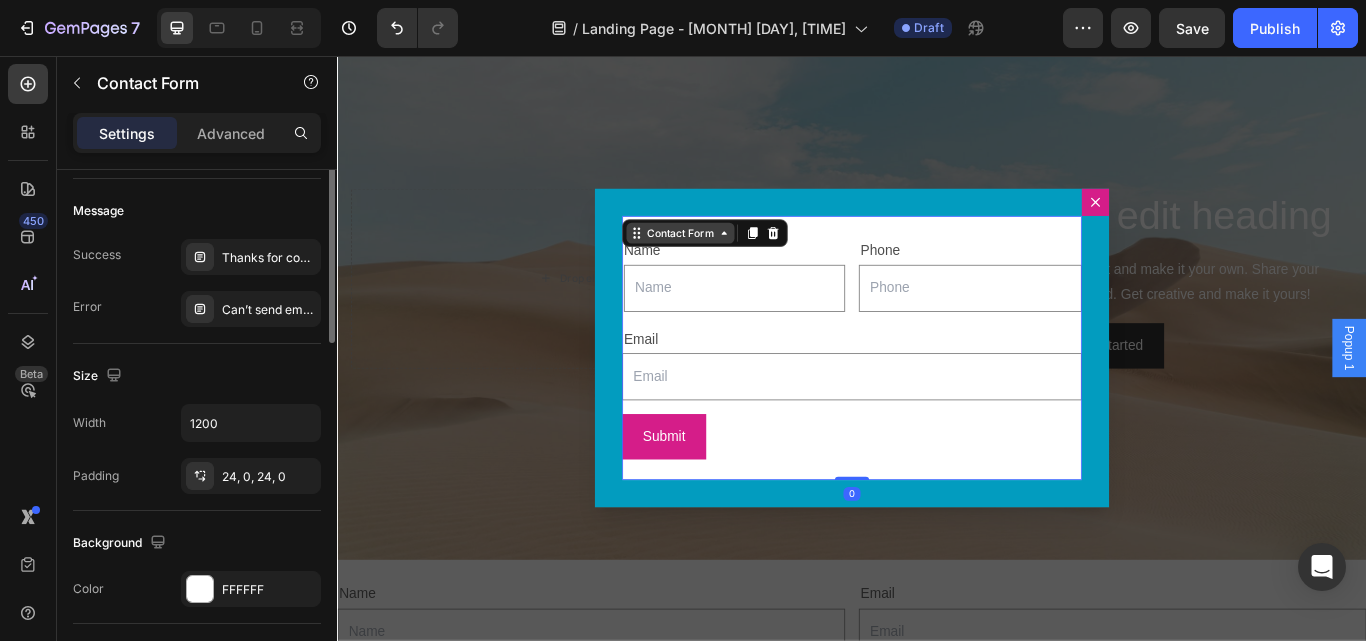 scroll, scrollTop: 0, scrollLeft: 0, axis: both 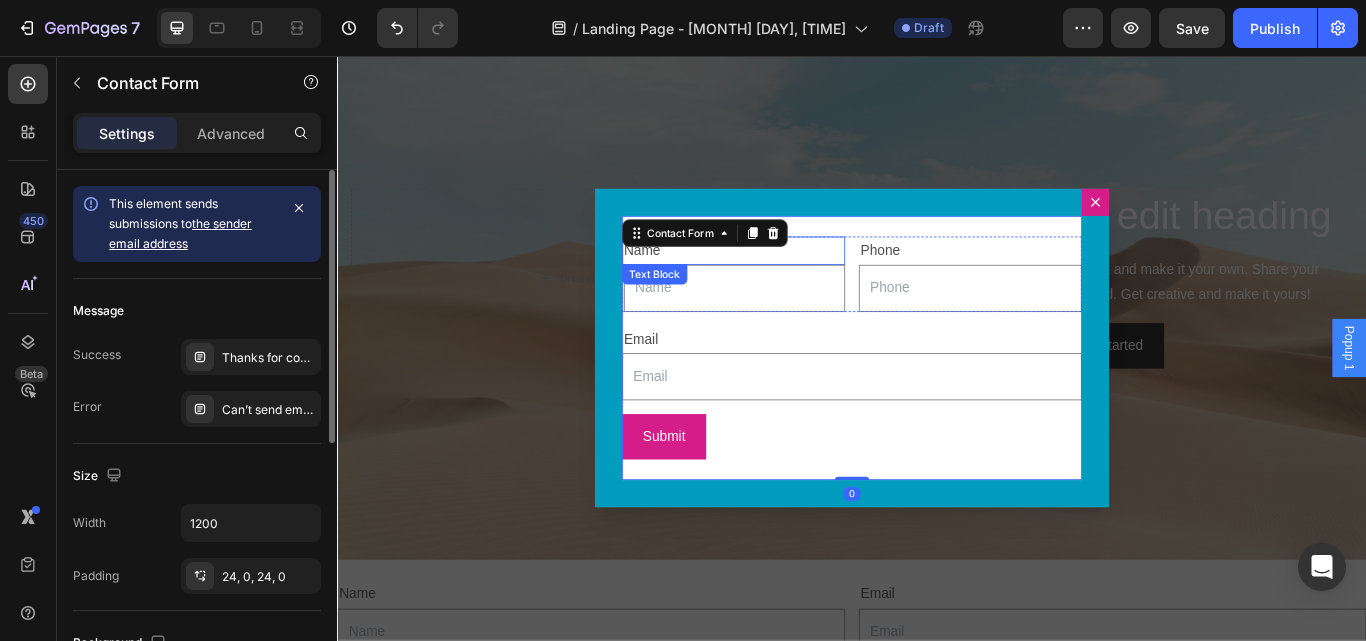 click on "Name" at bounding box center [799, 283] 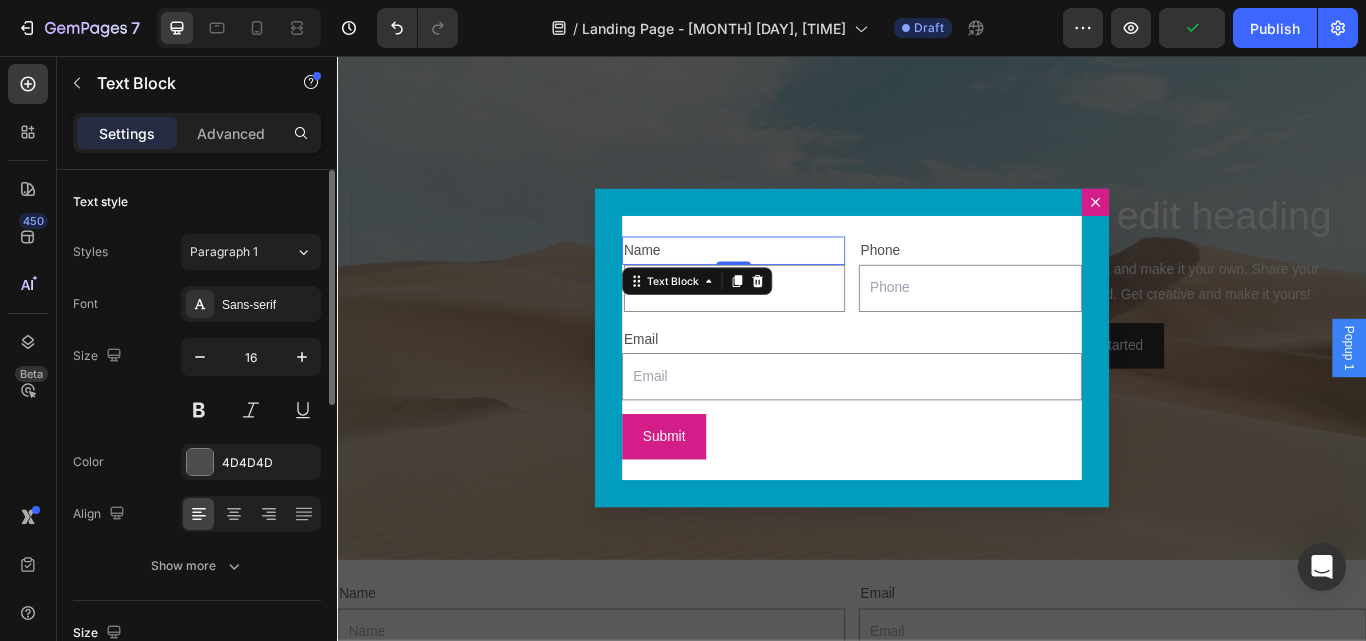 scroll, scrollTop: 657, scrollLeft: 0, axis: vertical 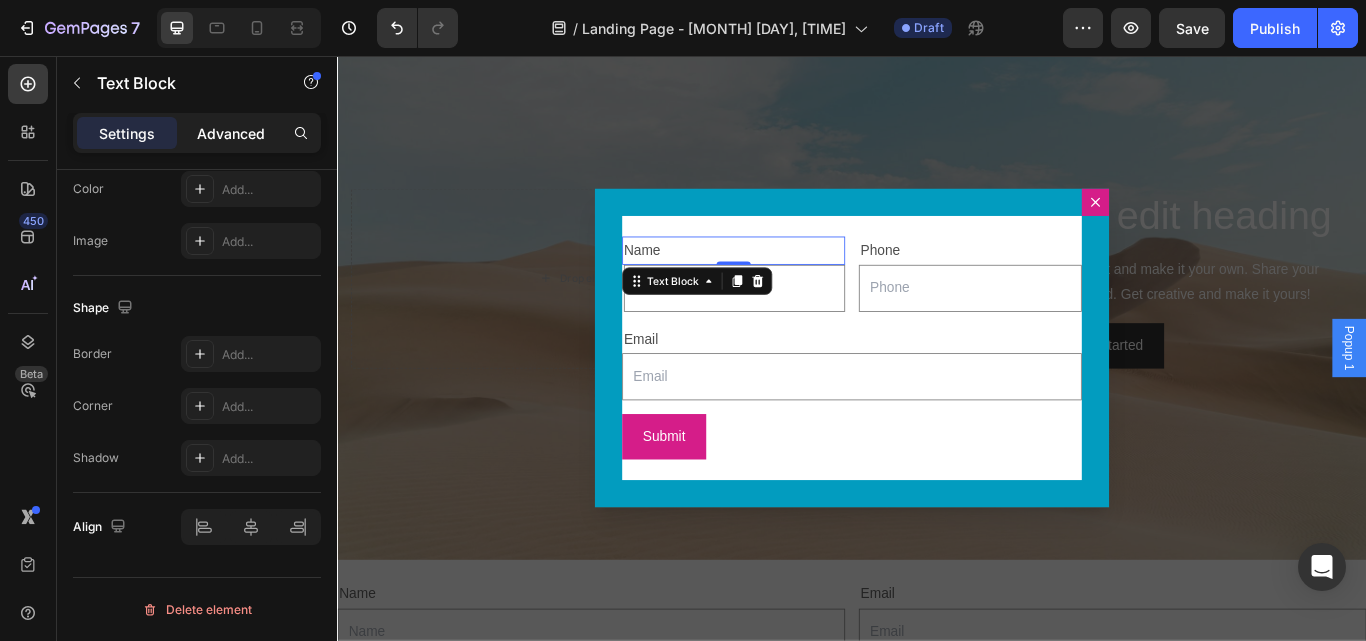 click on "Advanced" 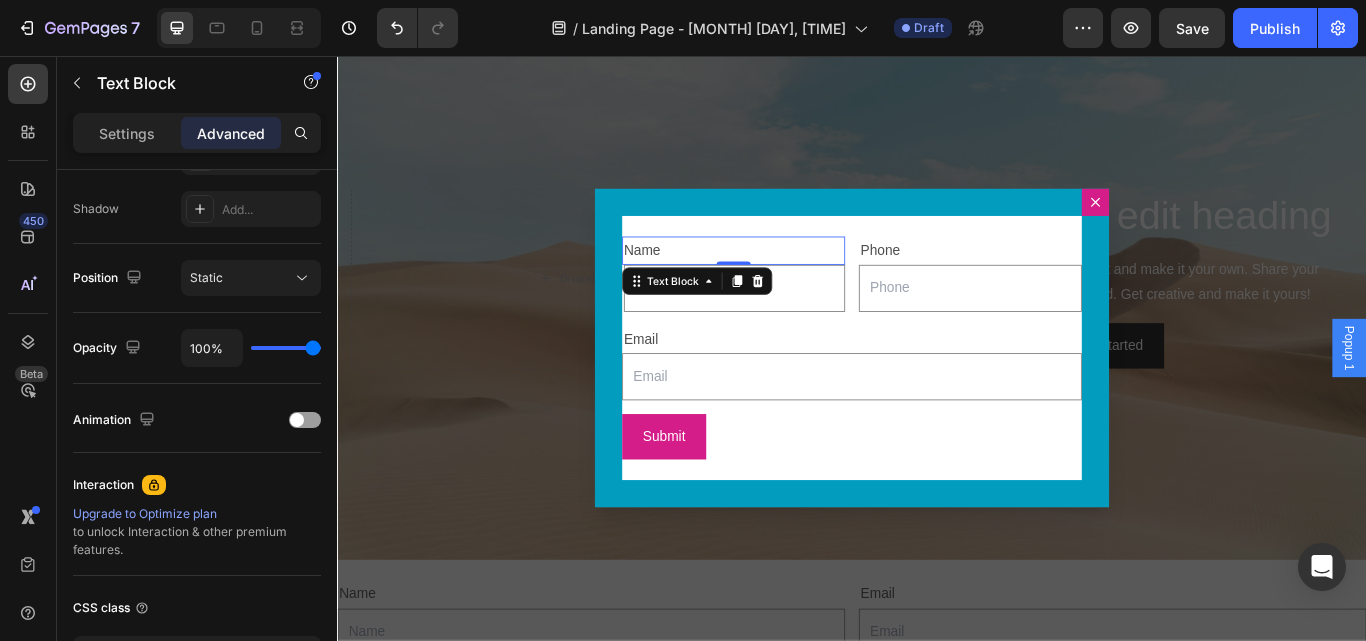 scroll, scrollTop: 157, scrollLeft: 0, axis: vertical 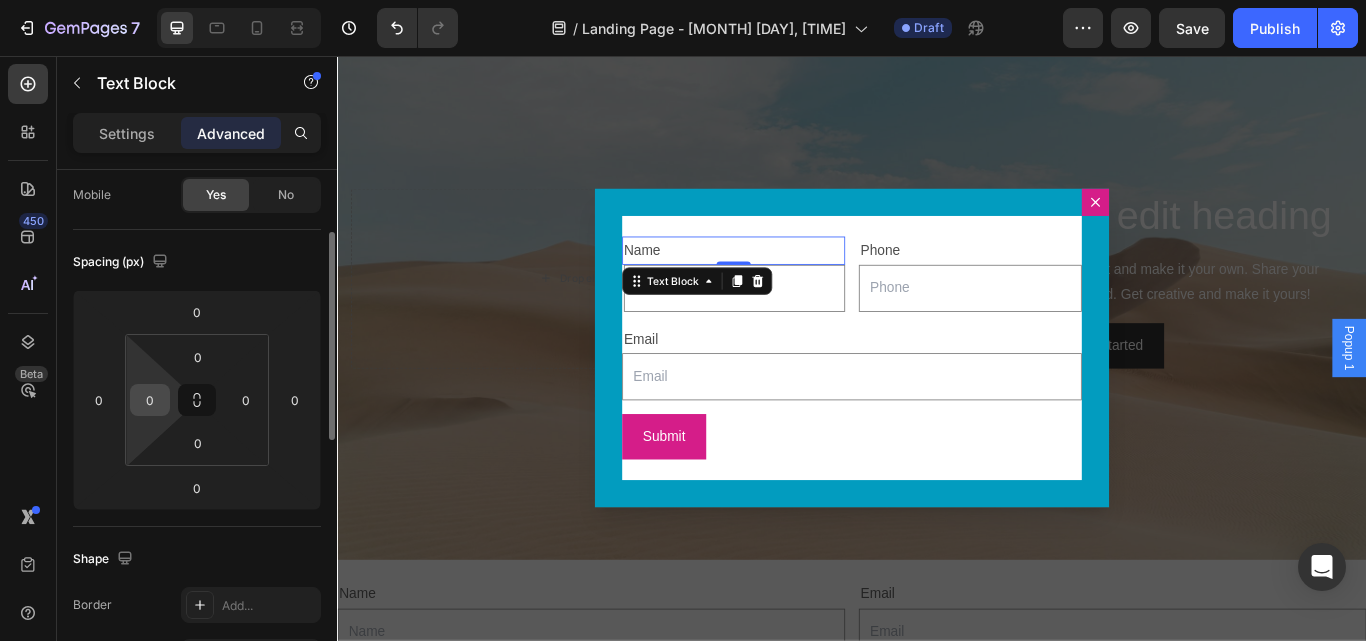 click on "0" at bounding box center (150, 400) 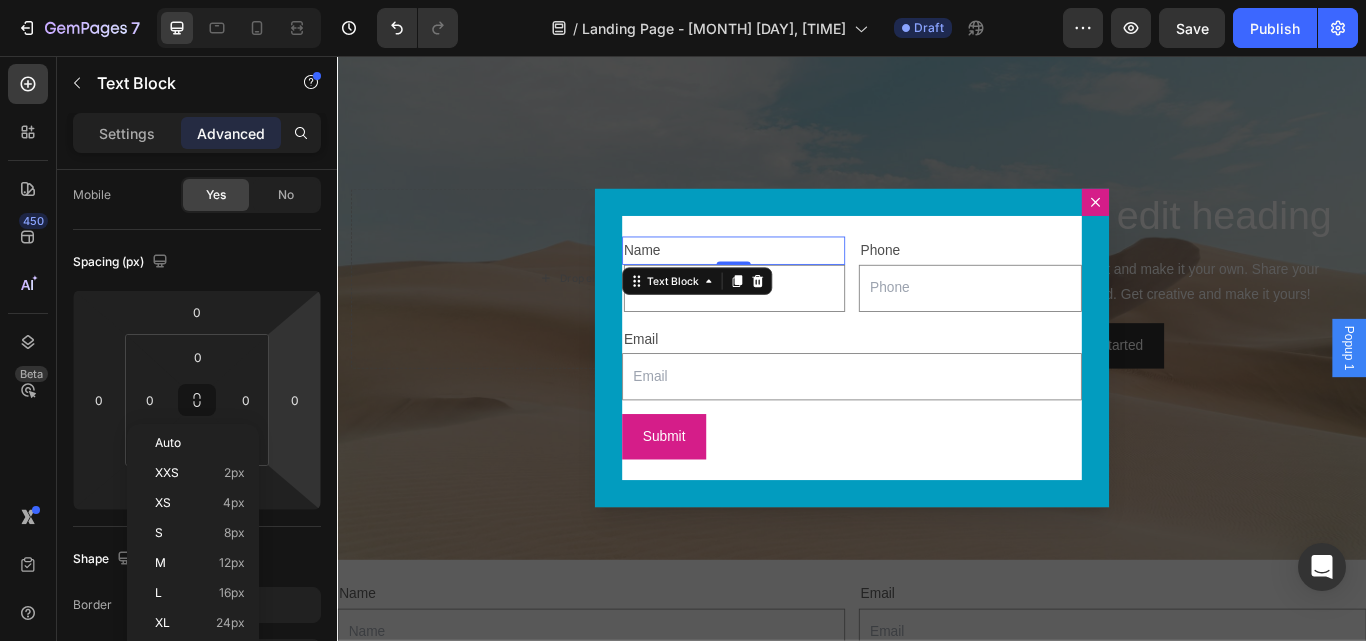 scroll, scrollTop: 510, scrollLeft: 0, axis: vertical 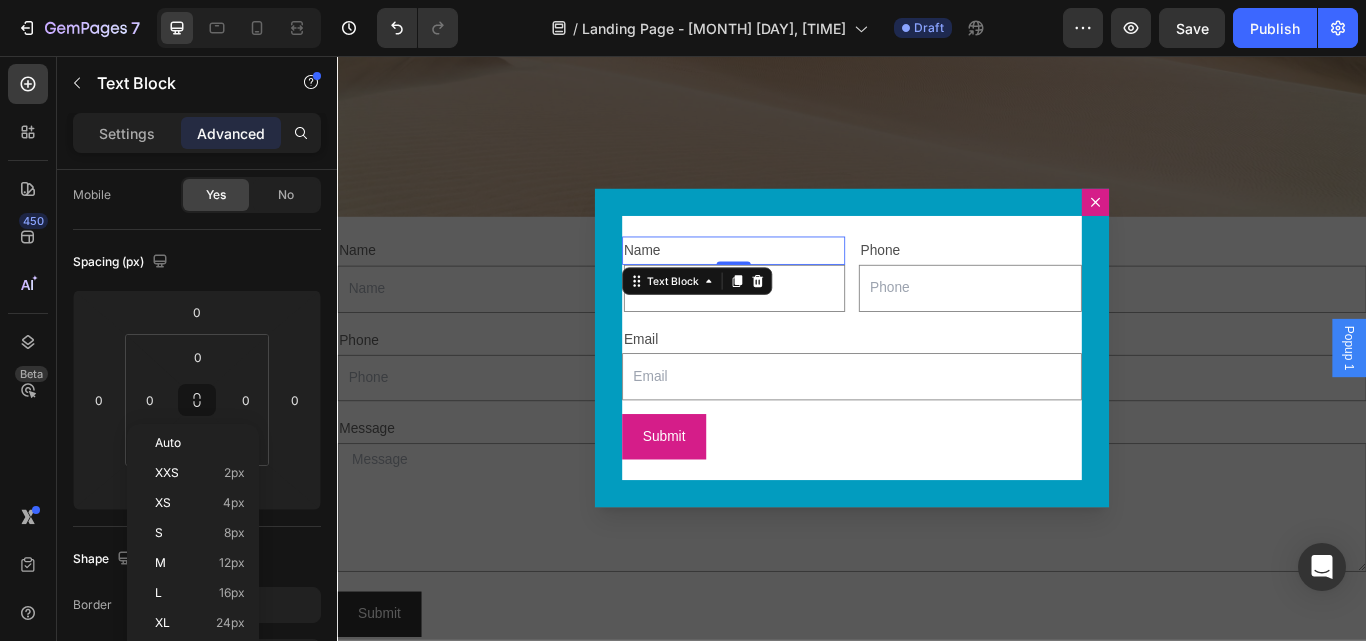 click at bounding box center (937, 397) 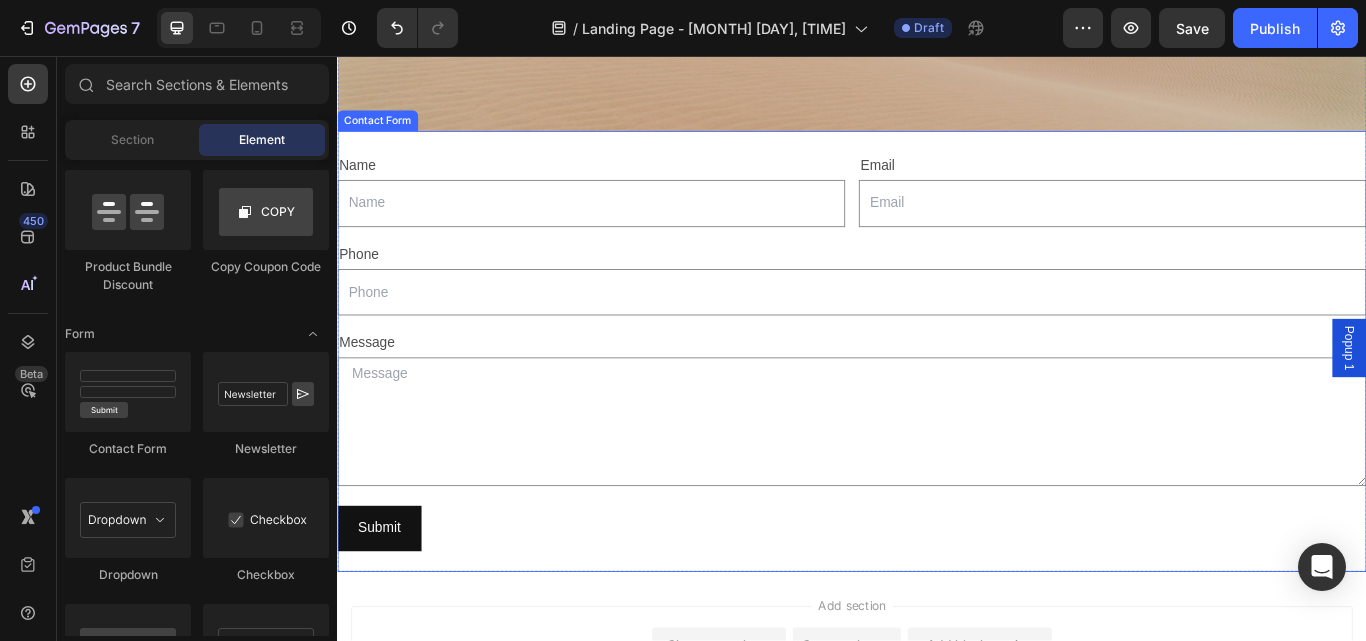 scroll, scrollTop: 0, scrollLeft: 0, axis: both 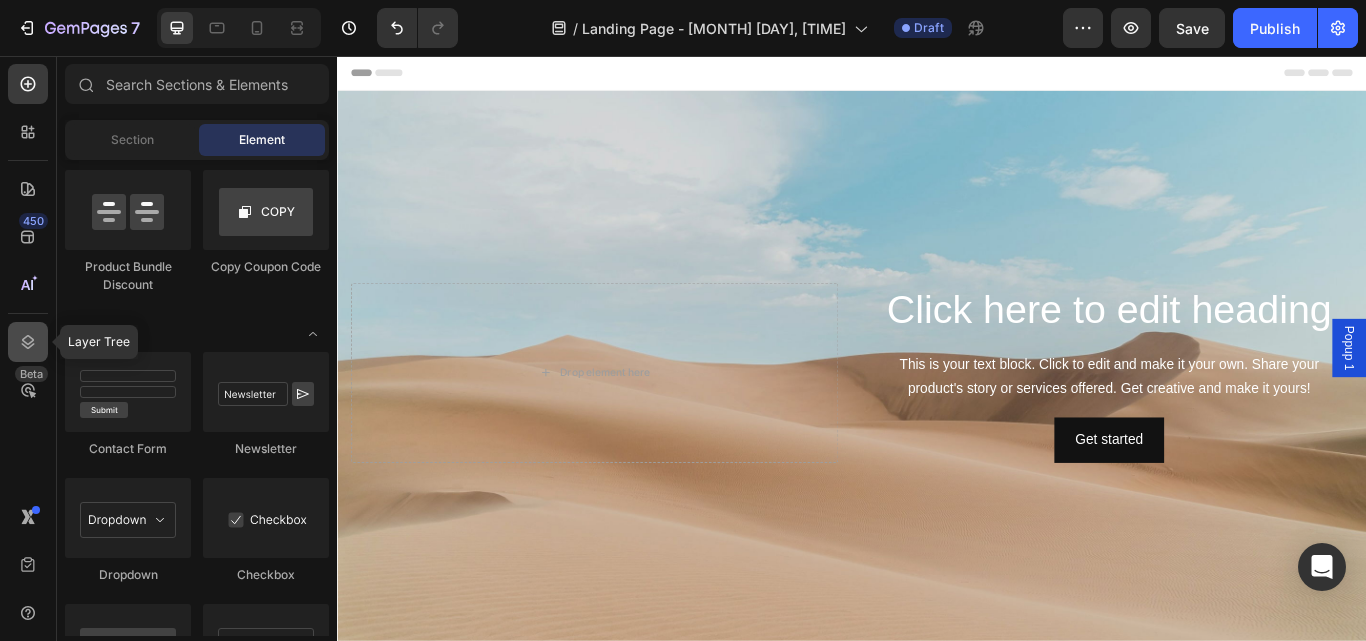 click 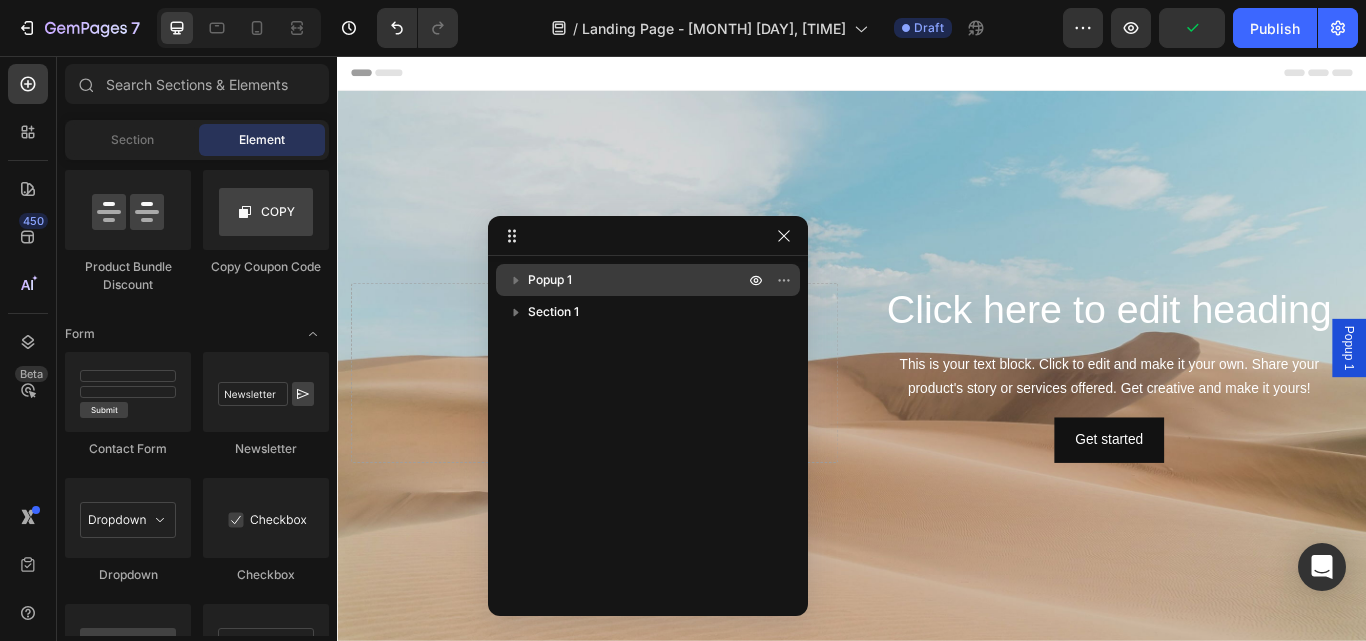 click on "Popup 1" at bounding box center [550, 280] 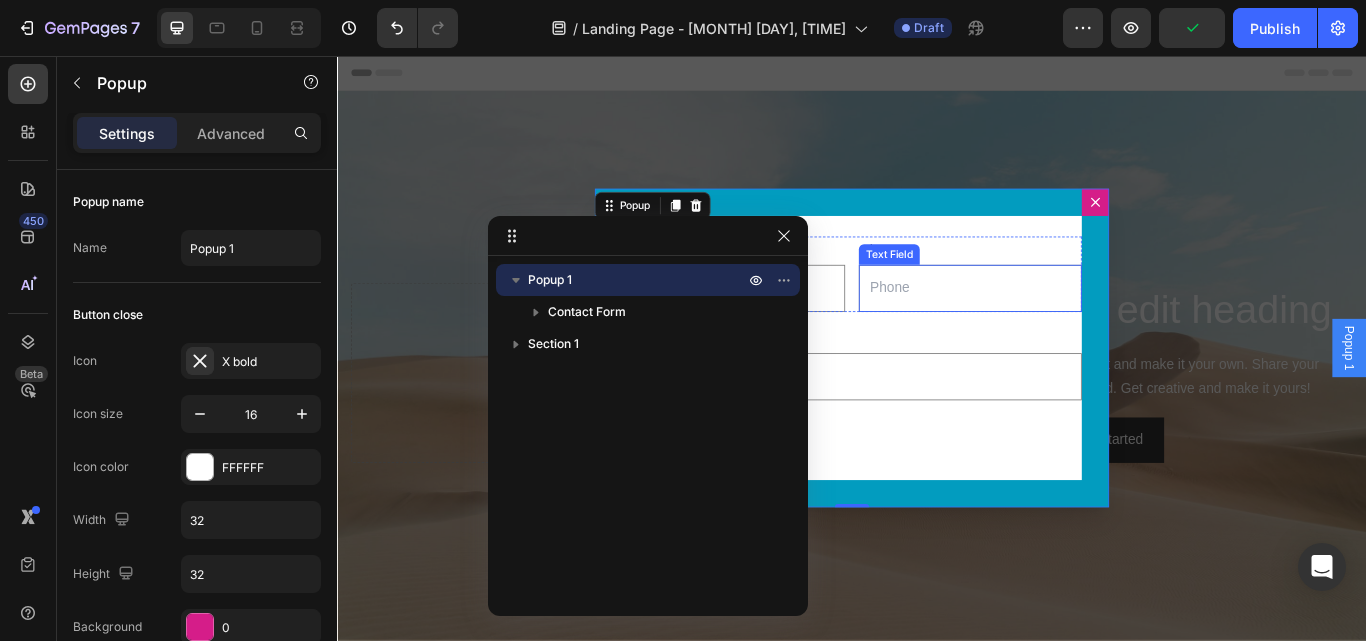 click at bounding box center (1075, 327) 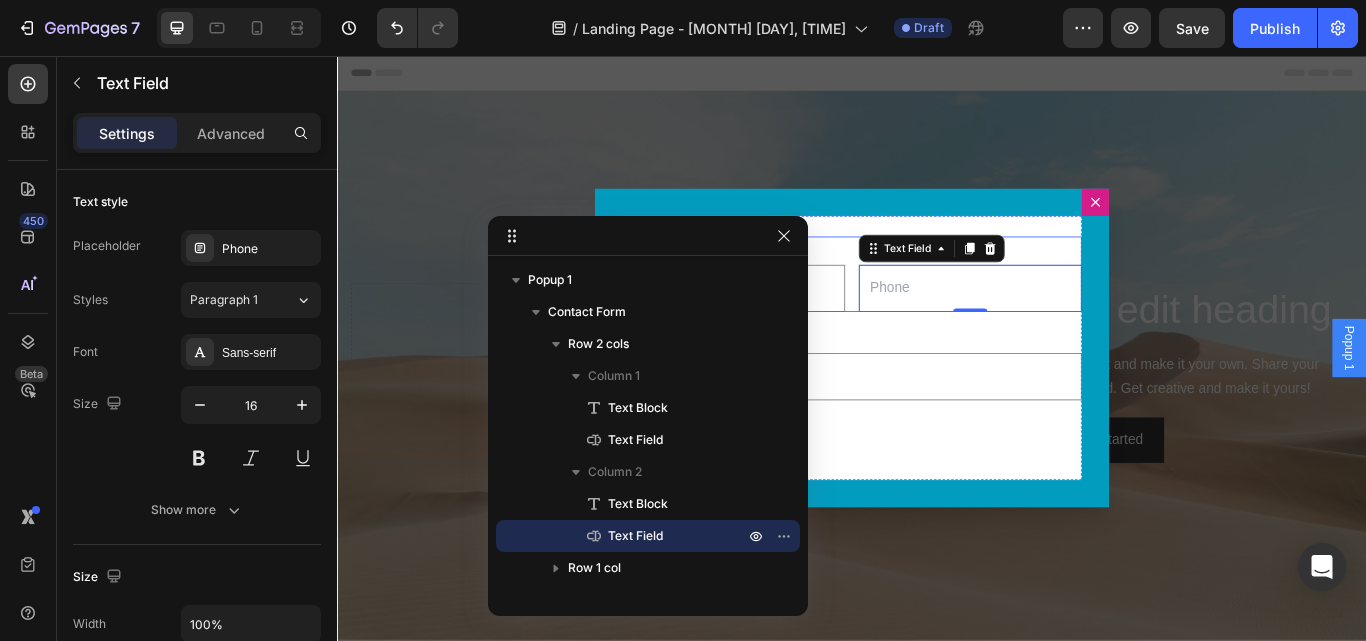 click on "Name Text Block Text Field Phone Text Block Text Field   0 Row" at bounding box center [937, 311] 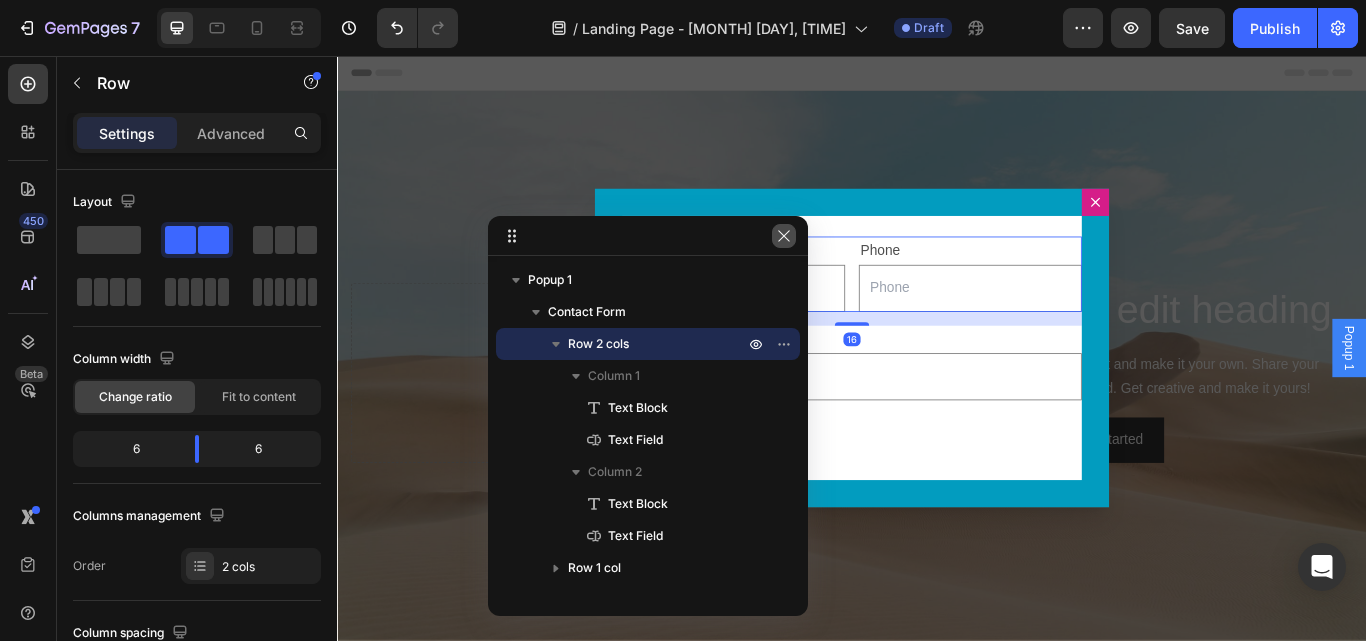 drag, startPoint x: 793, startPoint y: 242, endPoint x: 529, endPoint y: 216, distance: 265.27722 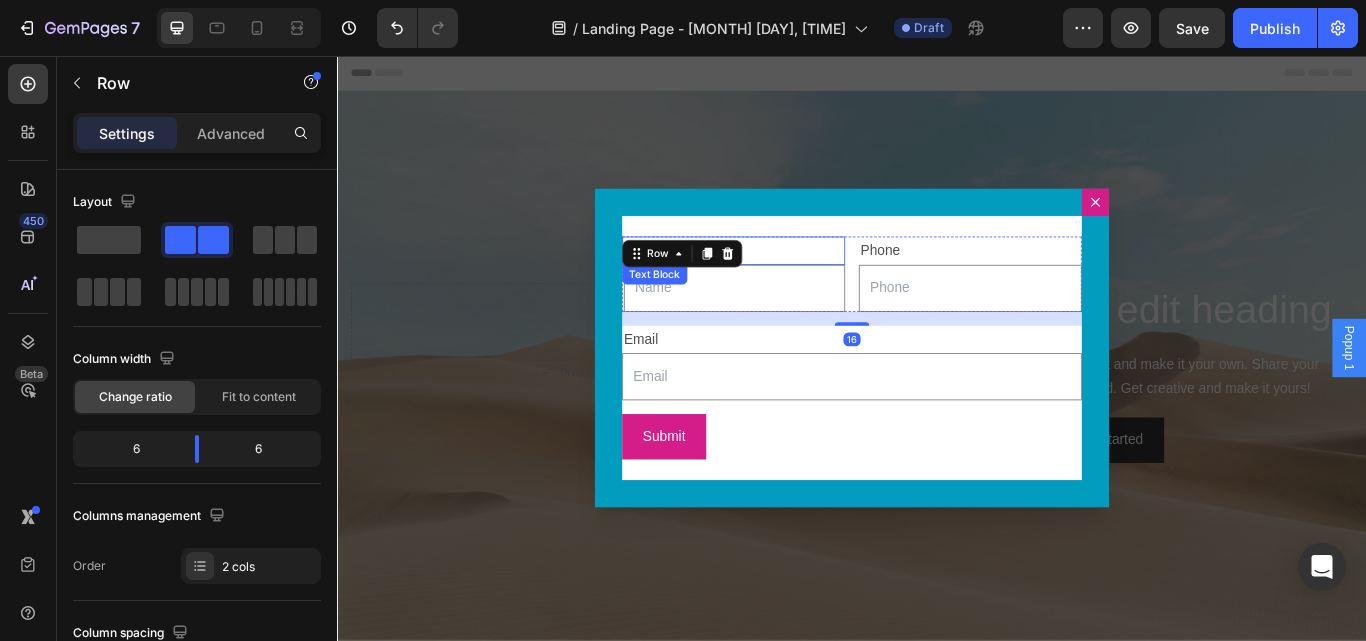 click on "Name" at bounding box center [799, 283] 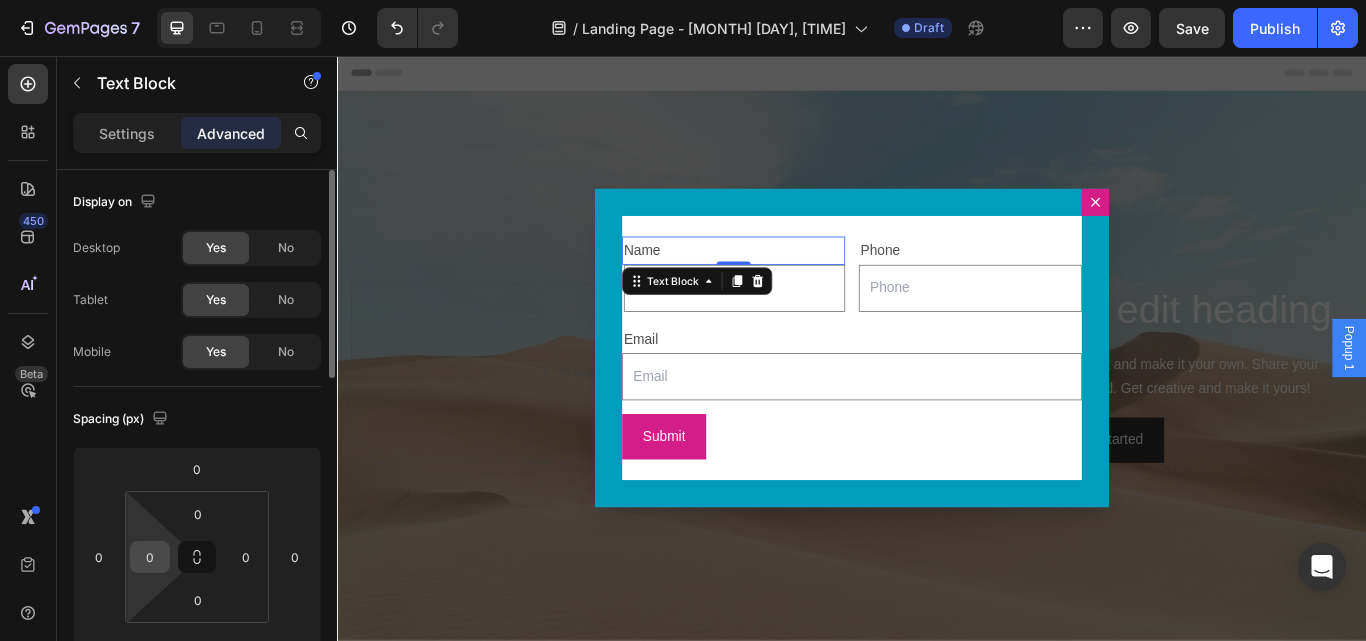 click on "0" at bounding box center [150, 557] 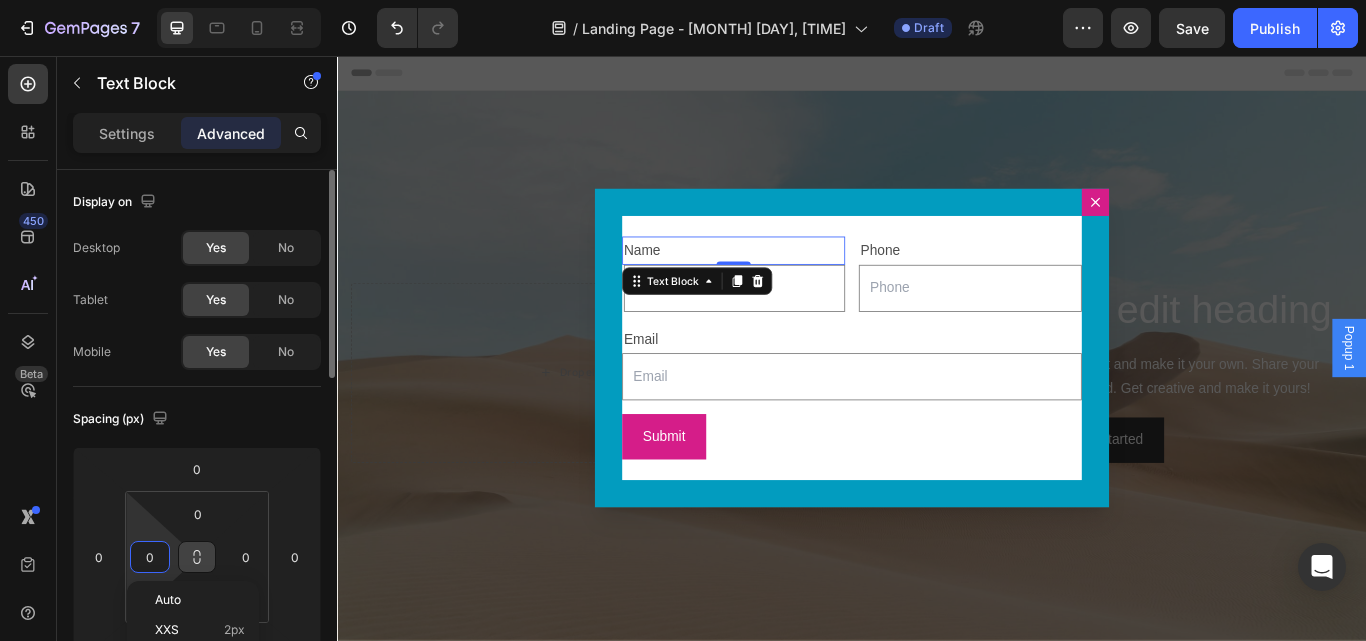 scroll, scrollTop: 100, scrollLeft: 0, axis: vertical 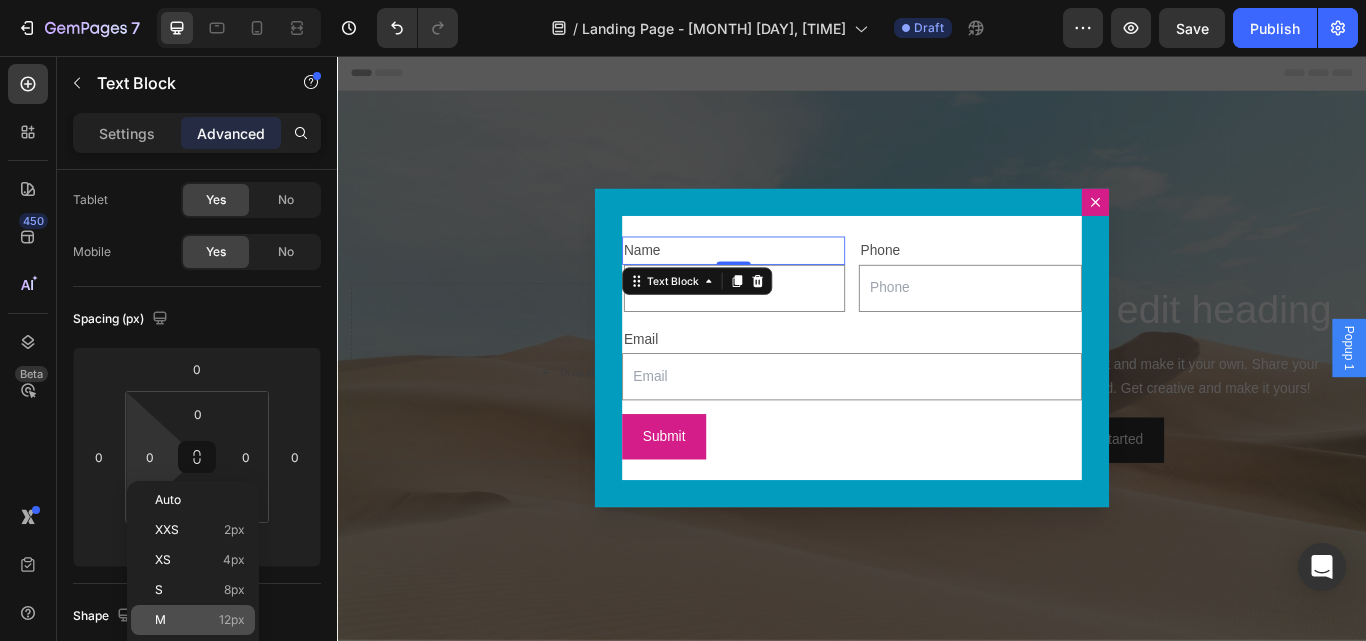 click on "M 12px" at bounding box center (200, 620) 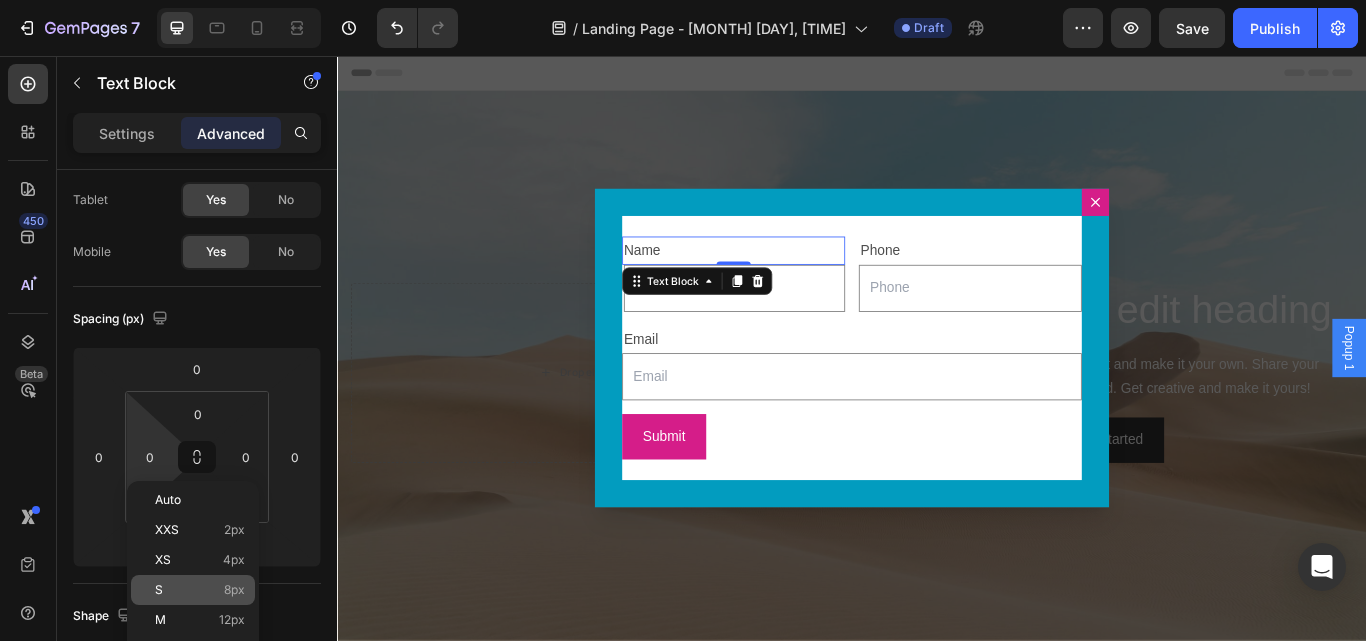 type on "12" 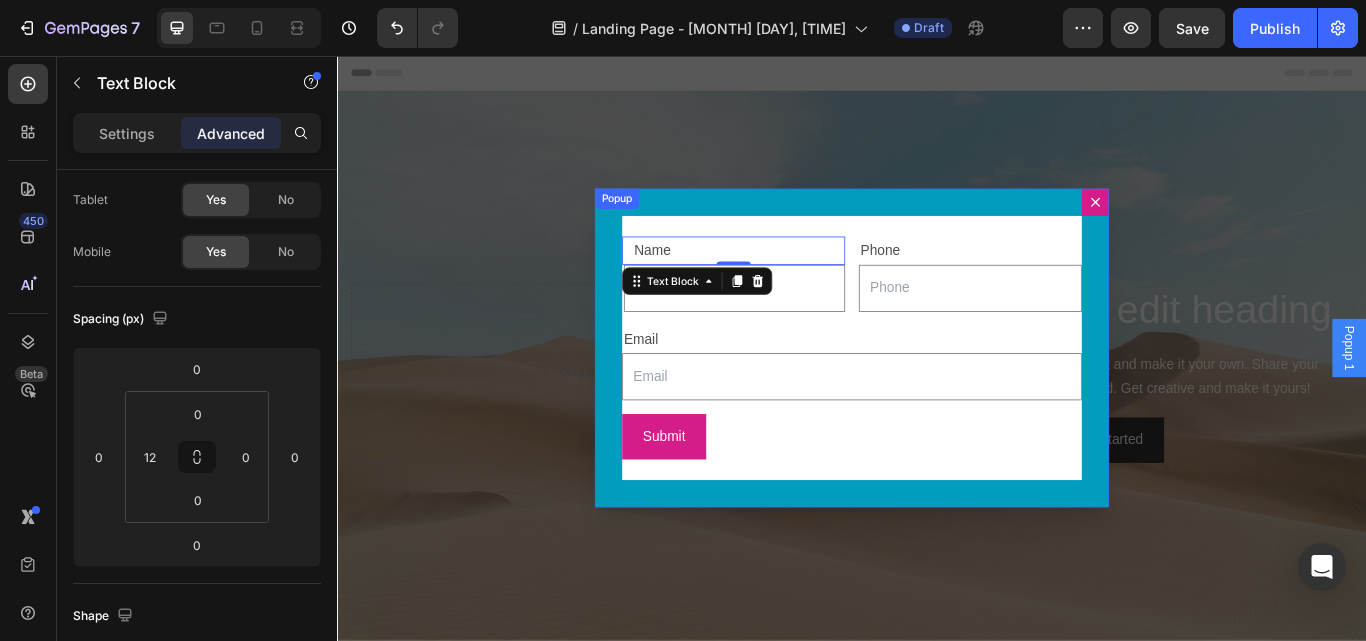 click on "Name Text Block   0 Text Field Phone Text Block Text Field Row Email Text Block Email Field Row Submit Submit Button Contact FormPopup" at bounding box center [937, 397] 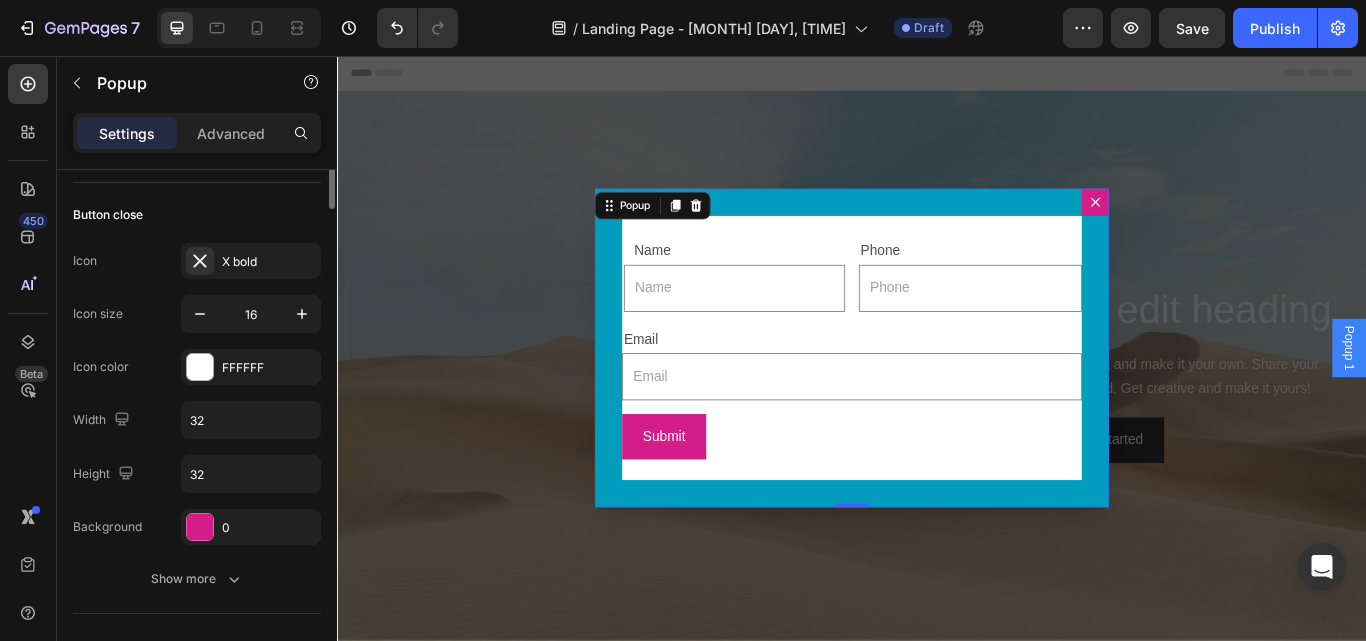 scroll, scrollTop: 0, scrollLeft: 0, axis: both 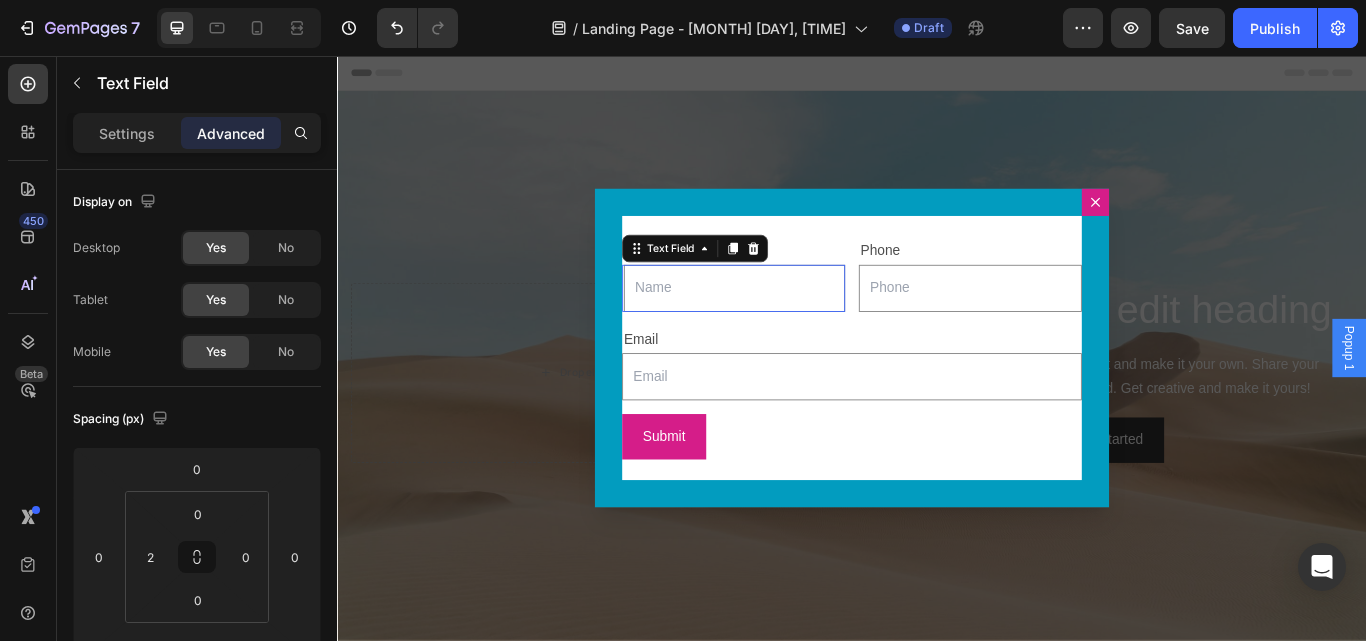click at bounding box center [800, 327] 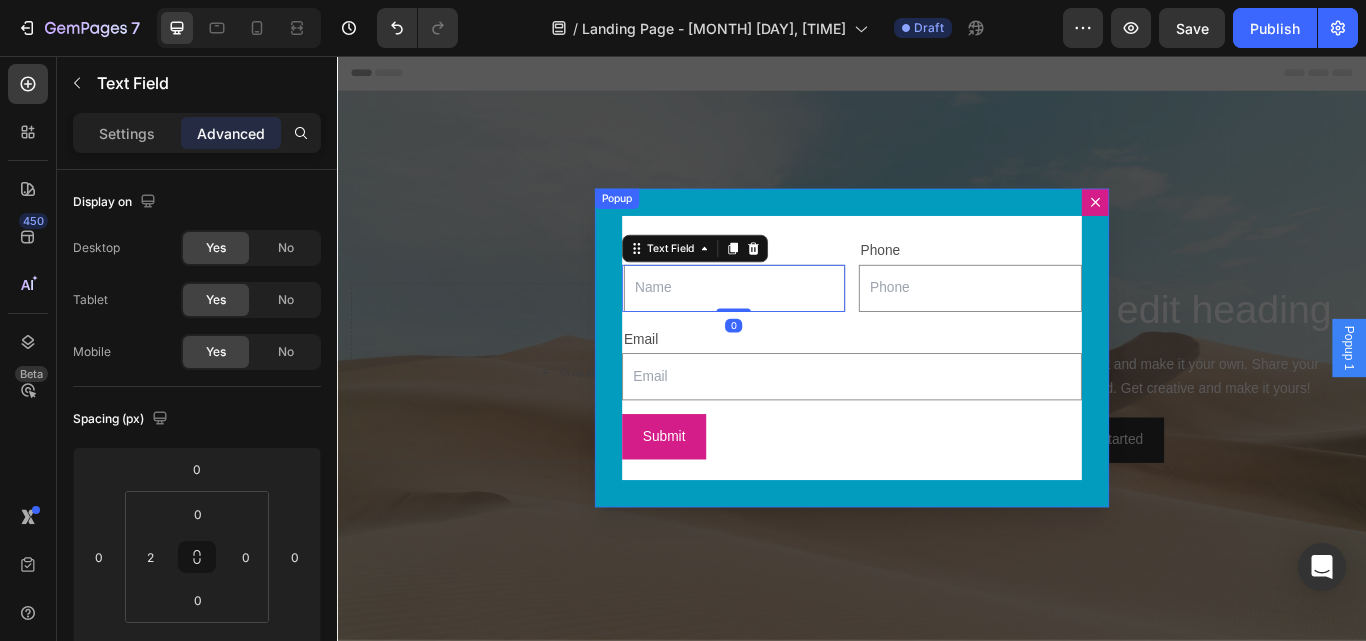 click on "Name Text Block Text Field   0 Phone Text Block Text Field Row Email Text Block Email Field Row Submit Submit Button Contact Form" at bounding box center (937, 397) 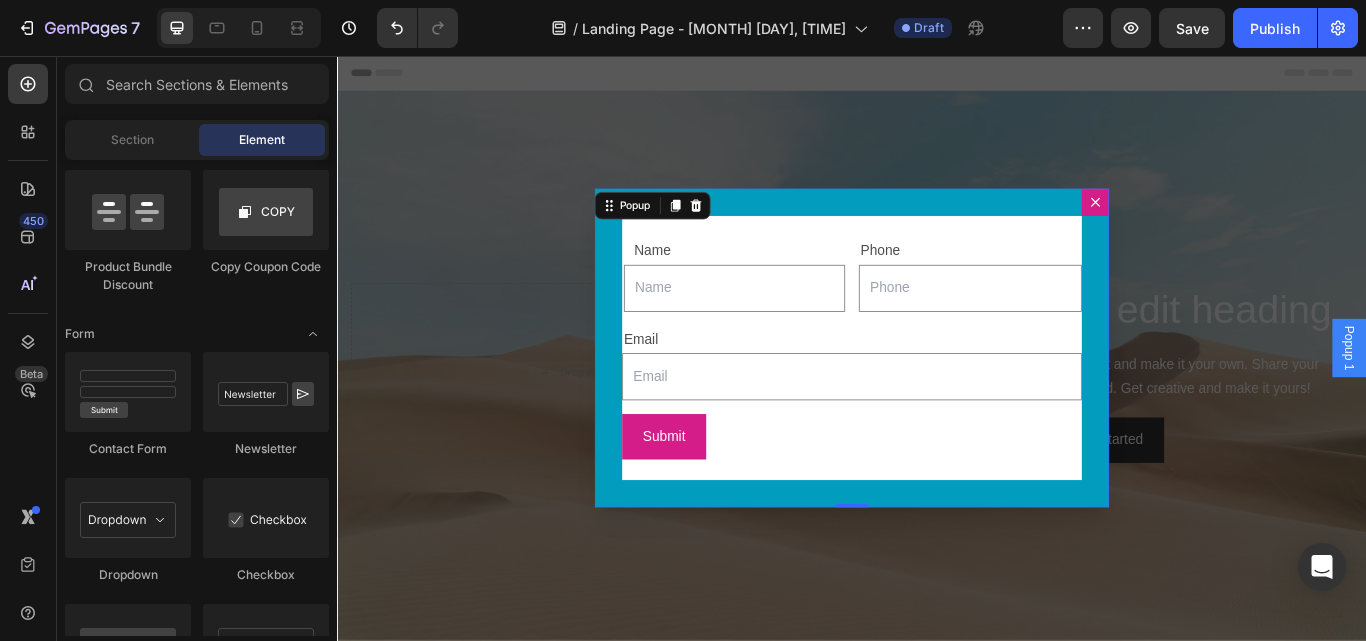 click at bounding box center [937, 397] 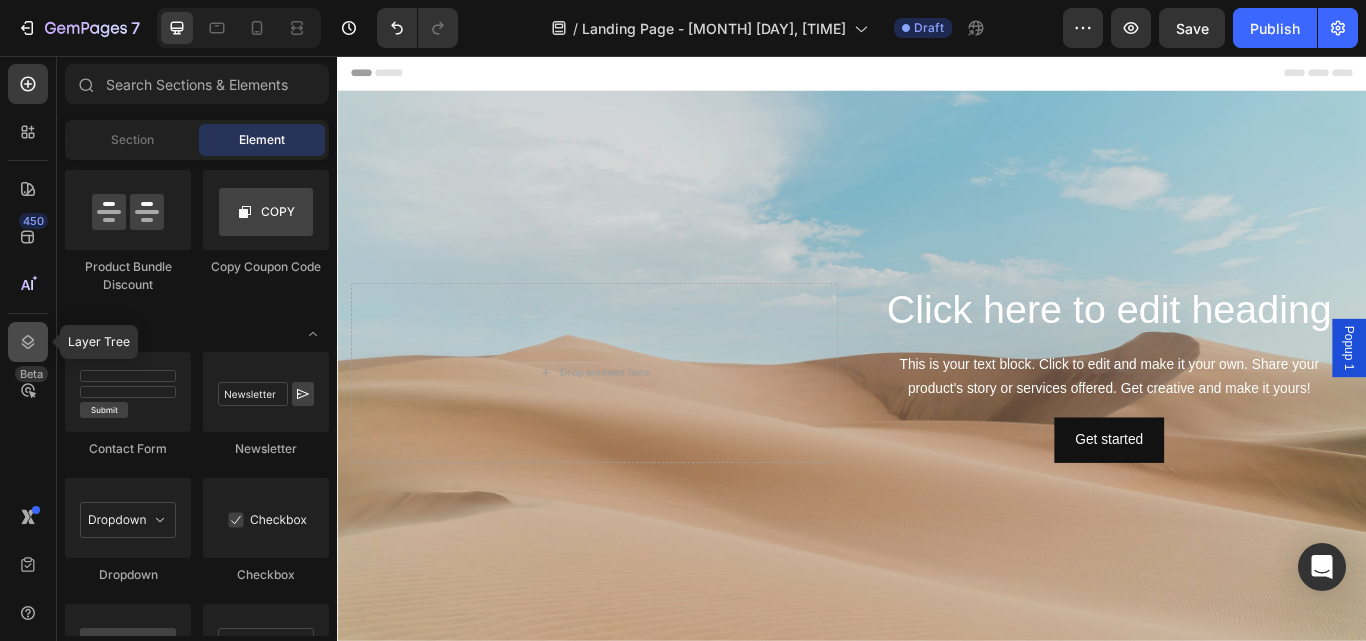click 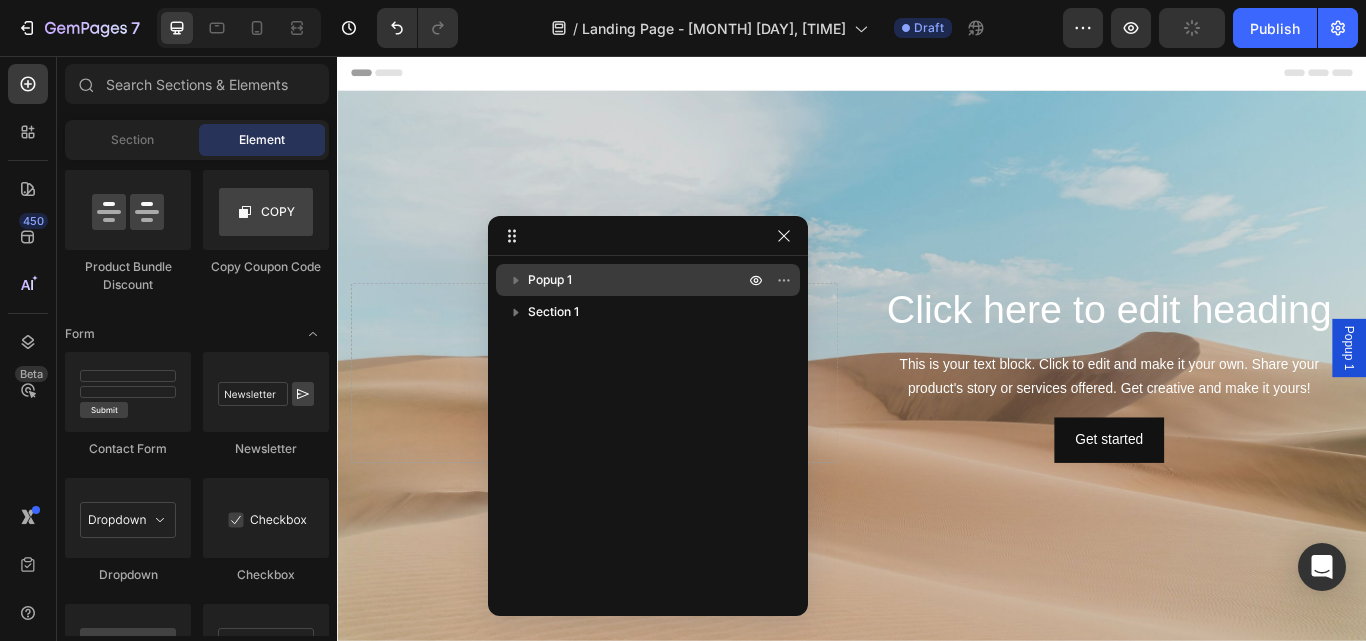 click on "Popup 1" at bounding box center [550, 280] 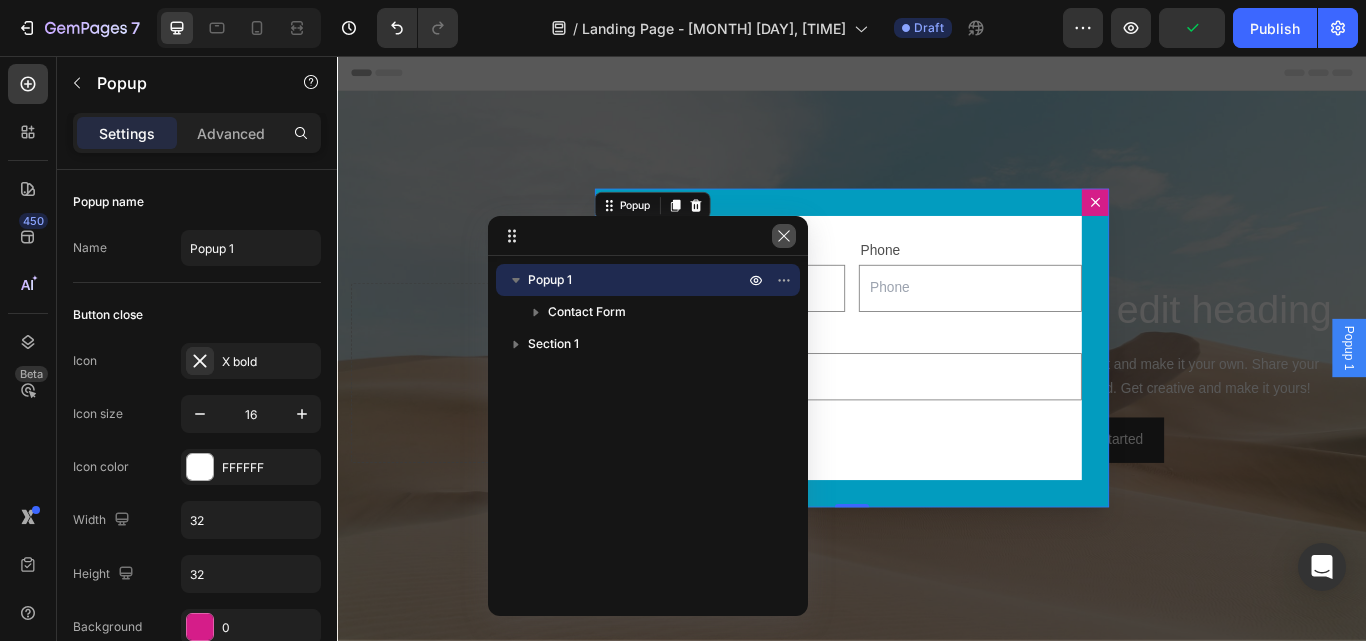 drag, startPoint x: 783, startPoint y: 225, endPoint x: 522, endPoint y: 198, distance: 262.39282 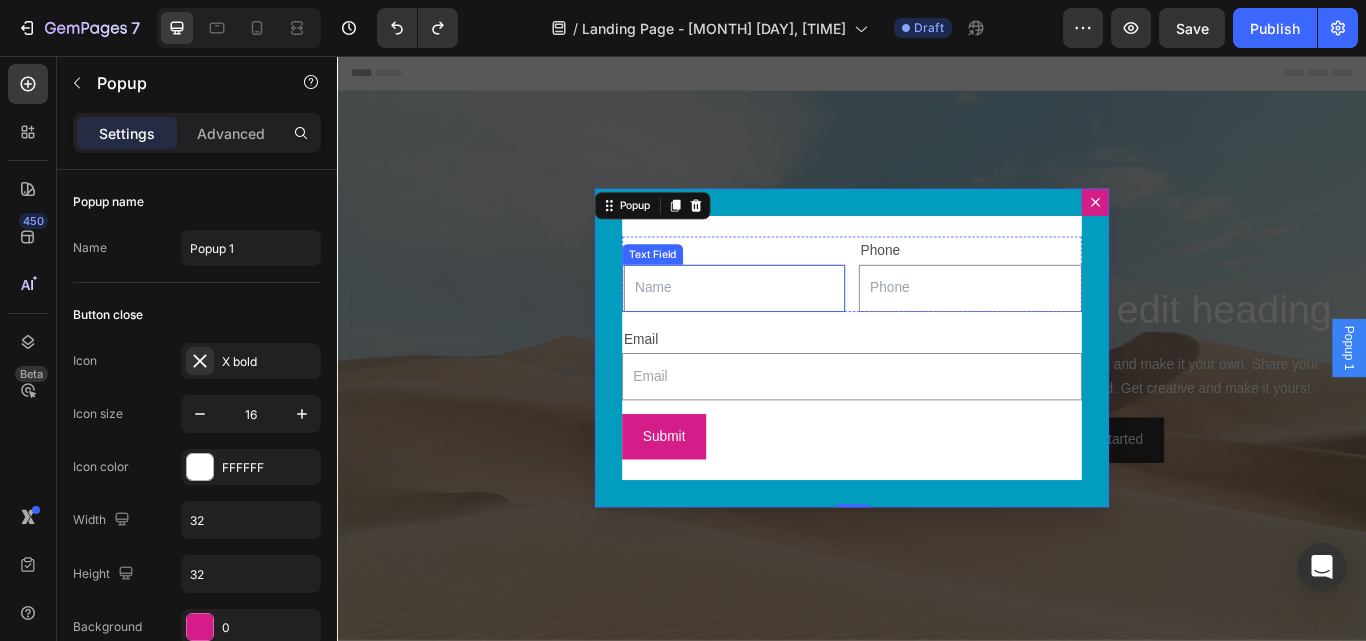 click at bounding box center [800, 327] 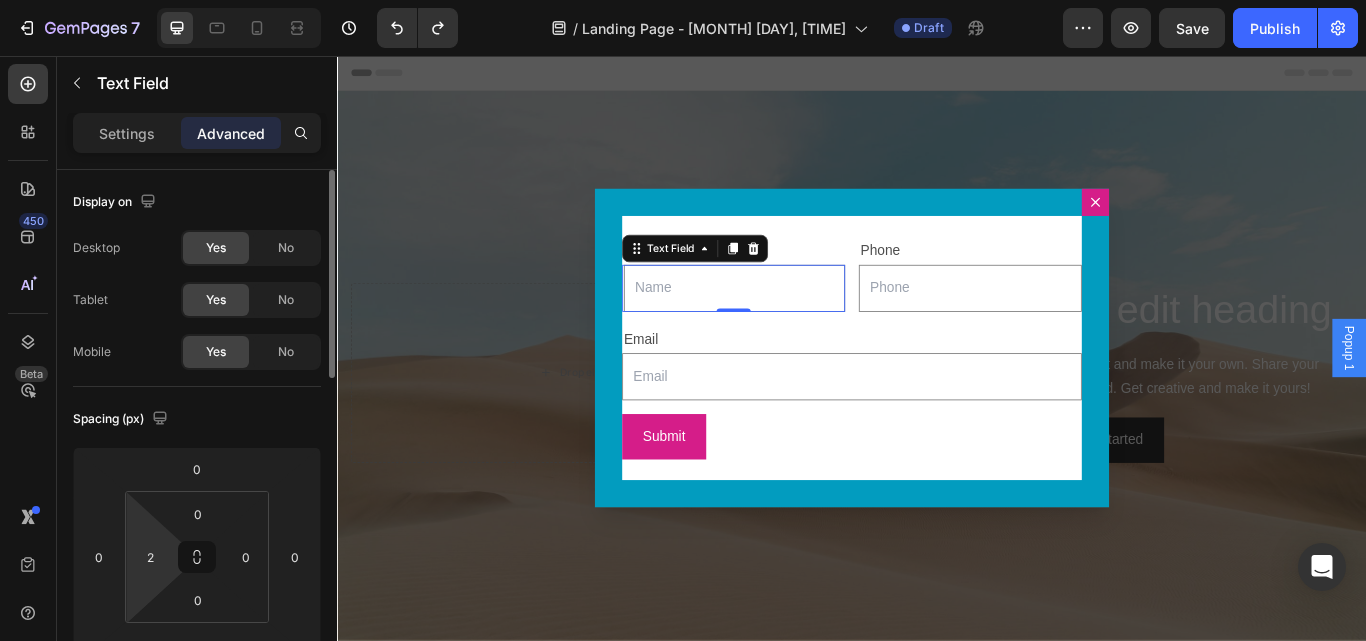 click on "7  Version history  /  Landing Page - [MONTH] [DAY], [TIME] Draft Preview  Save   Publish  450 Beta Sections(18) Elements(83) Section Element Hero Section Product Detail Brands Trusted Badges Guarantee Product Breakdown How to use Testimonials Compare Bundle FAQs Social Proof Brand Story Product List Collection Blog List Contact Sticky Add to Cart Custom Footer Browse Library 450 Layout
Row
Row
Row
Row Text
Heading
Text Block Button
Button
Button Media
Image
Image" at bounding box center (683, 0) 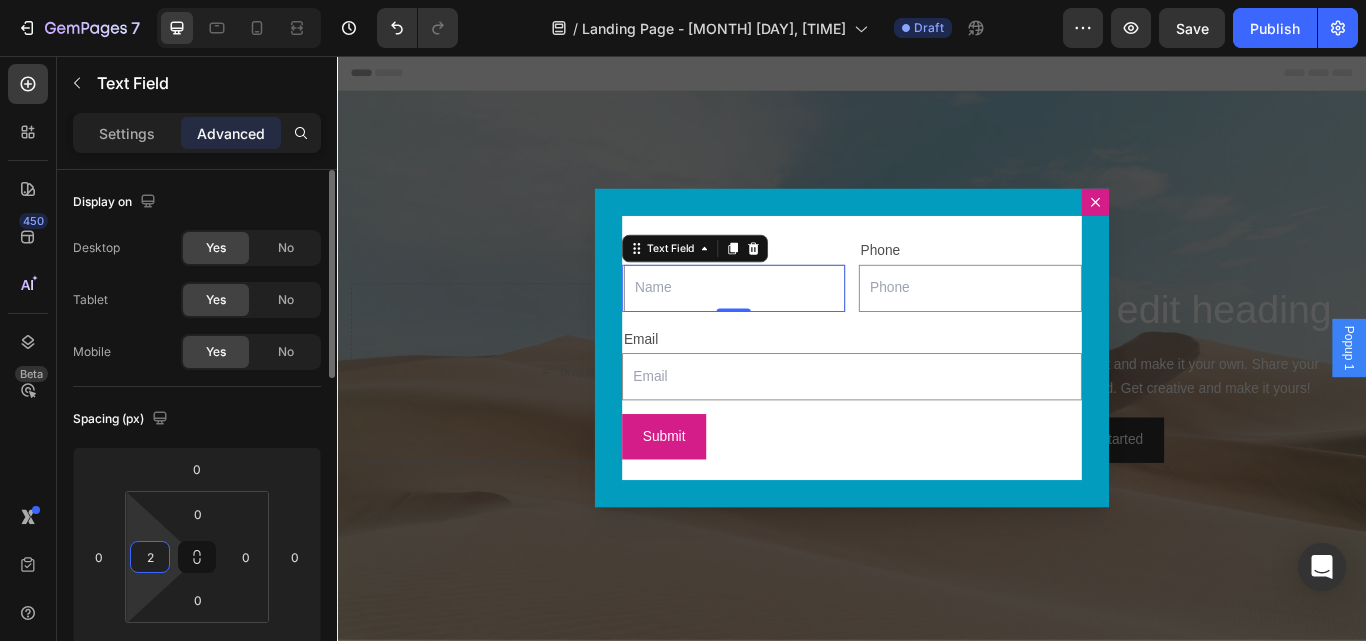 click on "2" at bounding box center (150, 557) 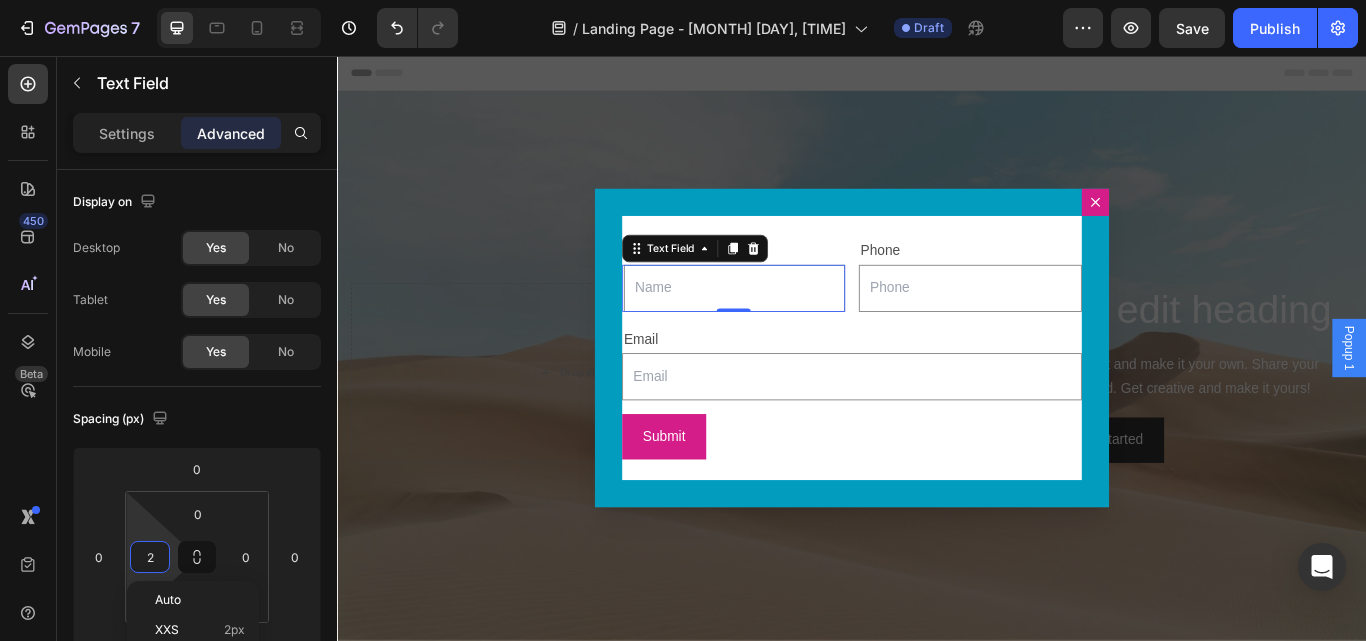 click on "Auto XXS 2px XS 4px S 8px M 12px L 16px XL 24px 2XL 32px 3XL 48px 4XL 80px 5XL 112px  Edit global style" 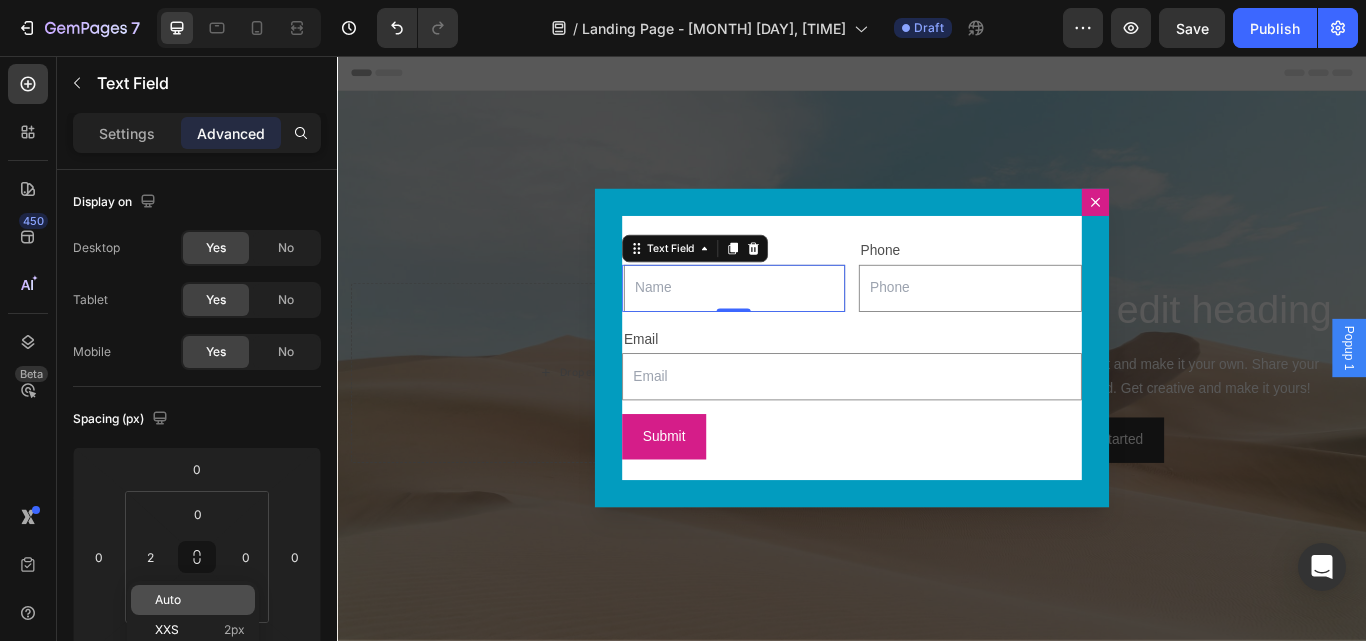 click on "Auto" 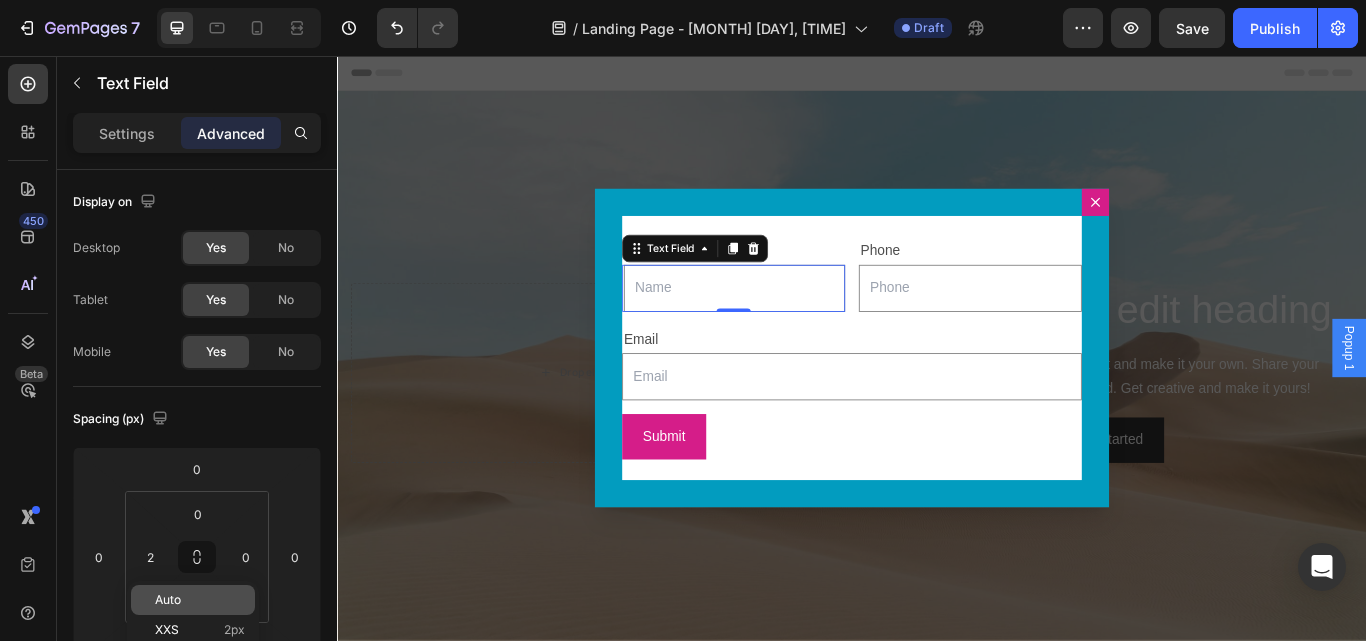 type on "Auto" 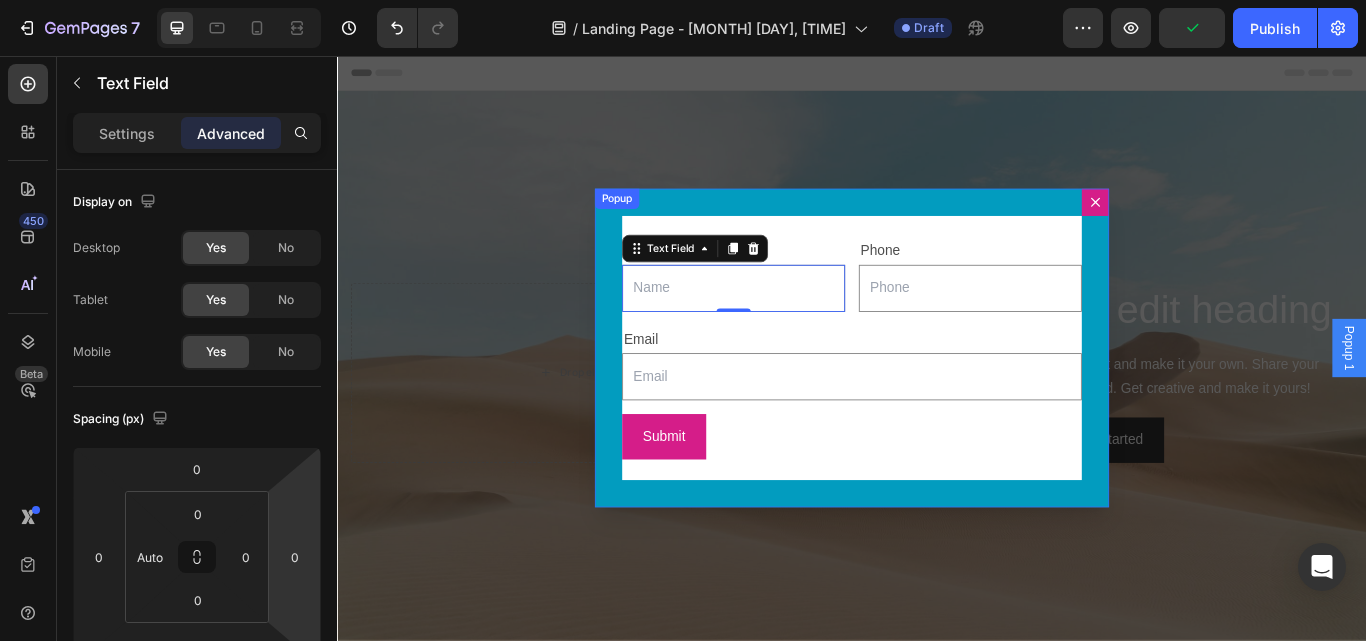click on "Name Text Block Text Field   0 Phone Text Block Text Field Row Email Text Block Email Field Row Submit Submit Button Contact Form" at bounding box center [937, 397] 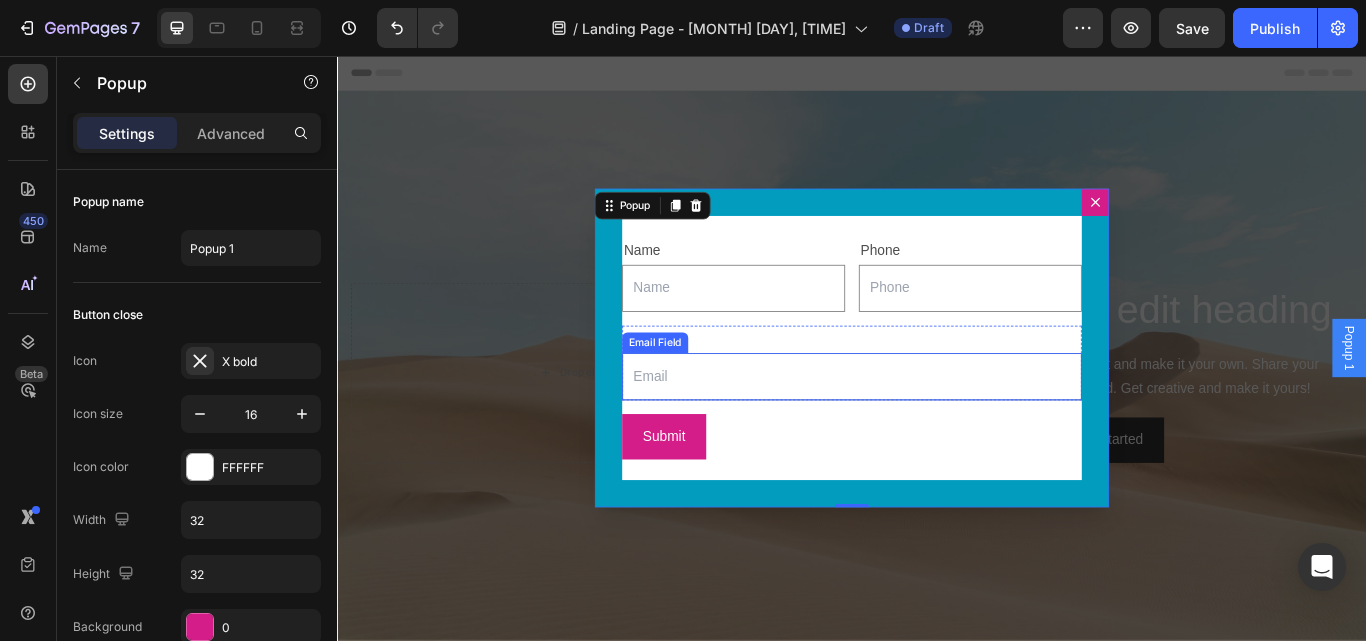click at bounding box center [937, 430] 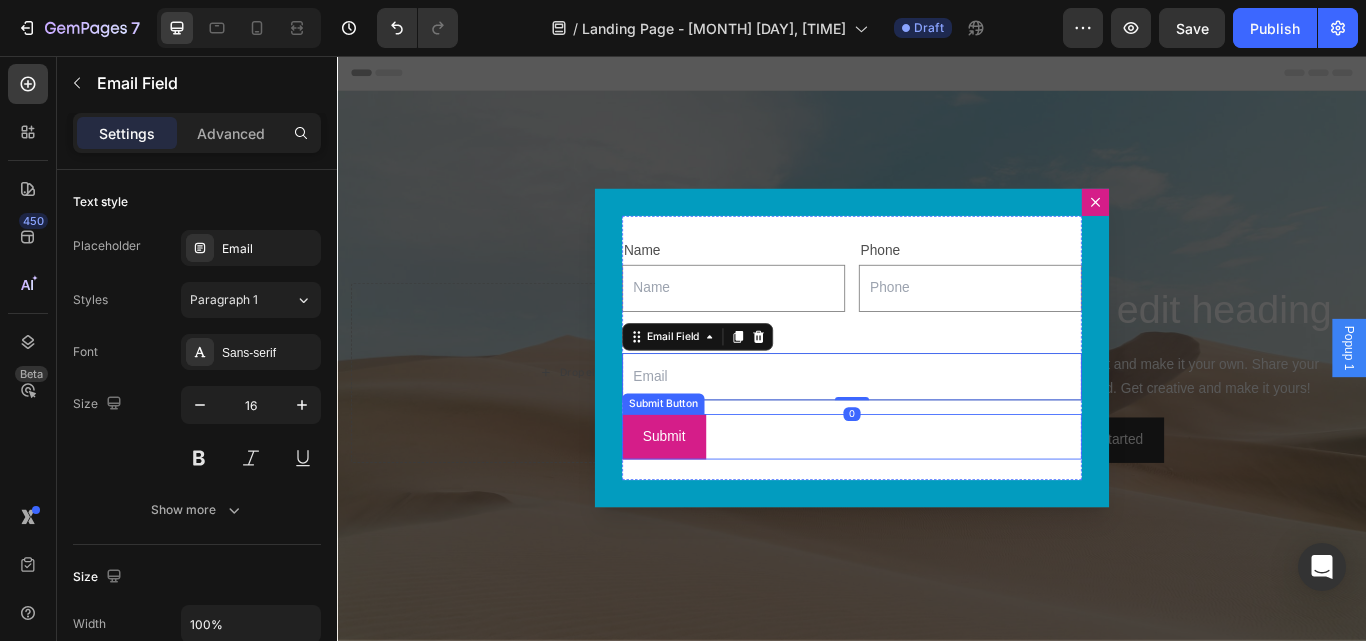 click on "Submit Submit Button" at bounding box center (937, 500) 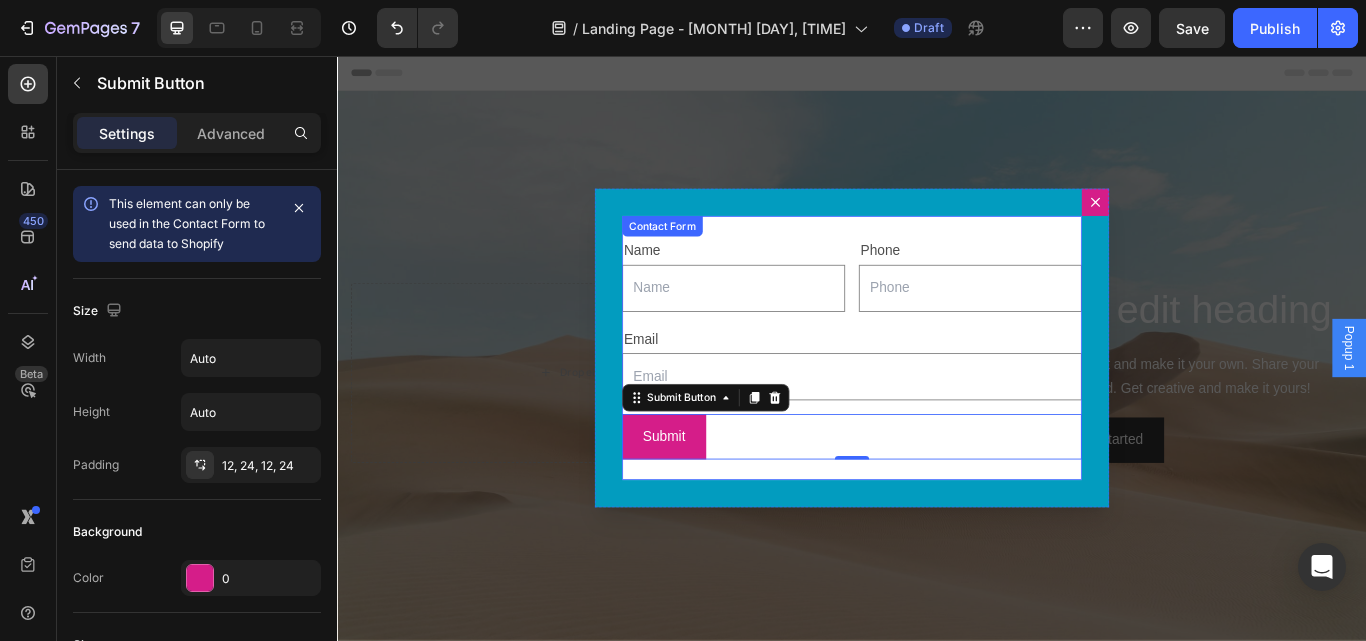click on "Name Text Block Text Field Phone Text Block Text Field Row Email Text Block Email Field Row Submit Submit Button   0 Contact Form" at bounding box center (937, 397) 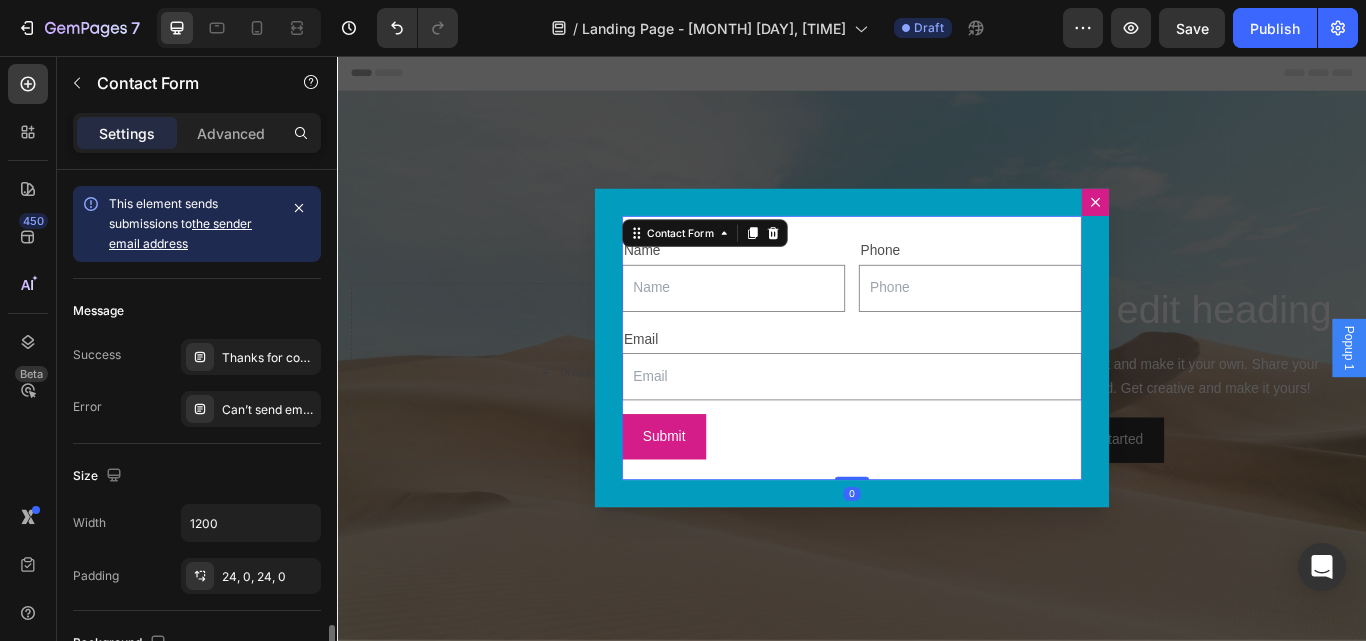 scroll, scrollTop: 492, scrollLeft: 0, axis: vertical 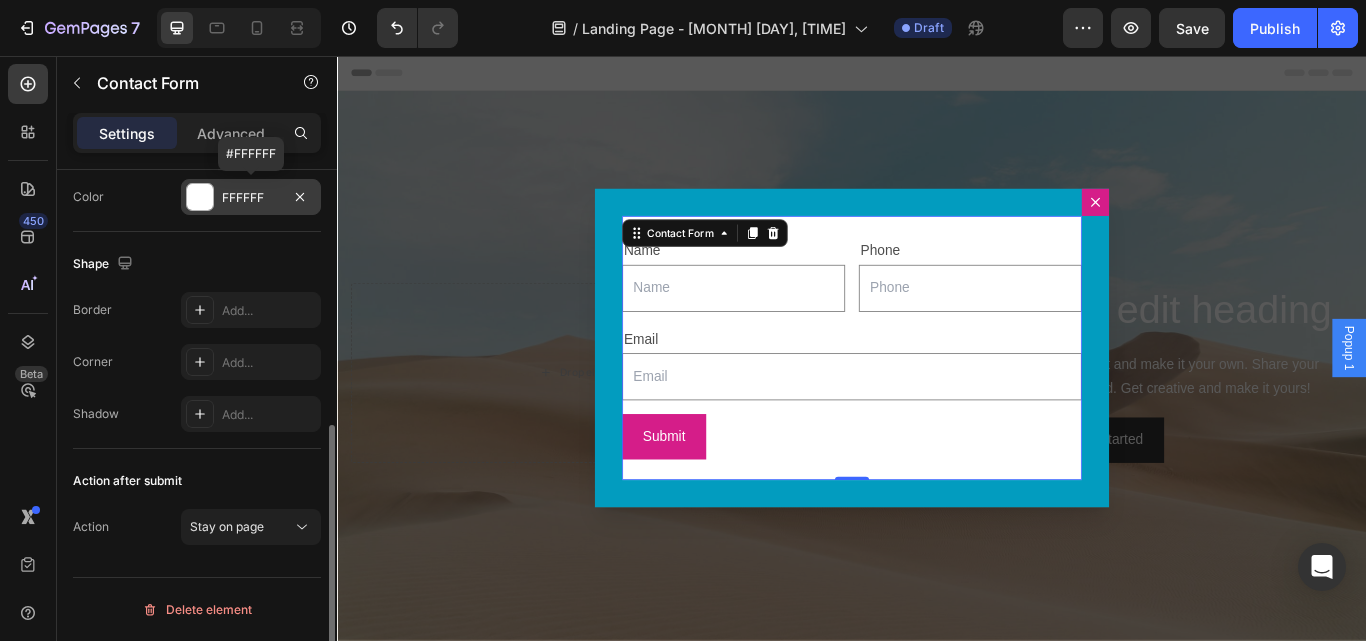 drag, startPoint x: 206, startPoint y: 190, endPoint x: 207, endPoint y: 203, distance: 13.038404 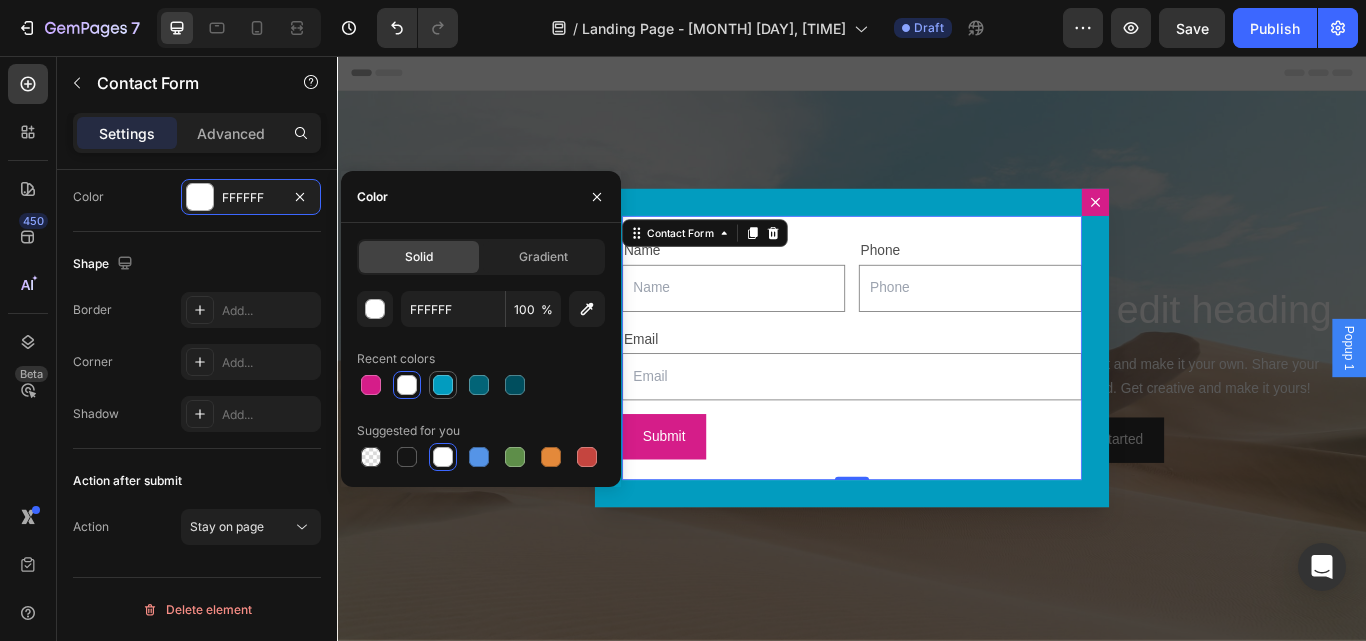 click at bounding box center [443, 385] 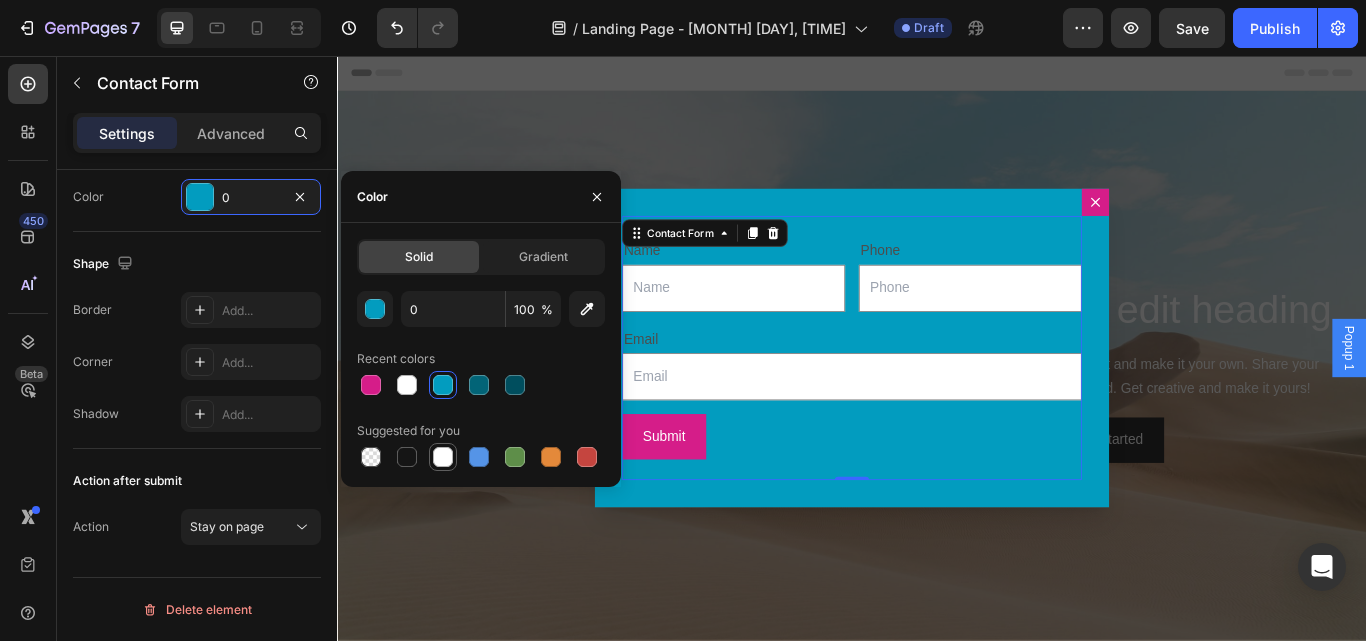 drag, startPoint x: 447, startPoint y: 451, endPoint x: 420, endPoint y: 451, distance: 27 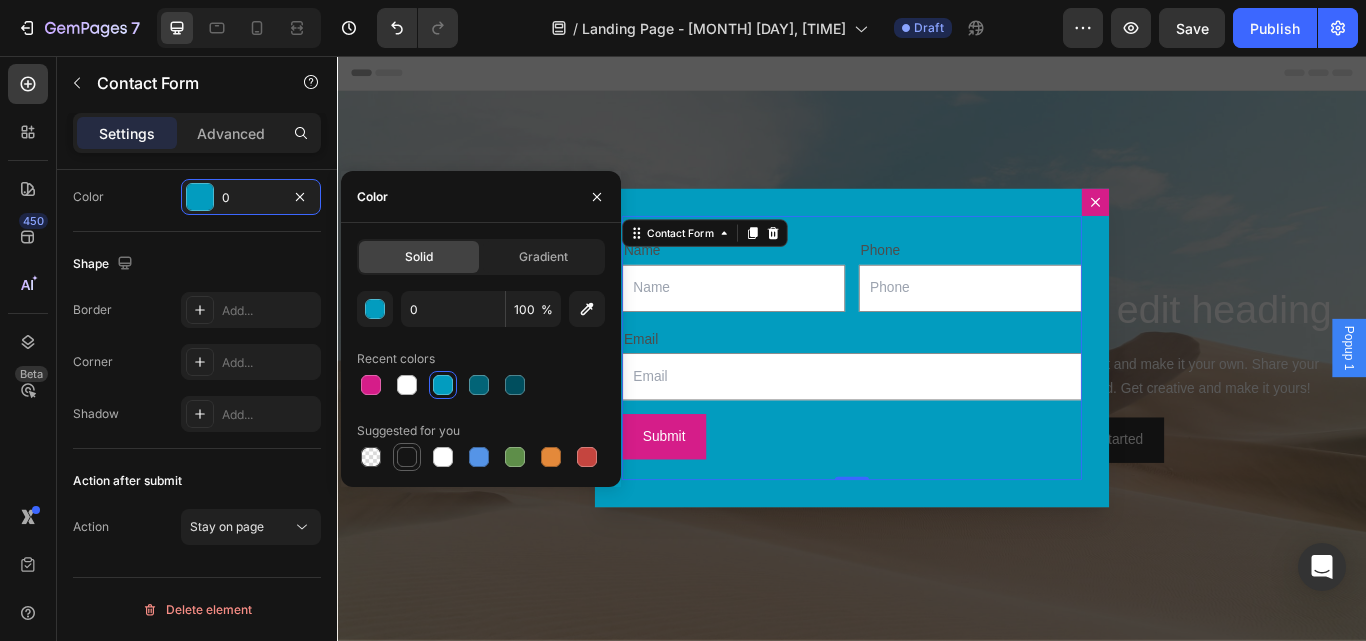 click at bounding box center [443, 457] 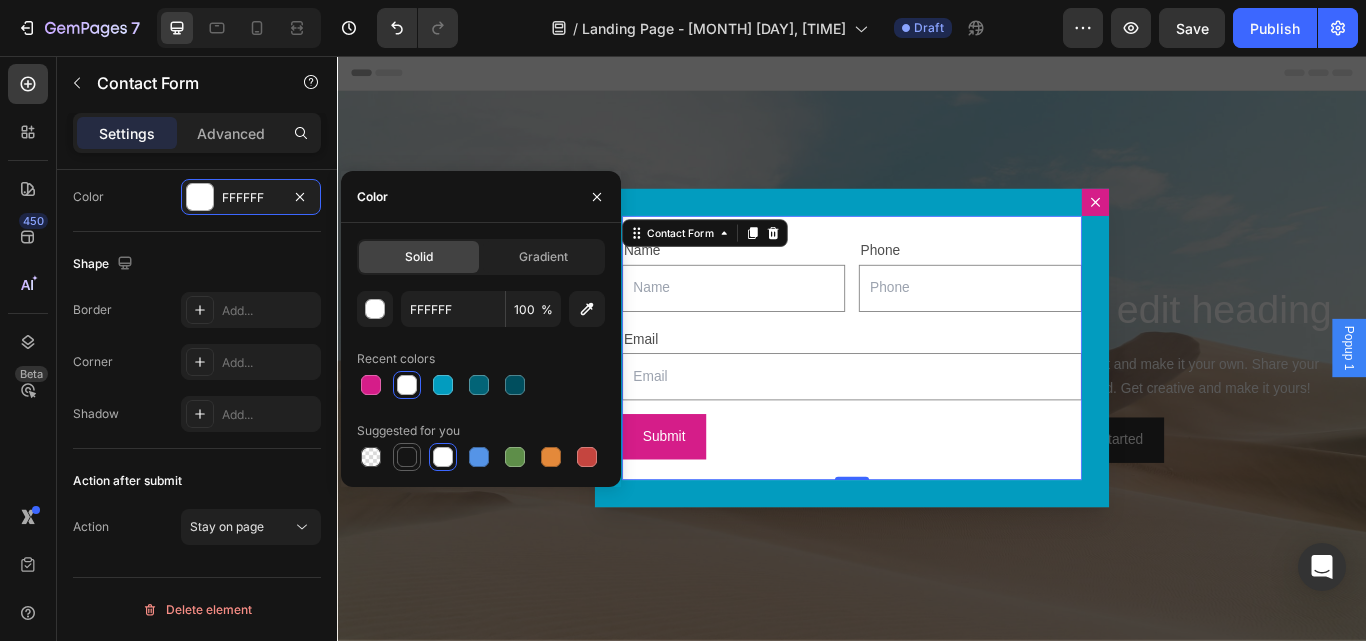 click at bounding box center (407, 457) 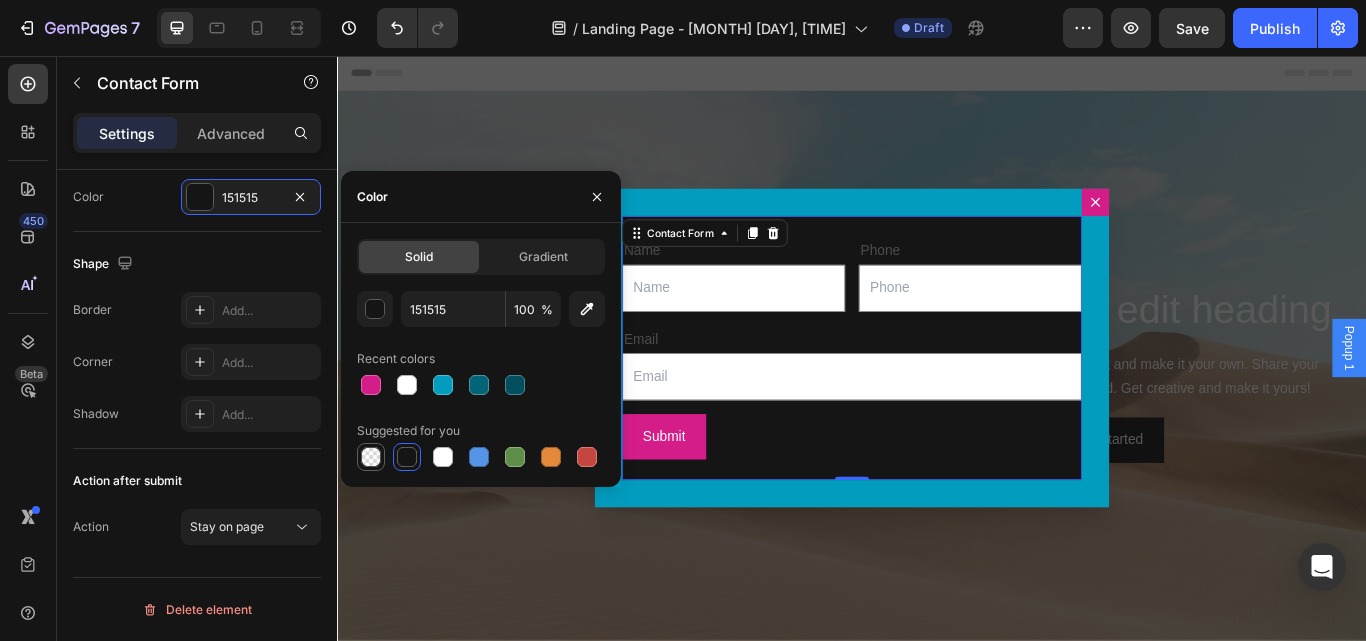 click at bounding box center (371, 457) 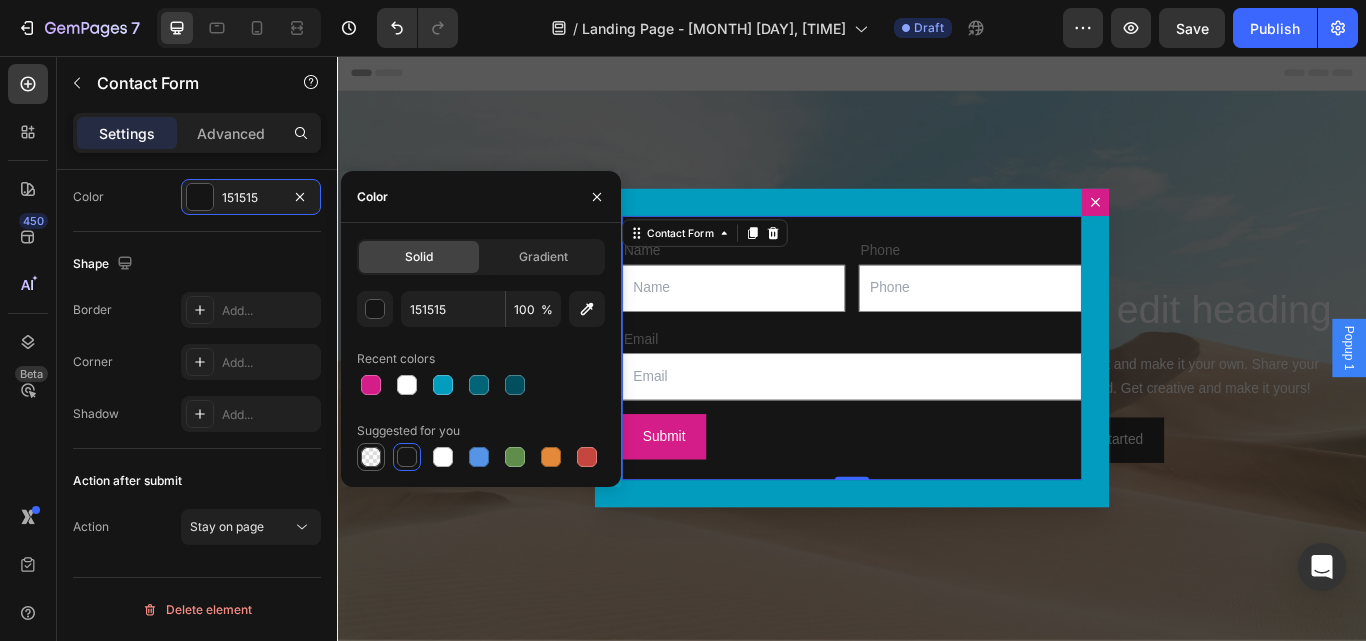 type on "000000" 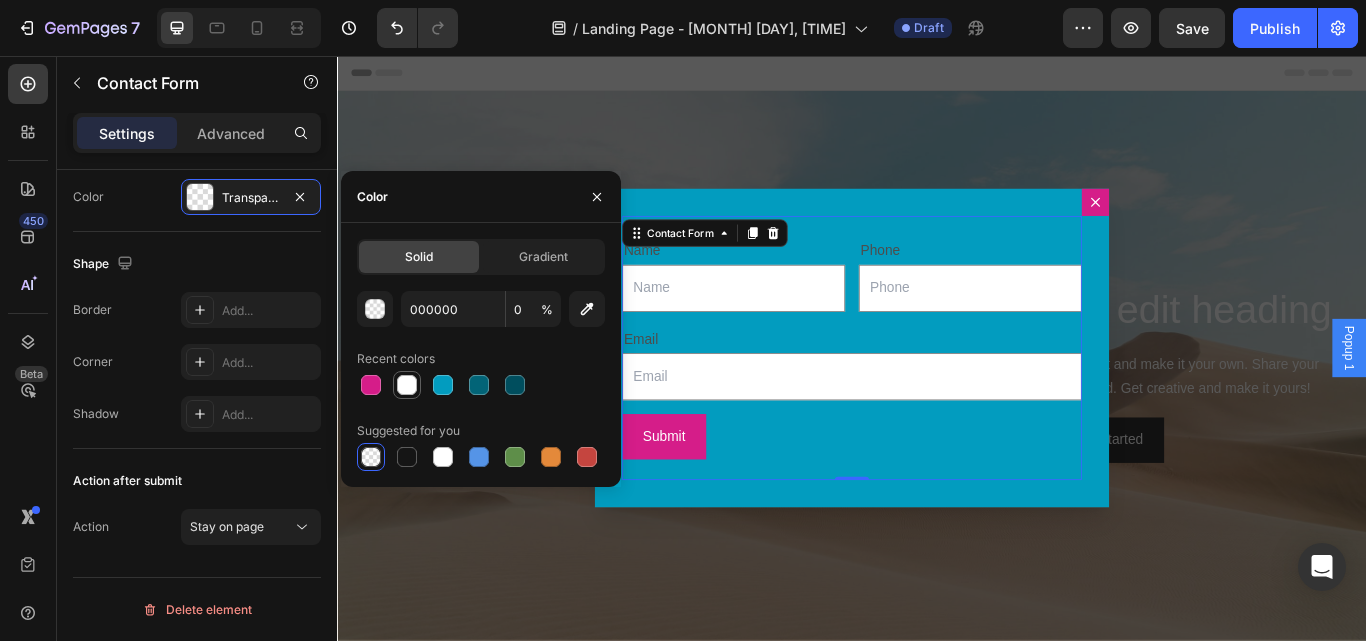 click at bounding box center (407, 385) 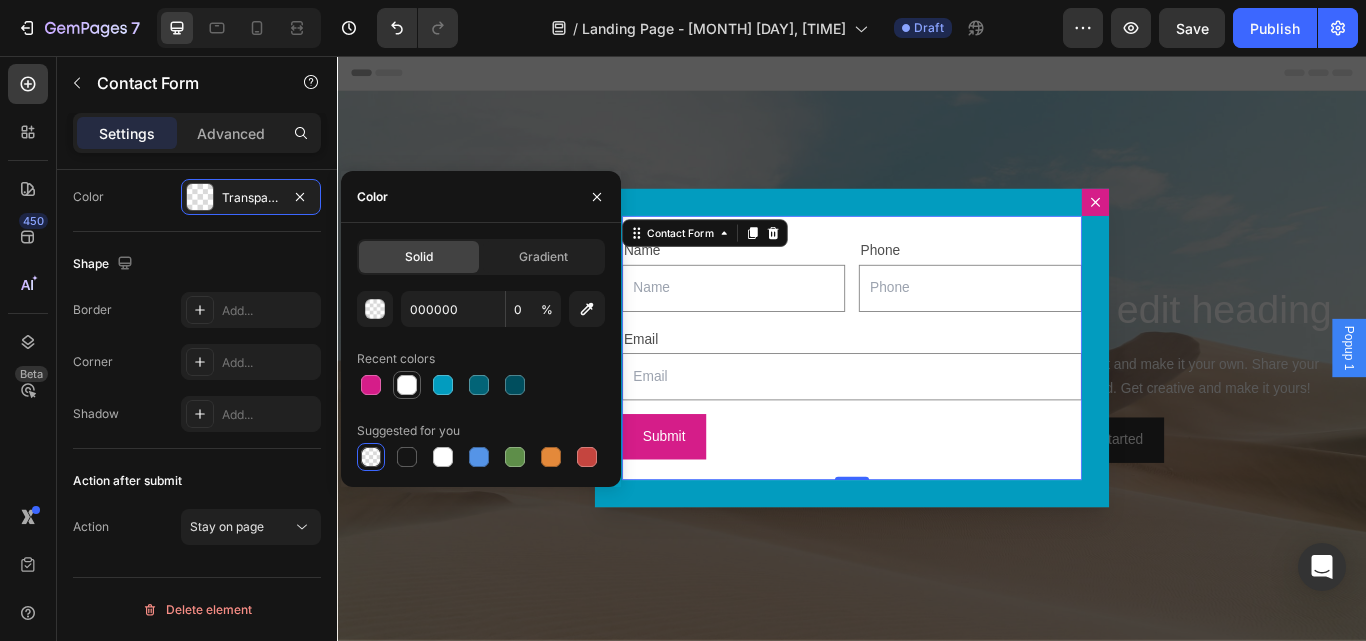 type on "FFFFFF" 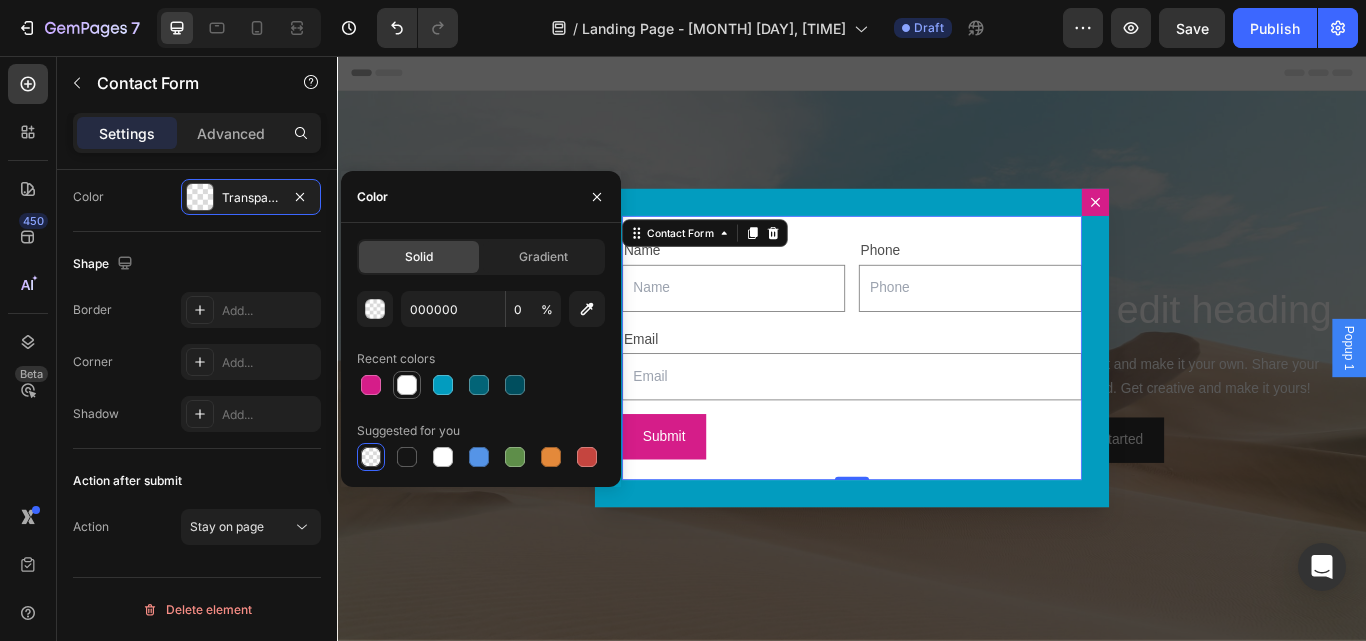 type on "100" 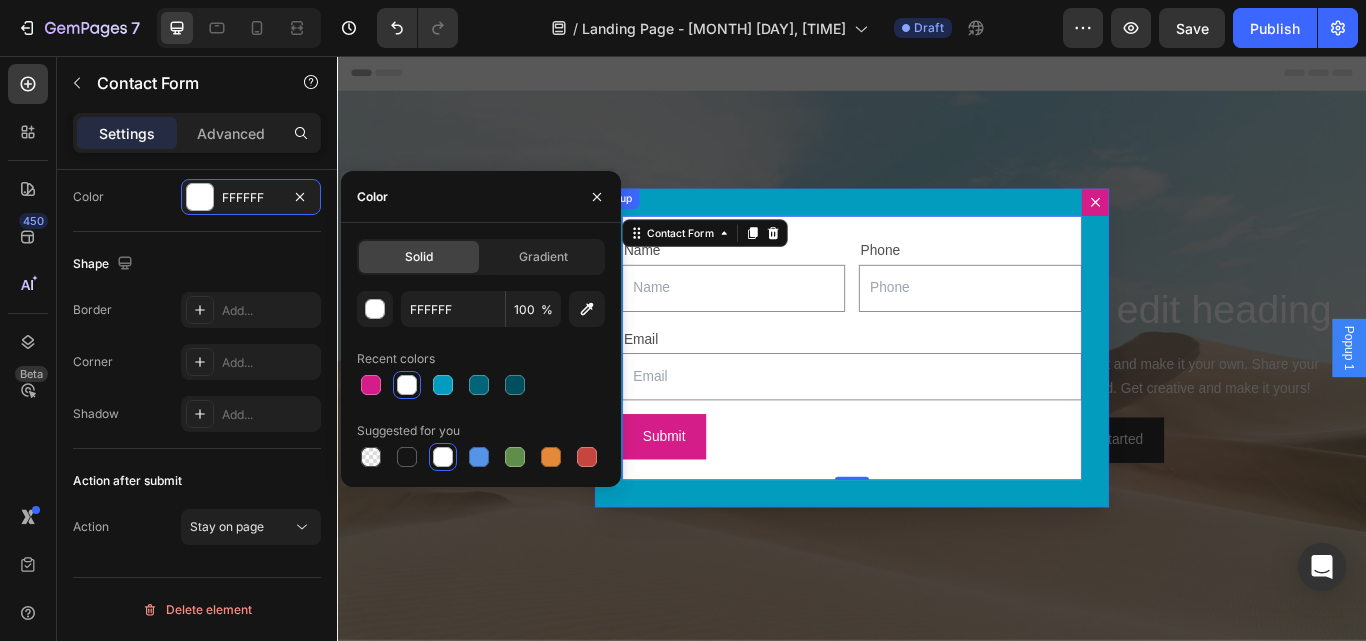 click on "Name Text Block Text Field Phone Text Block Text Field Row Email Text Block Email Field Row Submit Submit Button Contact Form   0" at bounding box center (937, 397) 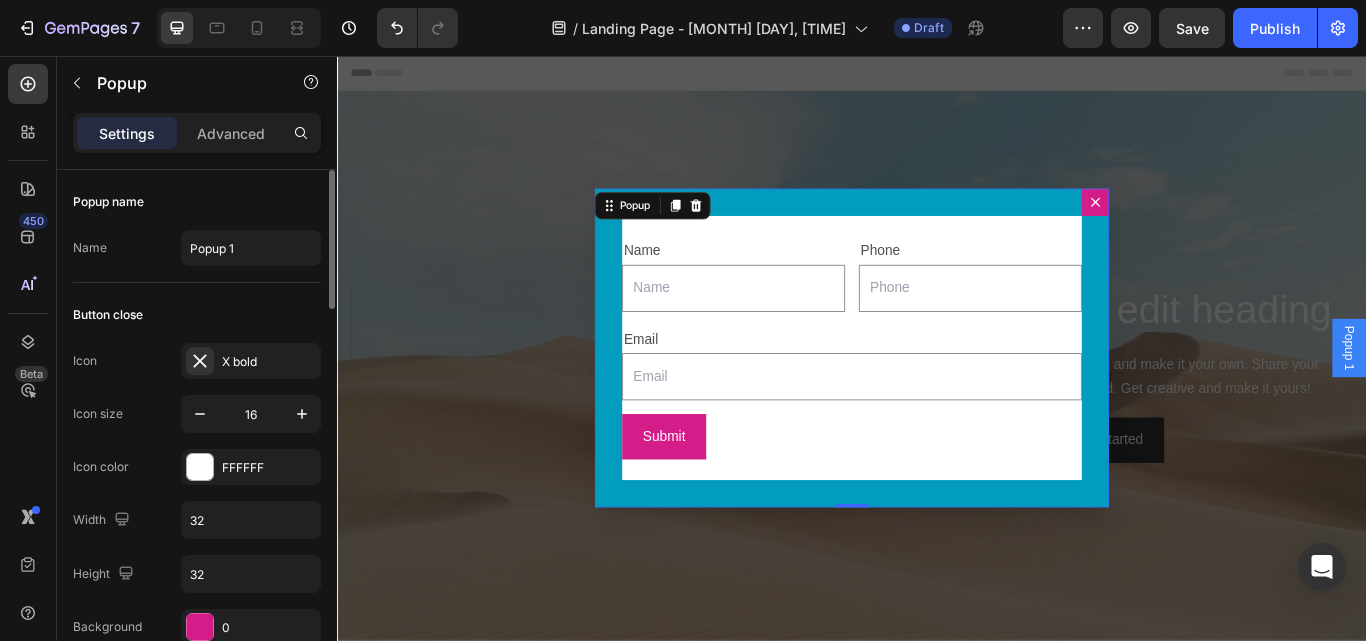 scroll, scrollTop: 700, scrollLeft: 0, axis: vertical 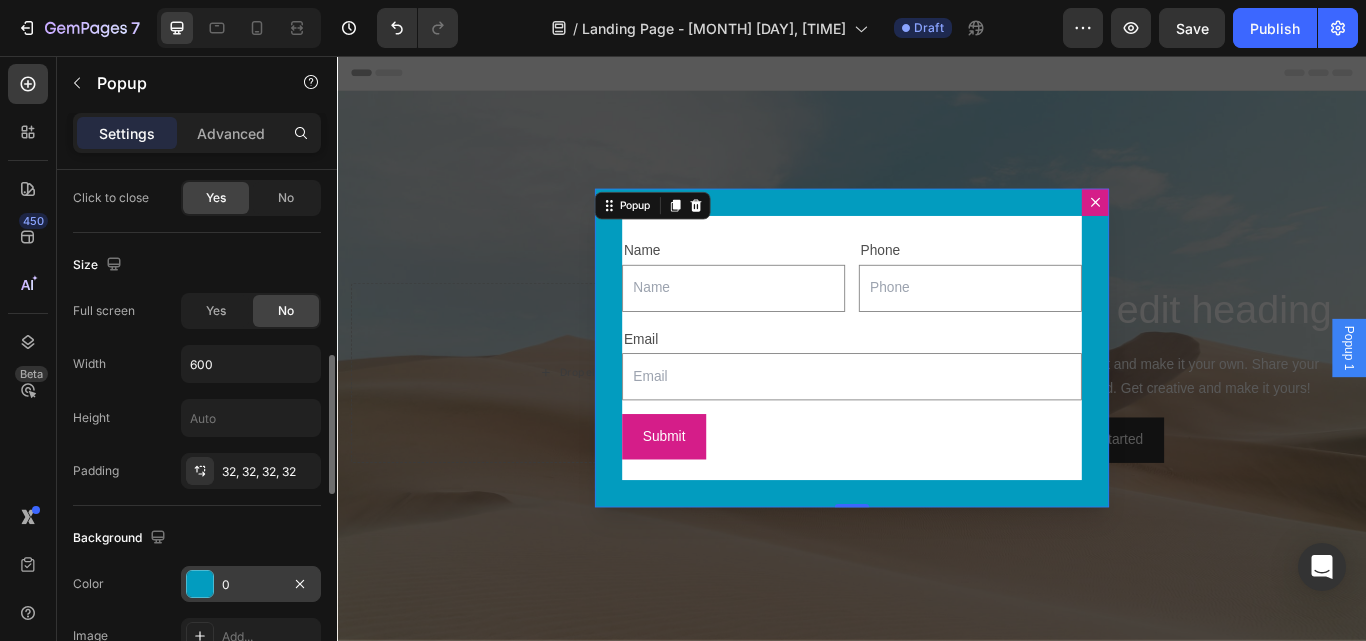 click at bounding box center (200, 584) 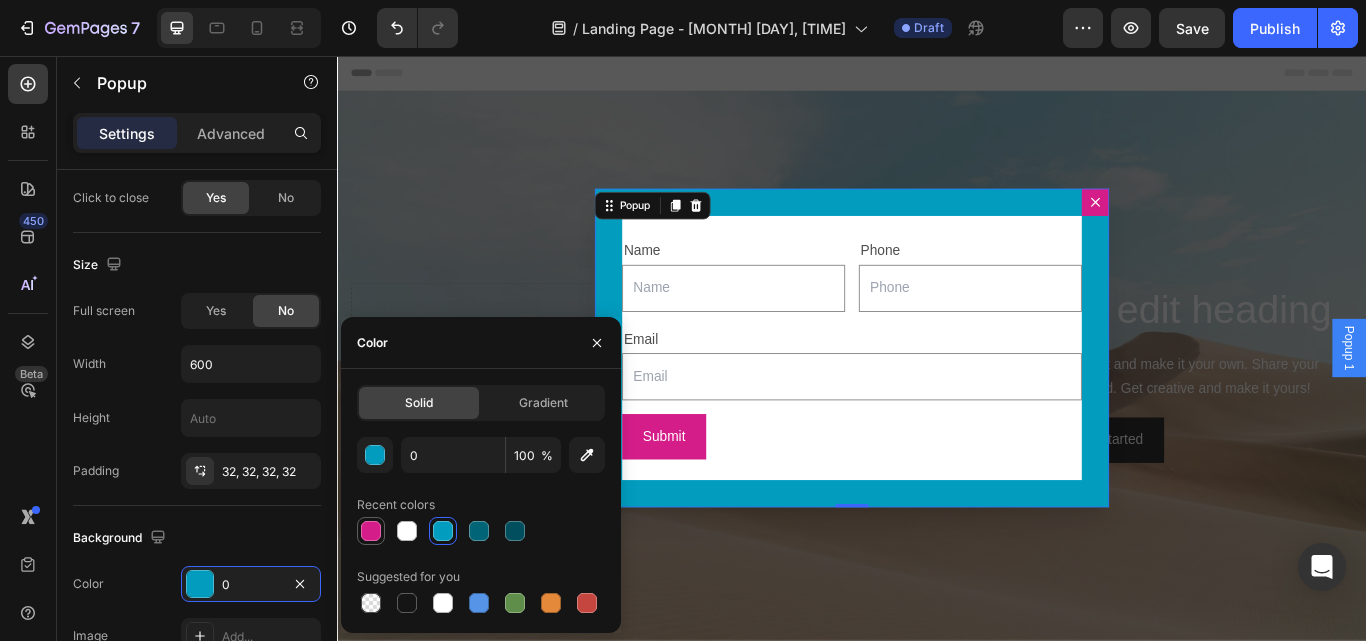 click at bounding box center [371, 531] 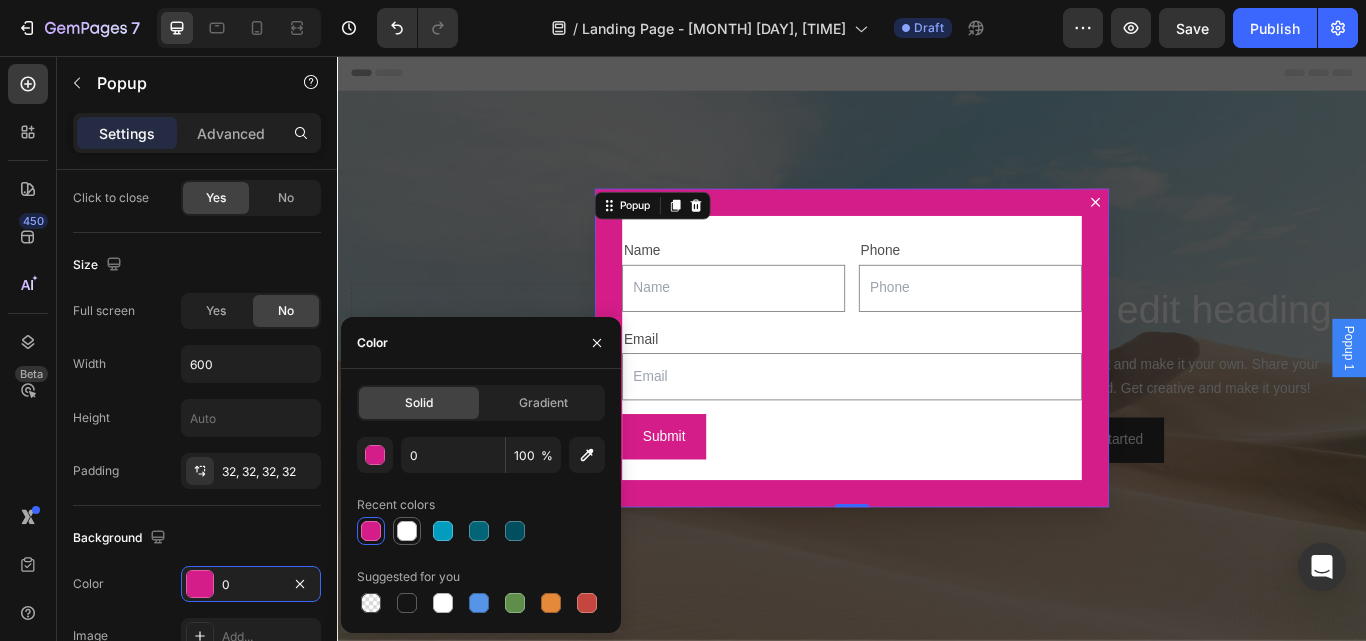 click at bounding box center (407, 531) 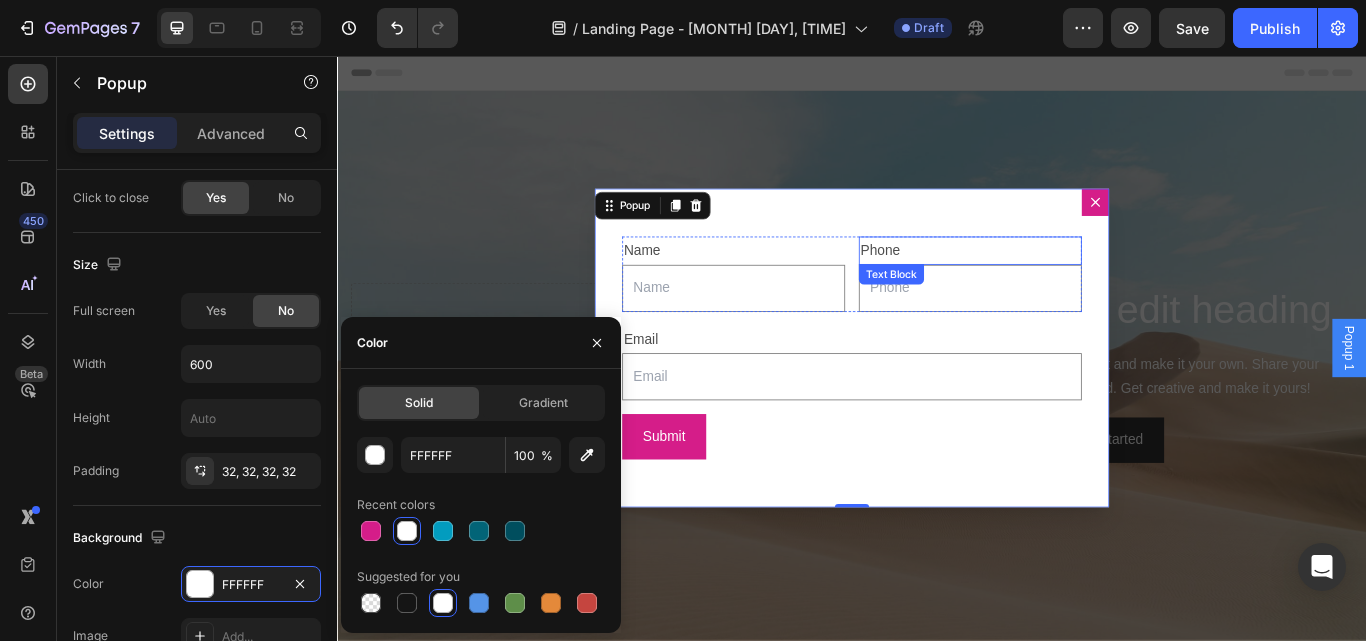 click on "Phone" at bounding box center (1075, 283) 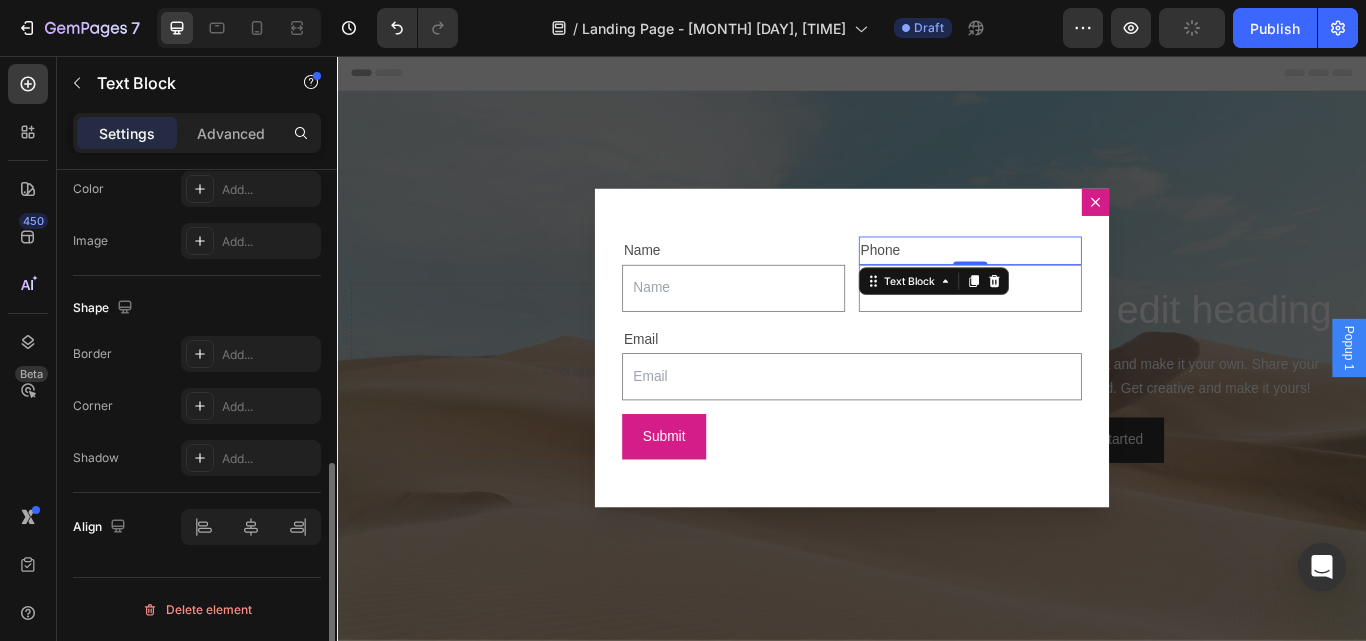 scroll, scrollTop: 0, scrollLeft: 0, axis: both 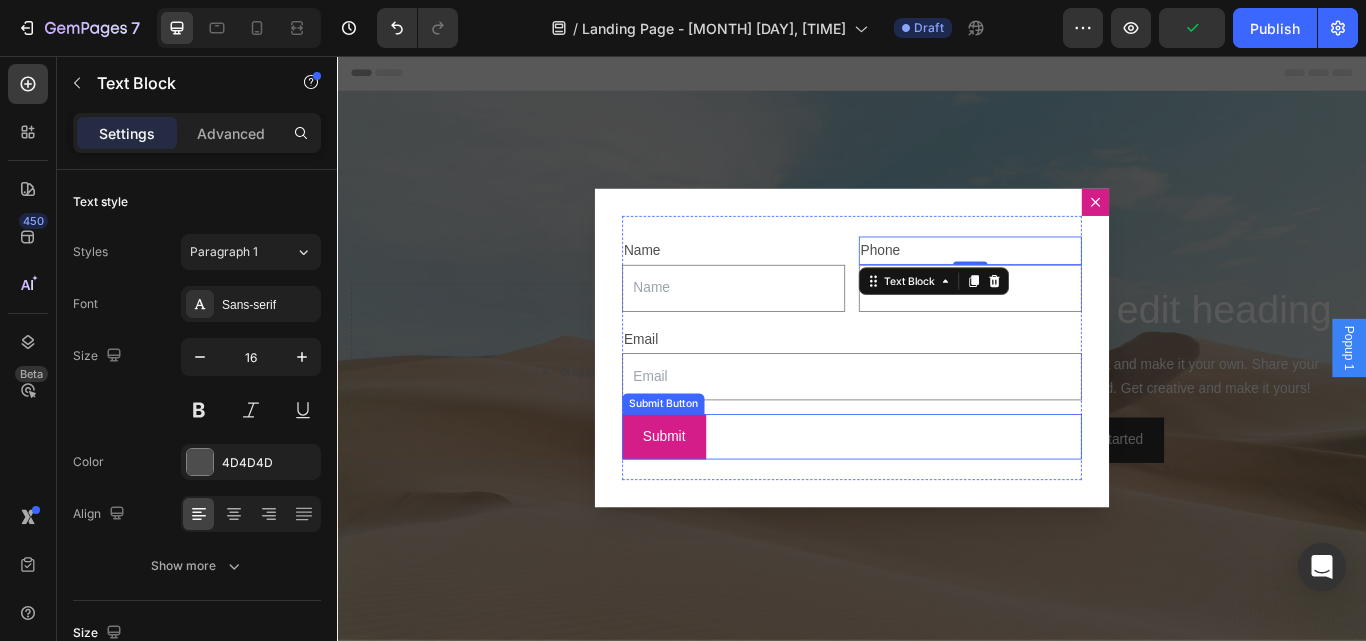 click on "Submit Submit Button" at bounding box center [937, 500] 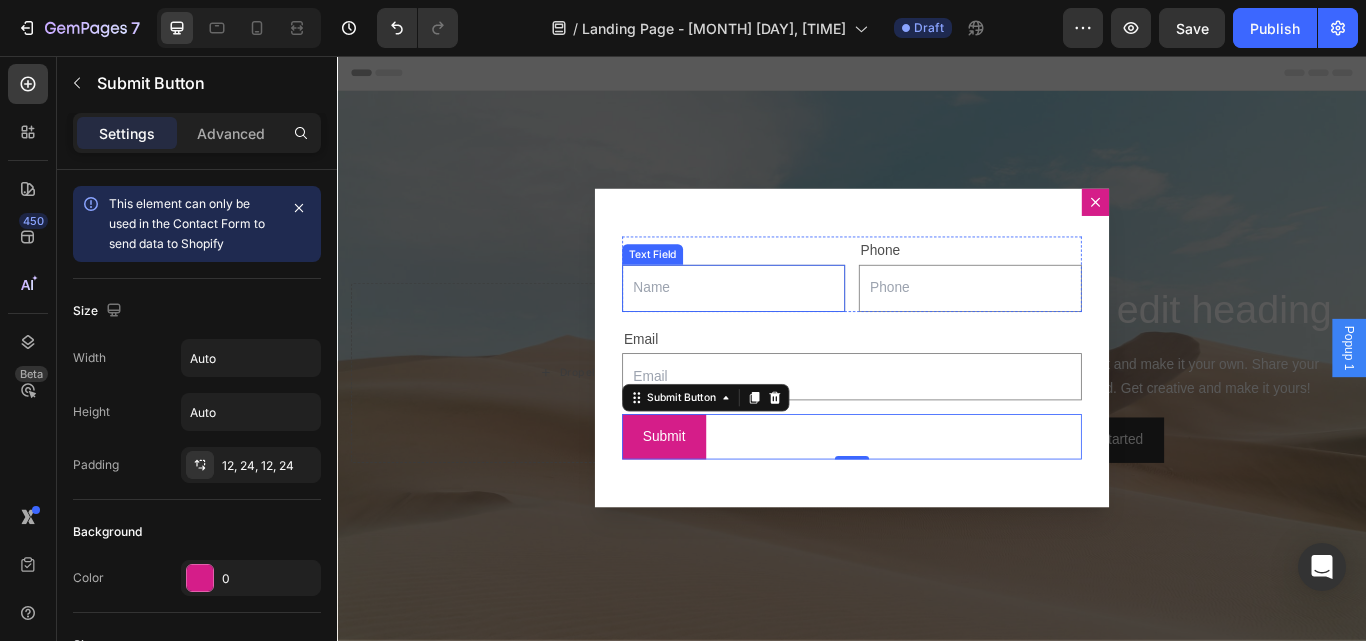 click at bounding box center [799, 327] 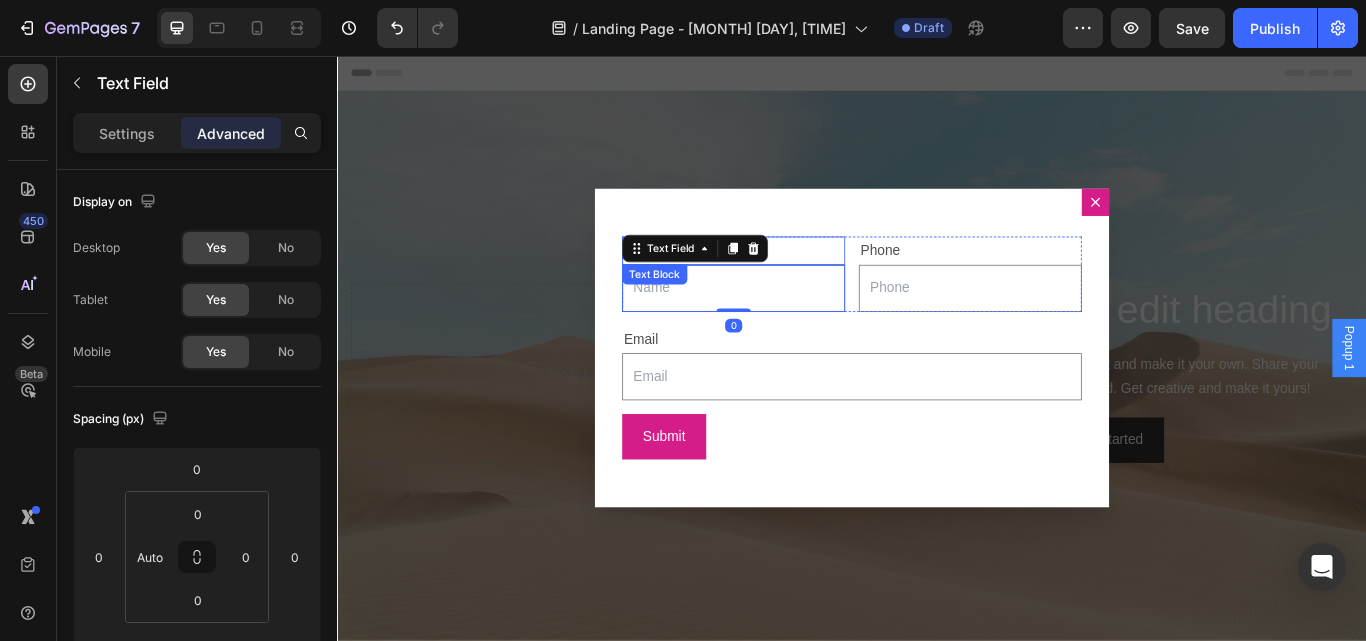 click on "Name" at bounding box center (799, 283) 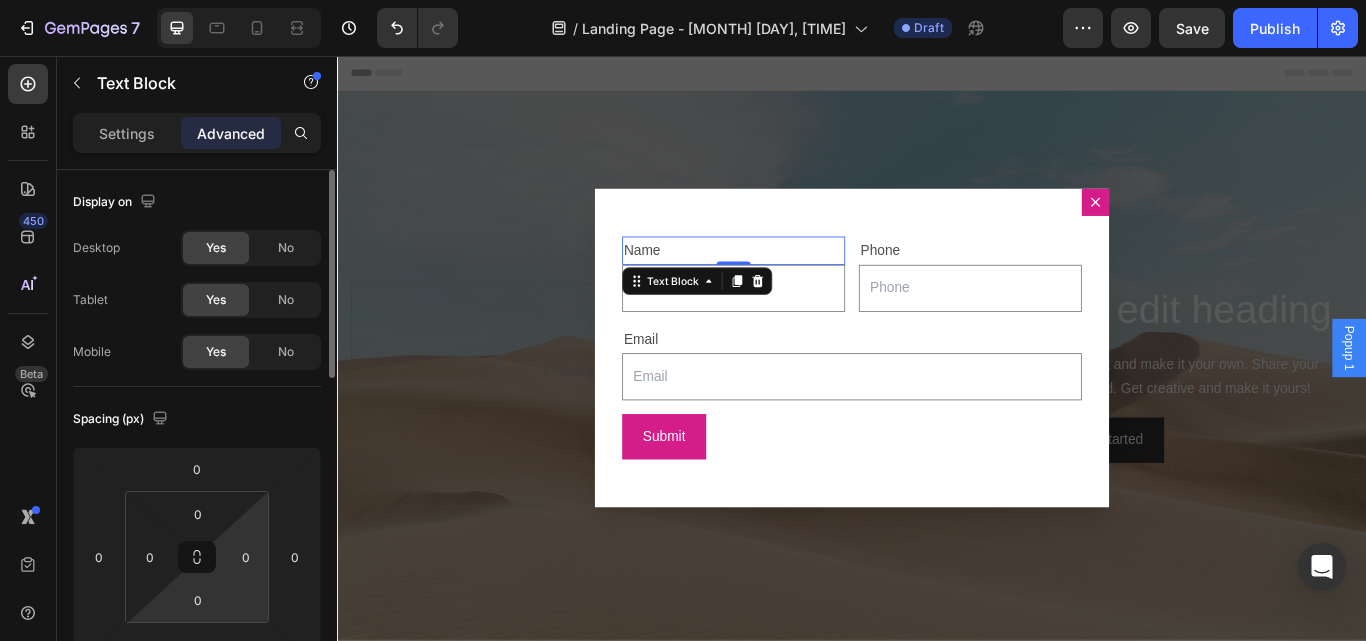 scroll, scrollTop: 600, scrollLeft: 0, axis: vertical 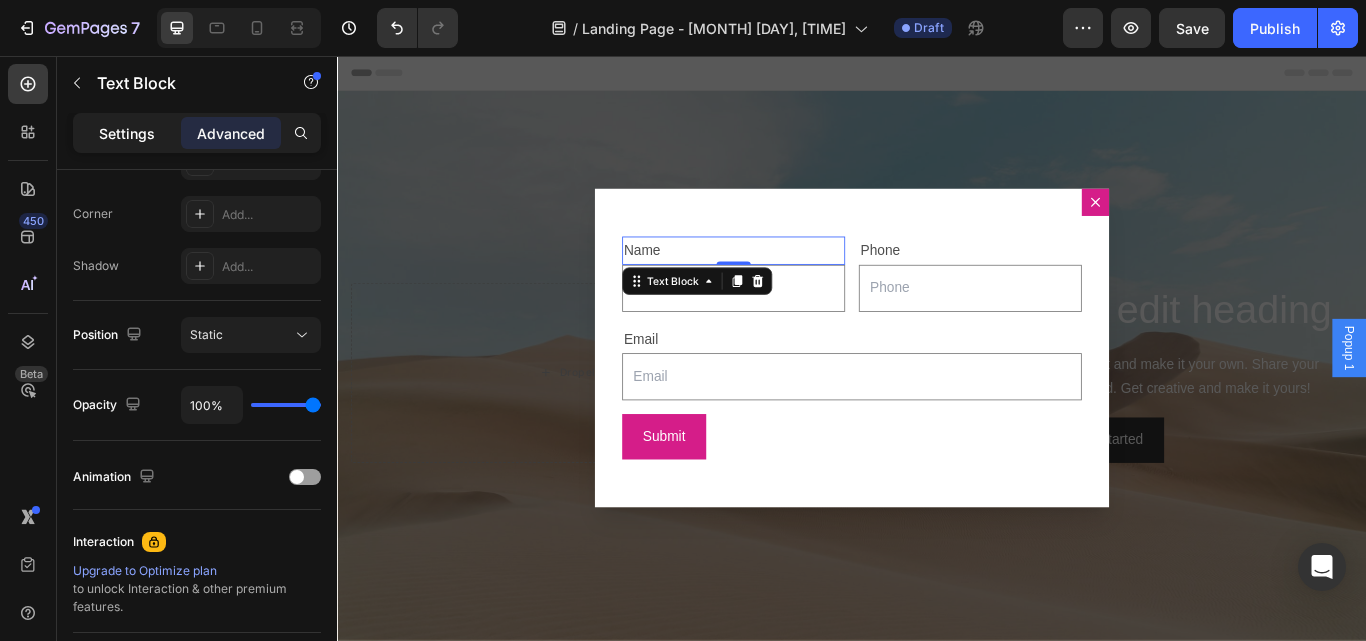 click on "Settings" 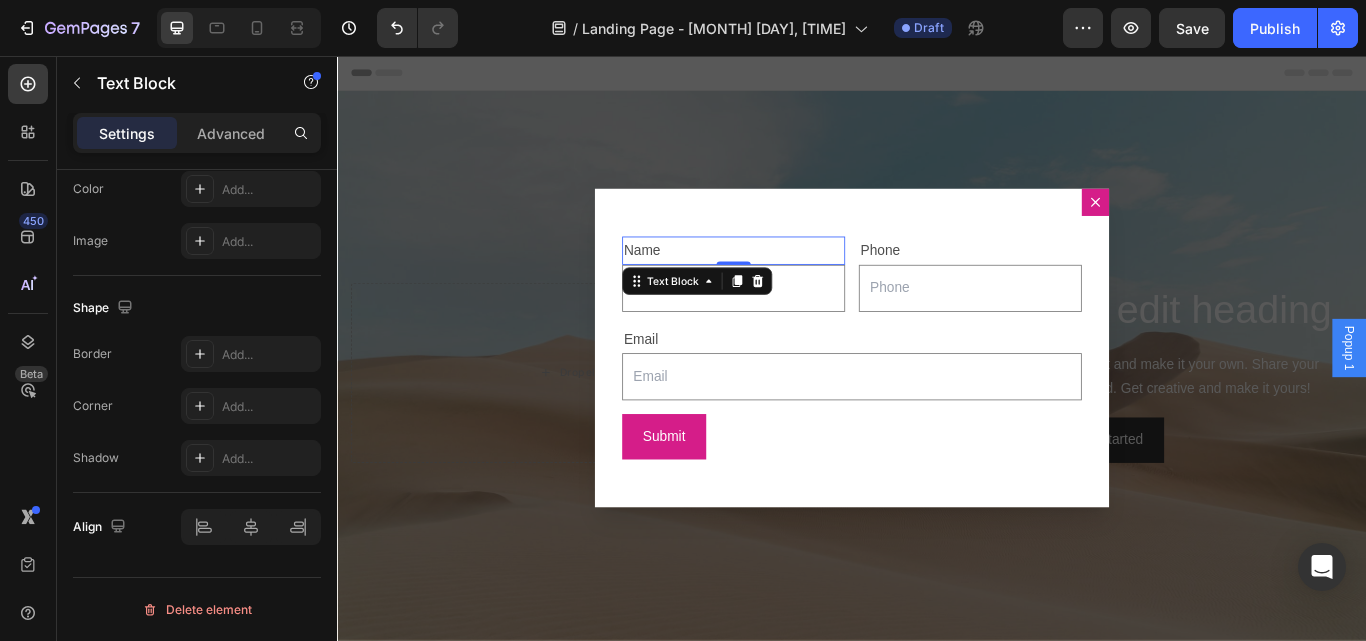 scroll, scrollTop: 0, scrollLeft: 0, axis: both 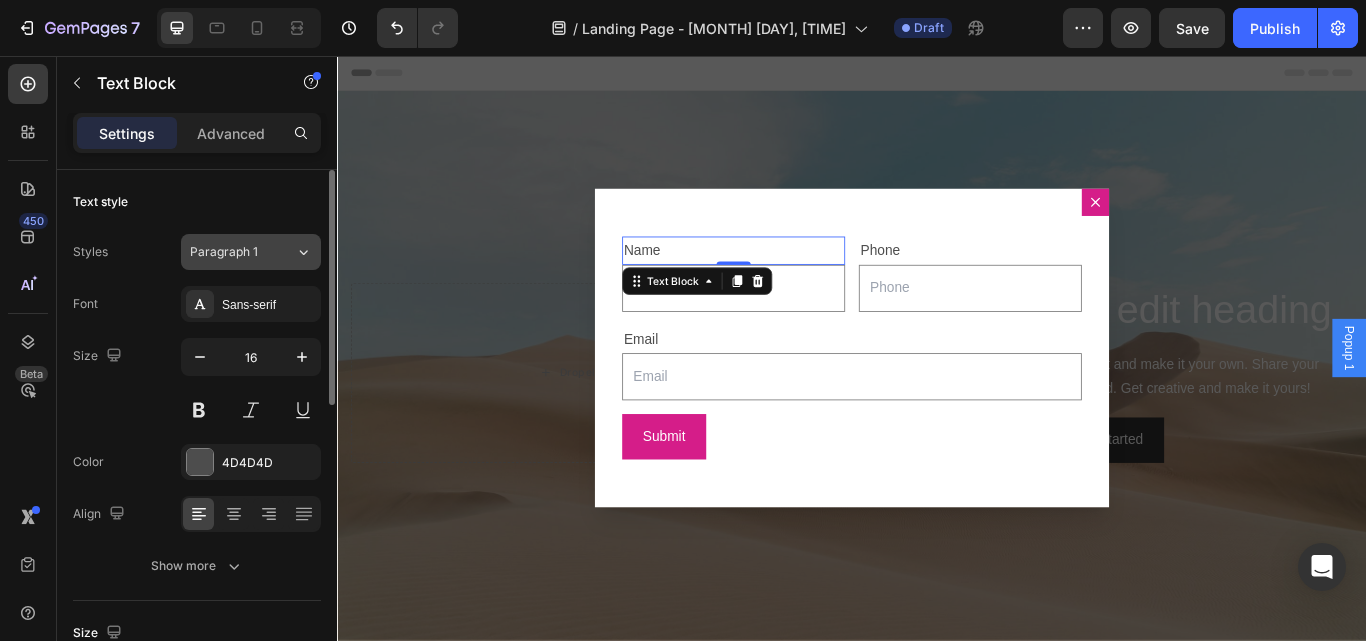 click on "Paragraph 1" at bounding box center [242, 252] 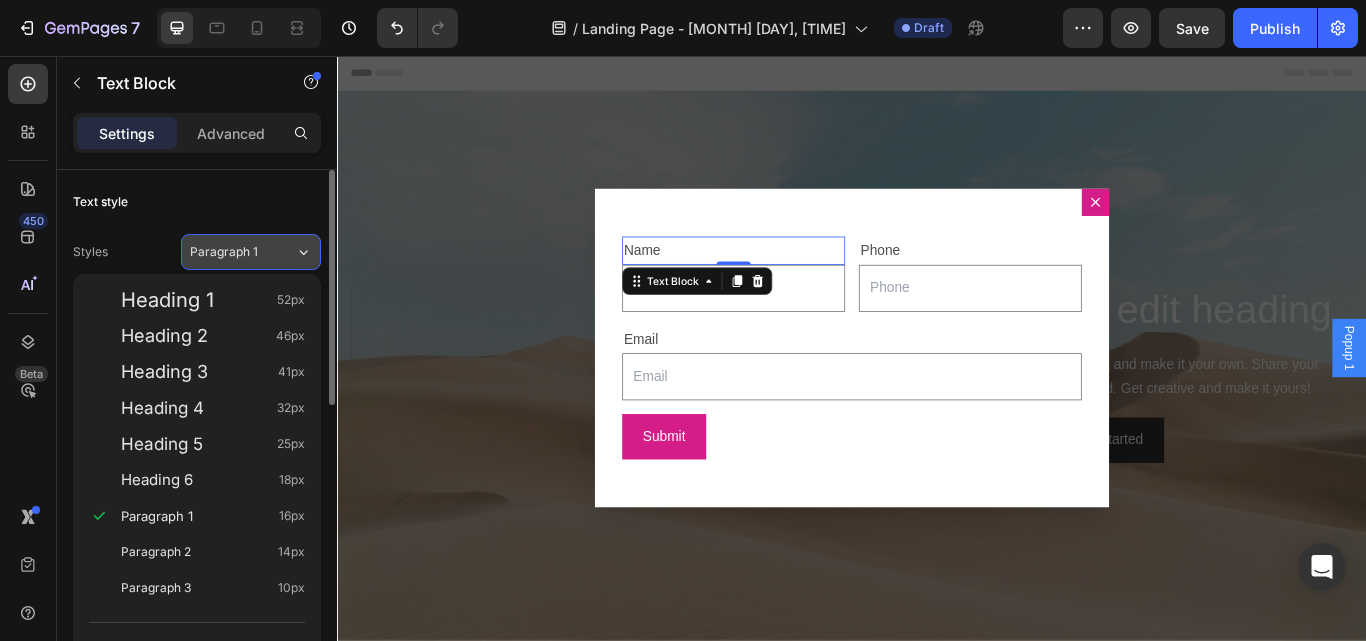 click on "Paragraph 1" at bounding box center [242, 252] 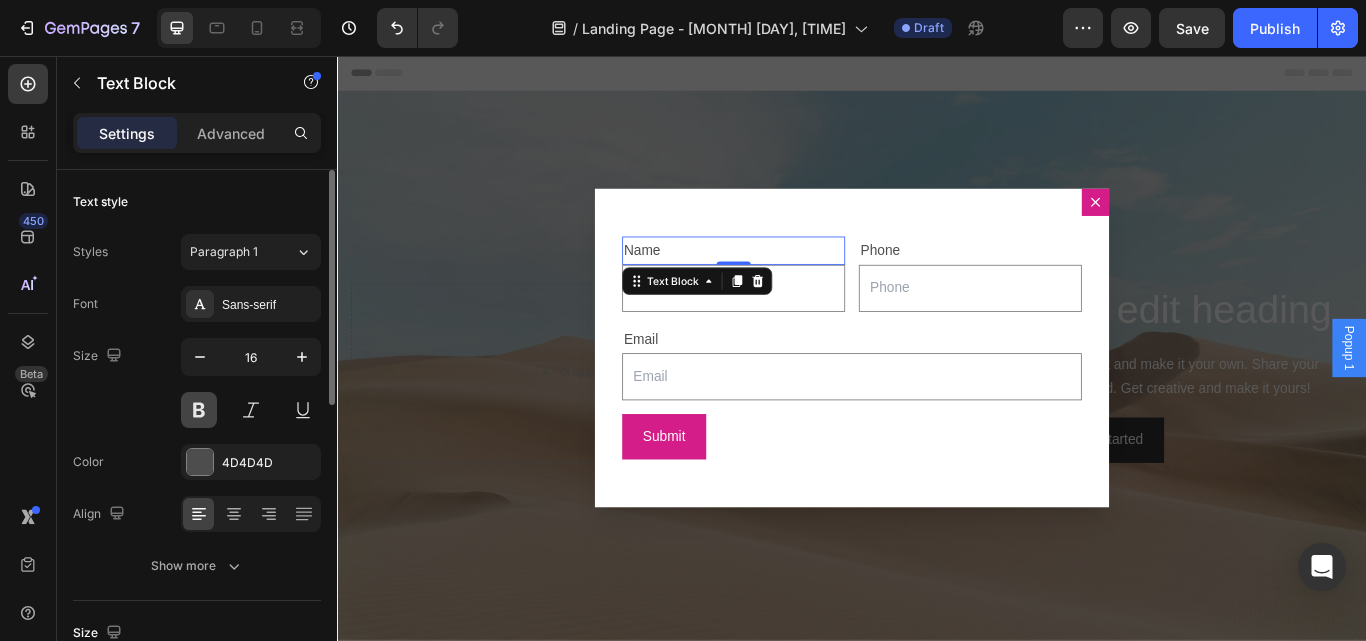 click at bounding box center [199, 410] 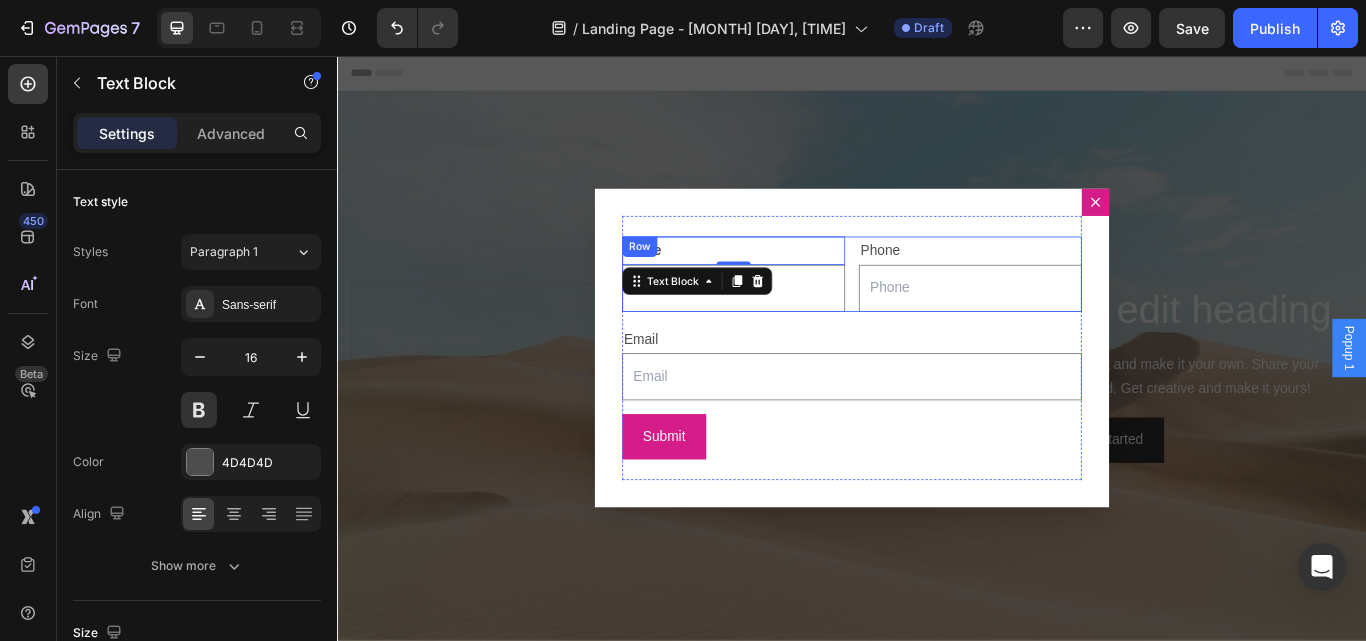 click on "Phone" at bounding box center (1075, 283) 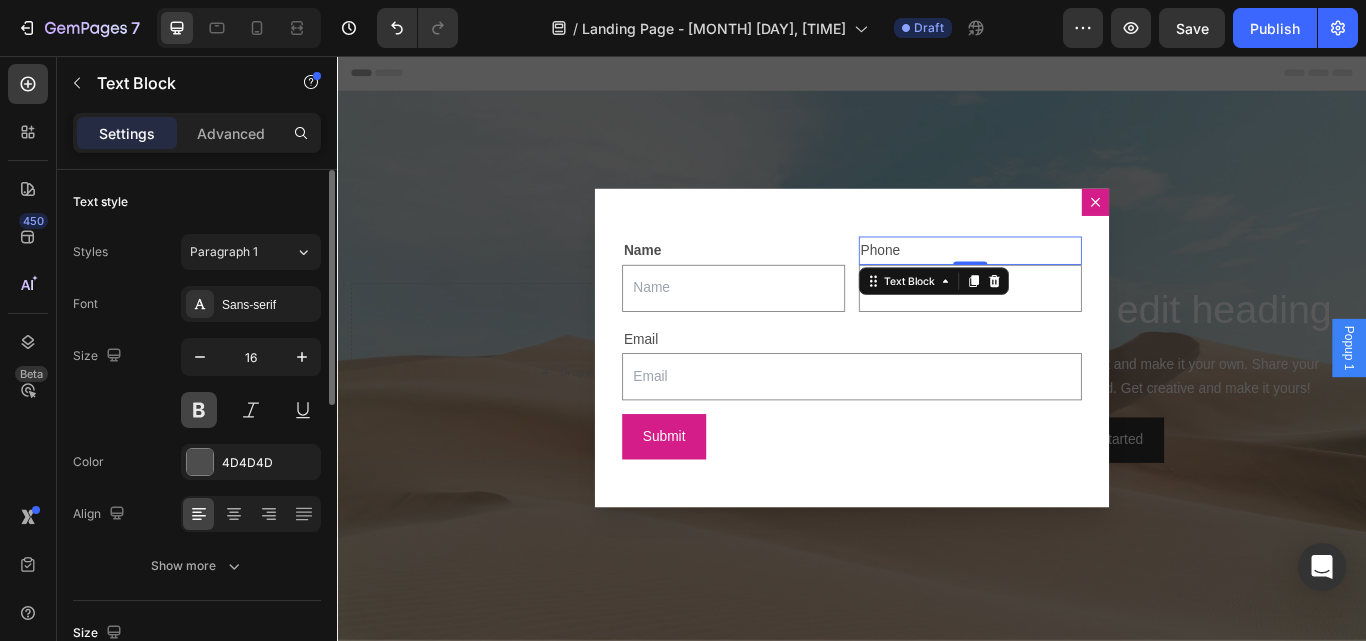 click at bounding box center [199, 410] 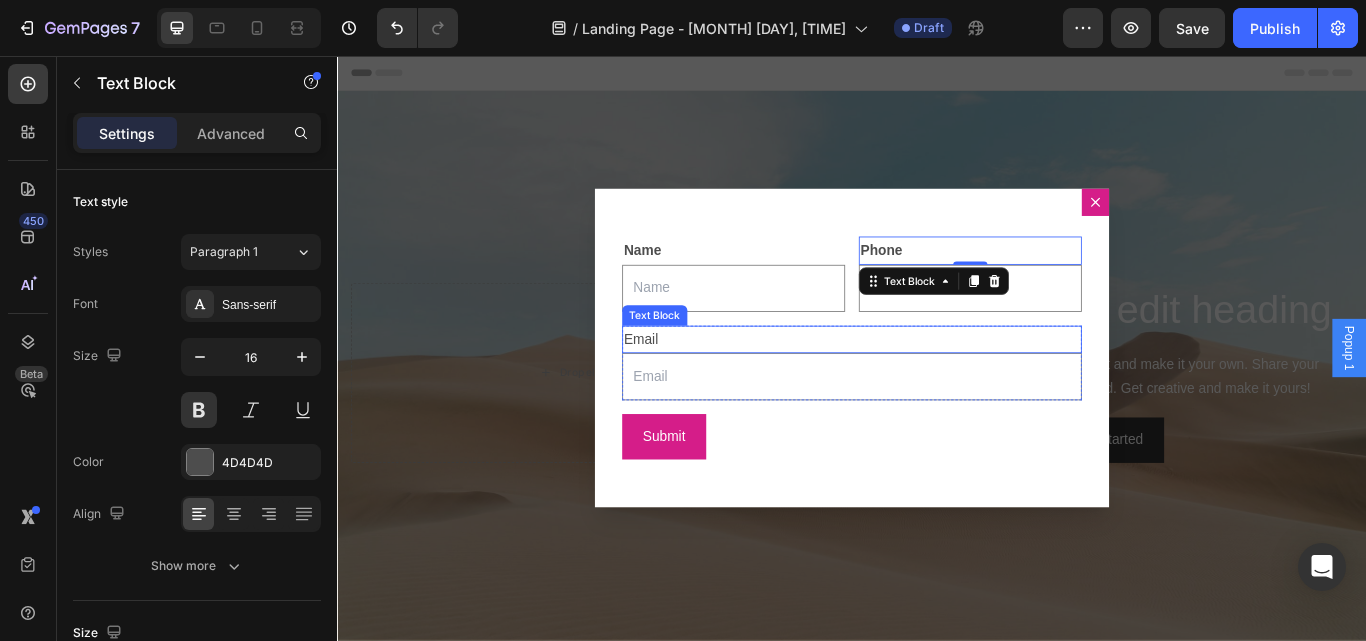 click on "Email" at bounding box center (937, 387) 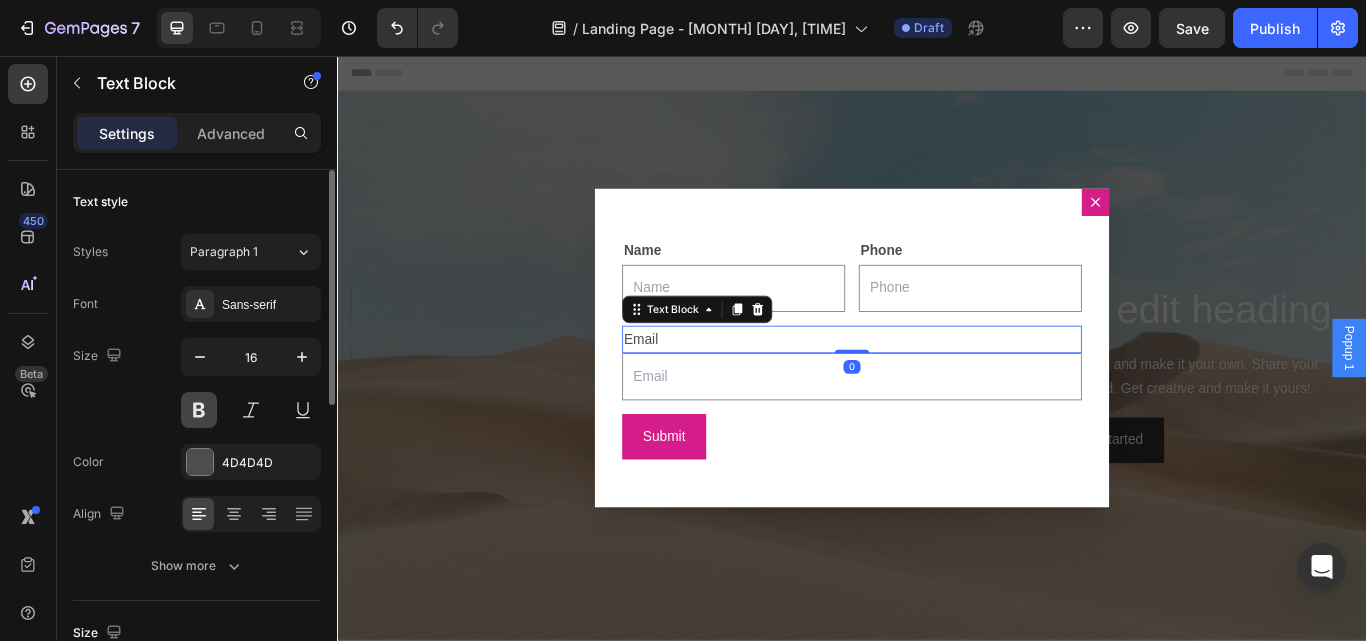 click at bounding box center [199, 410] 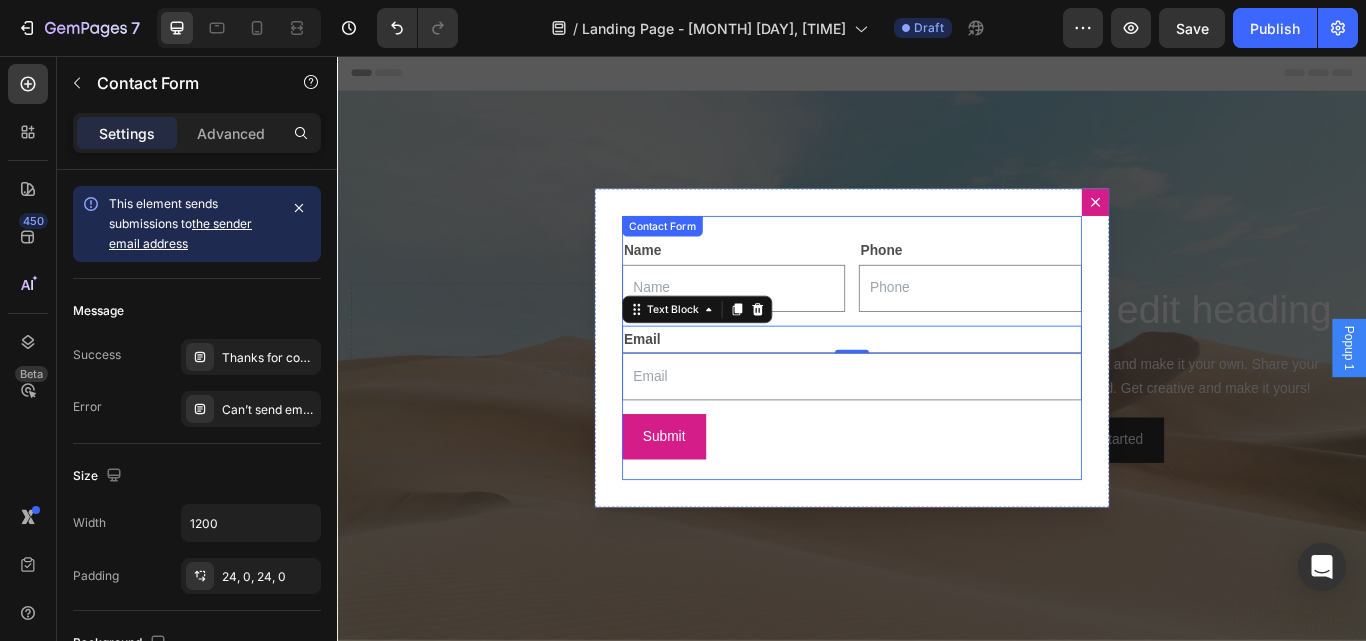 click on "Name Text Block Text Field Phone Text Block Text Field Row Email Text Block   0 Email Field Row Submit Submit Button Contact Form" at bounding box center (937, 397) 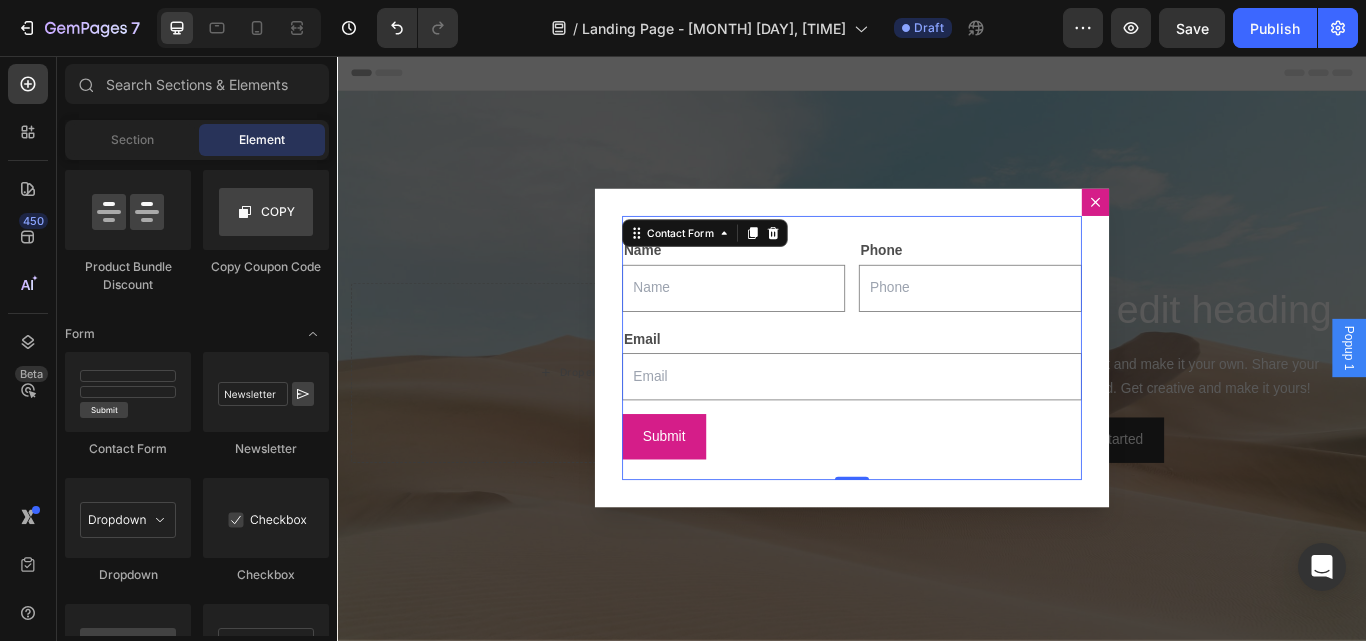 click at bounding box center (937, 397) 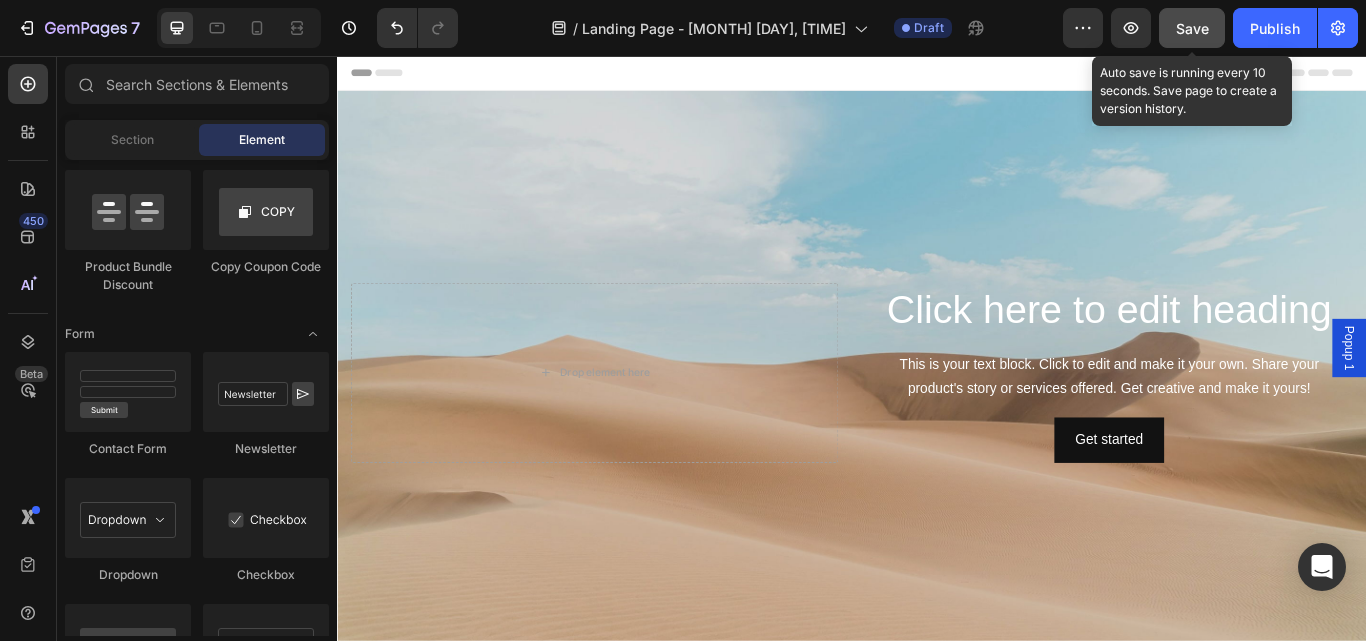 click on "Save" at bounding box center (1192, 28) 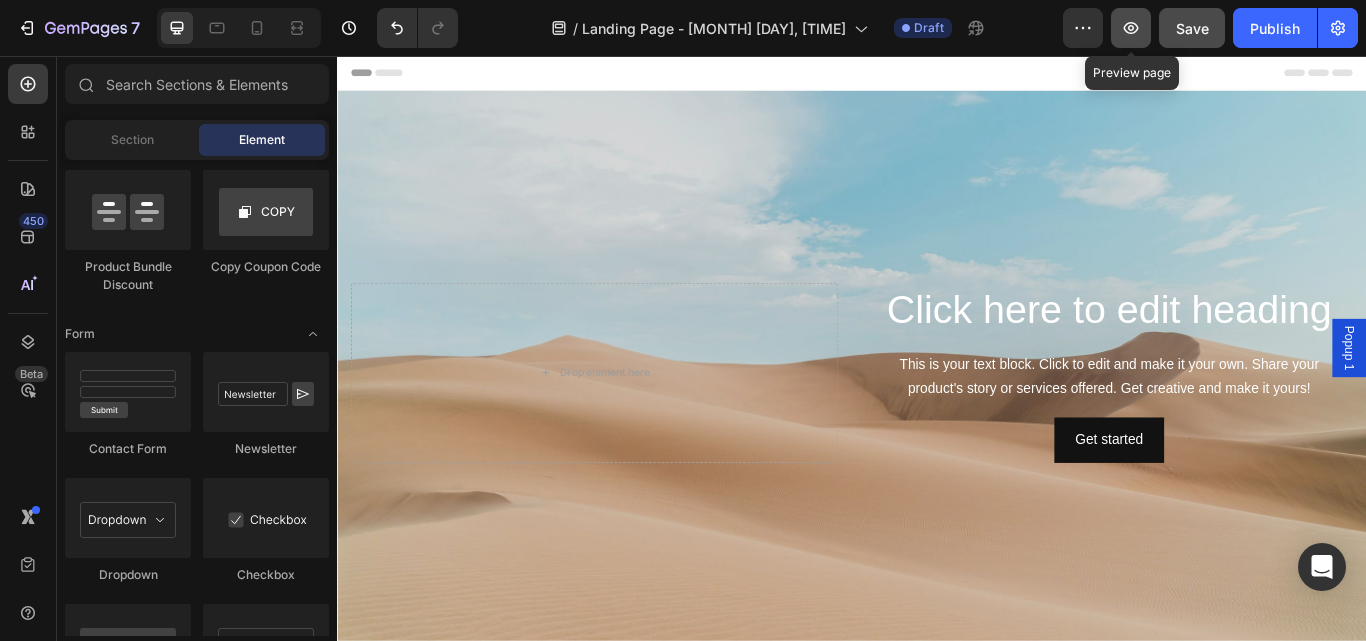 click 